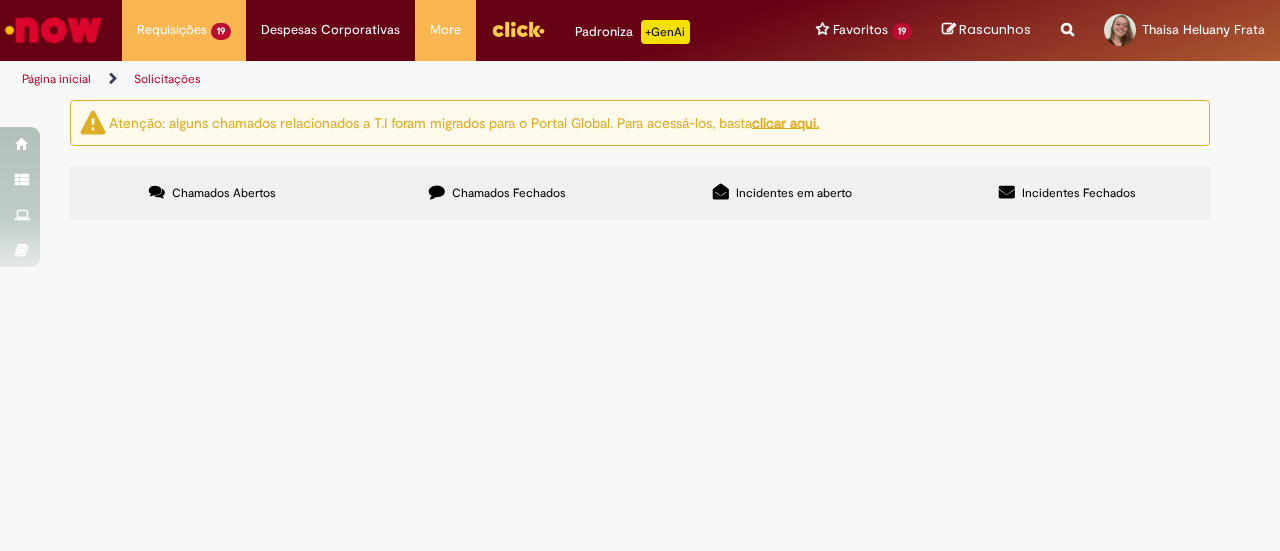 scroll, scrollTop: 0, scrollLeft: 0, axis: both 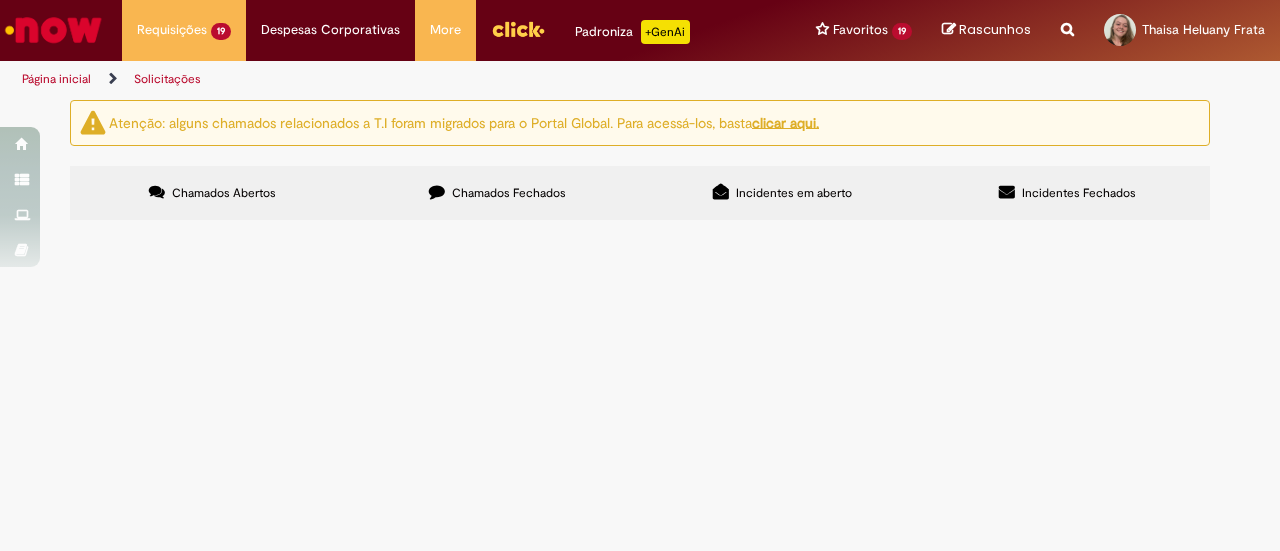 click on "R13241458" at bounding box center [0, 0] 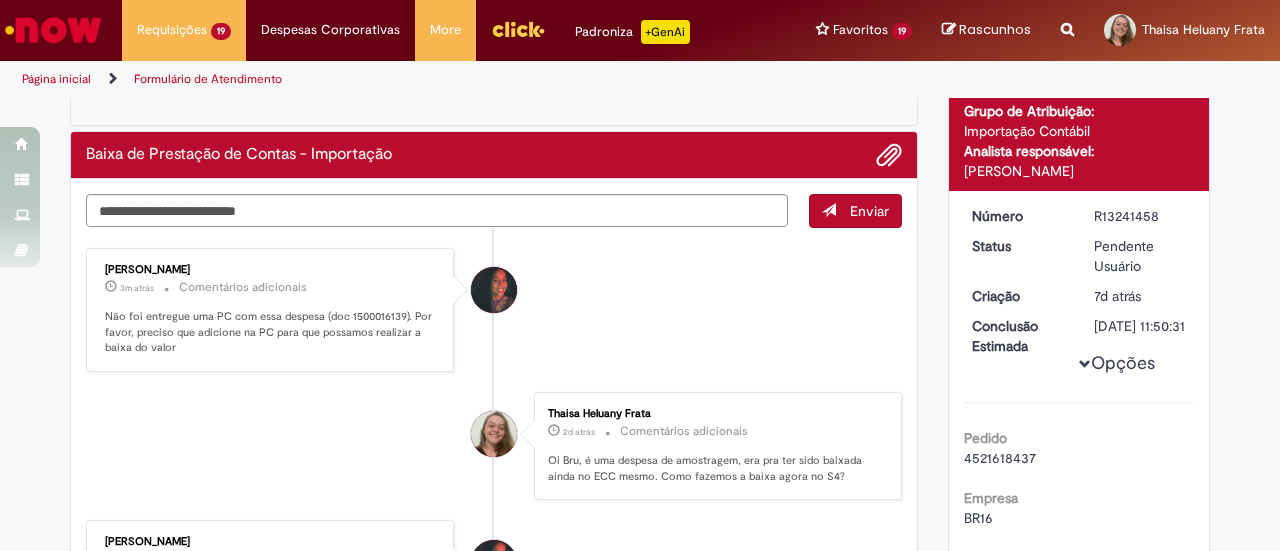 scroll, scrollTop: 118, scrollLeft: 0, axis: vertical 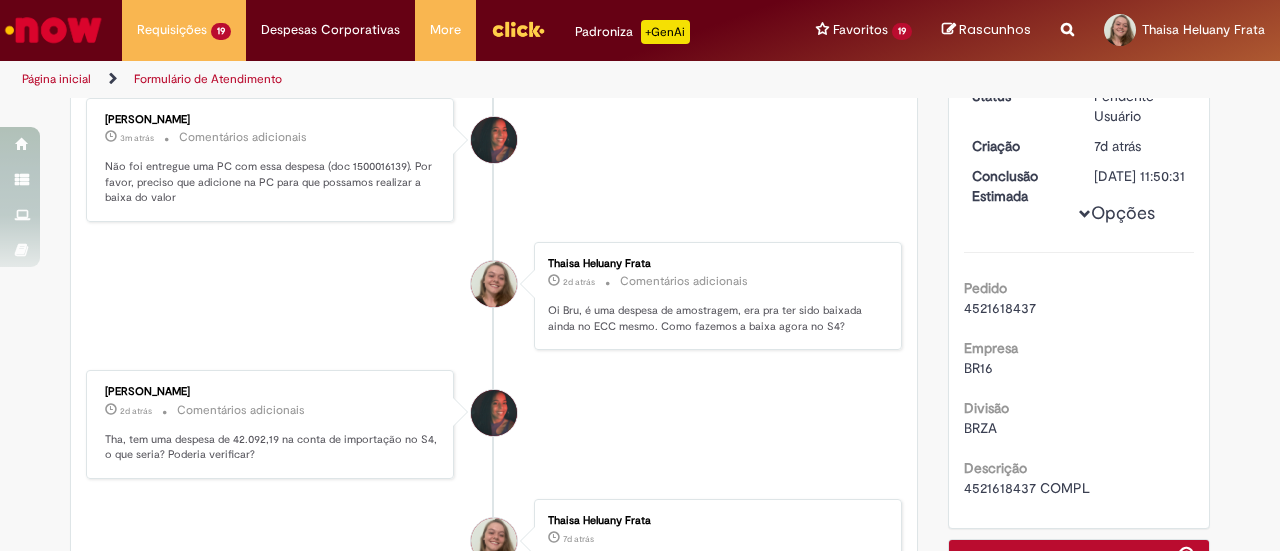 click on "4521618437" at bounding box center (1000, 308) 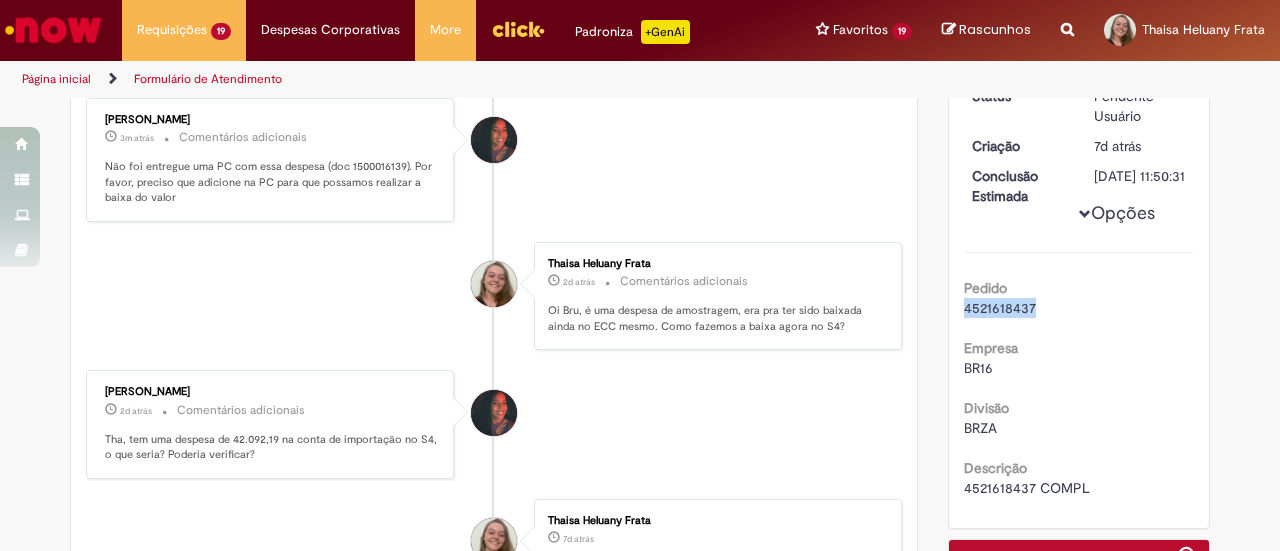 click on "4521618437" at bounding box center [1000, 308] 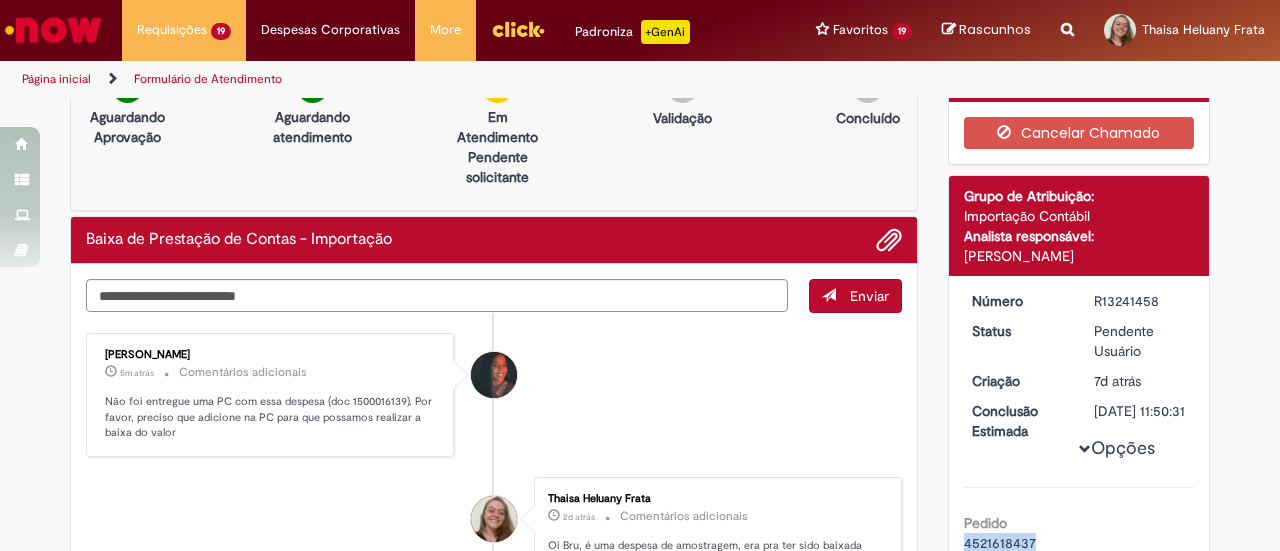 scroll, scrollTop: 40, scrollLeft: 0, axis: vertical 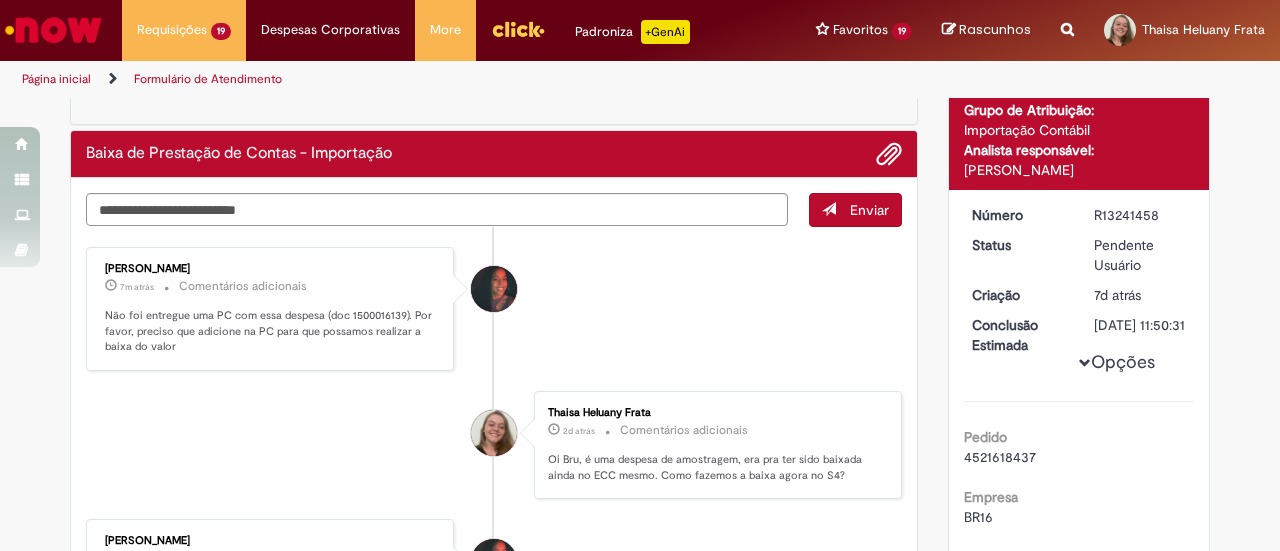 click on "Não foi entregue uma PC com essa despesa (doc 1500016139). Por favor, preciso que adicione na PC para que possamos realizar a baixa do valor" at bounding box center (271, 331) 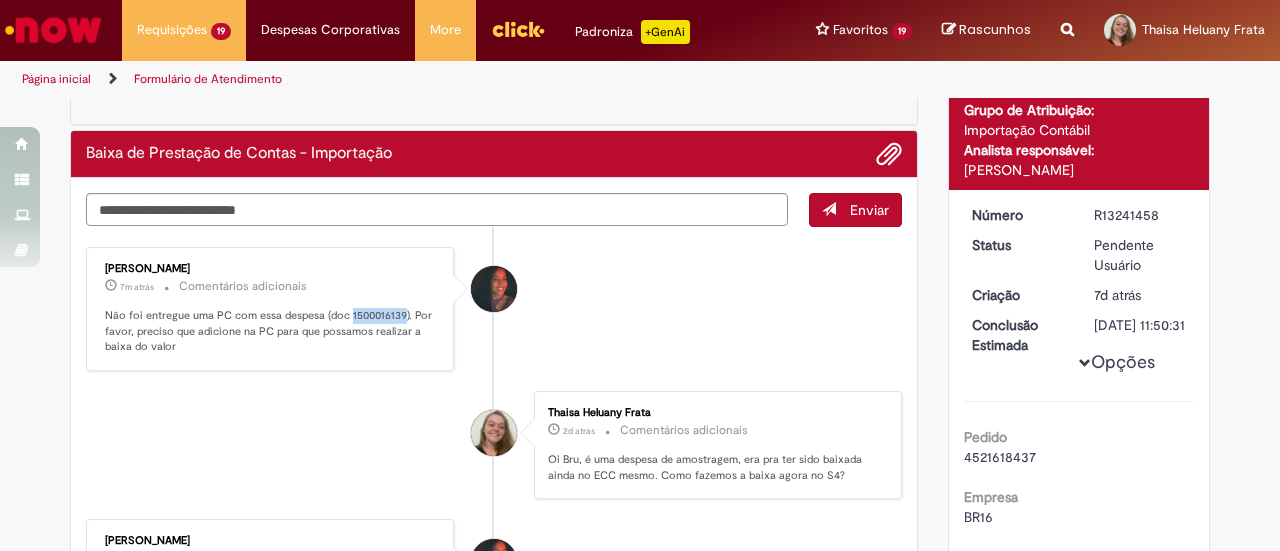 click on "Não foi entregue uma PC com essa despesa (doc 1500016139). Por favor, preciso que adicione na PC para que possamos realizar a baixa do valor" at bounding box center (271, 331) 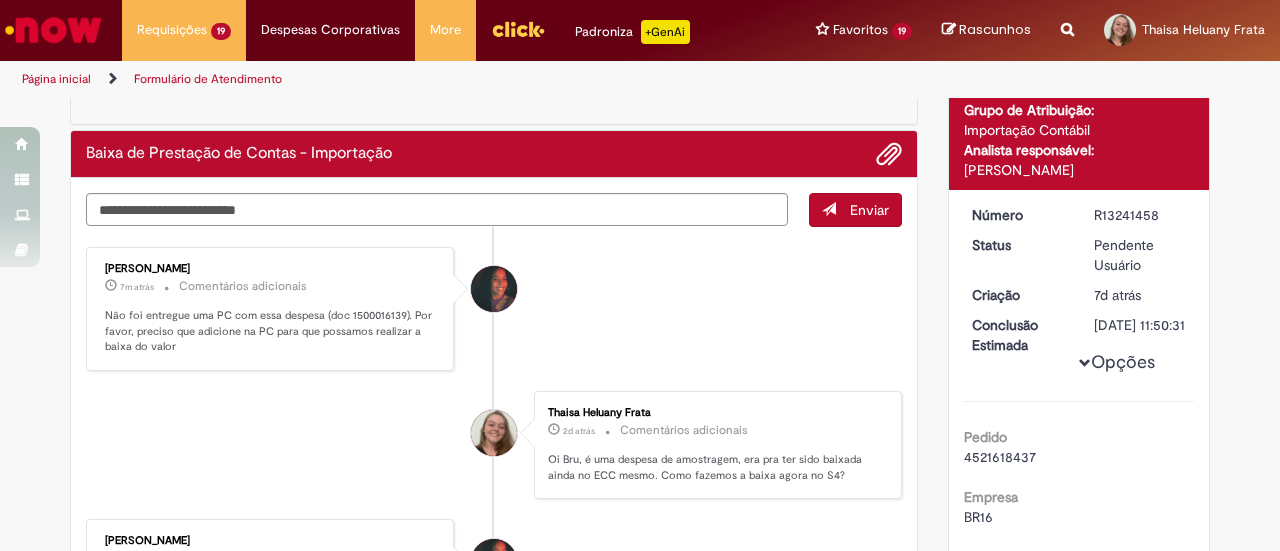 click on "4521618437" at bounding box center (1000, 457) 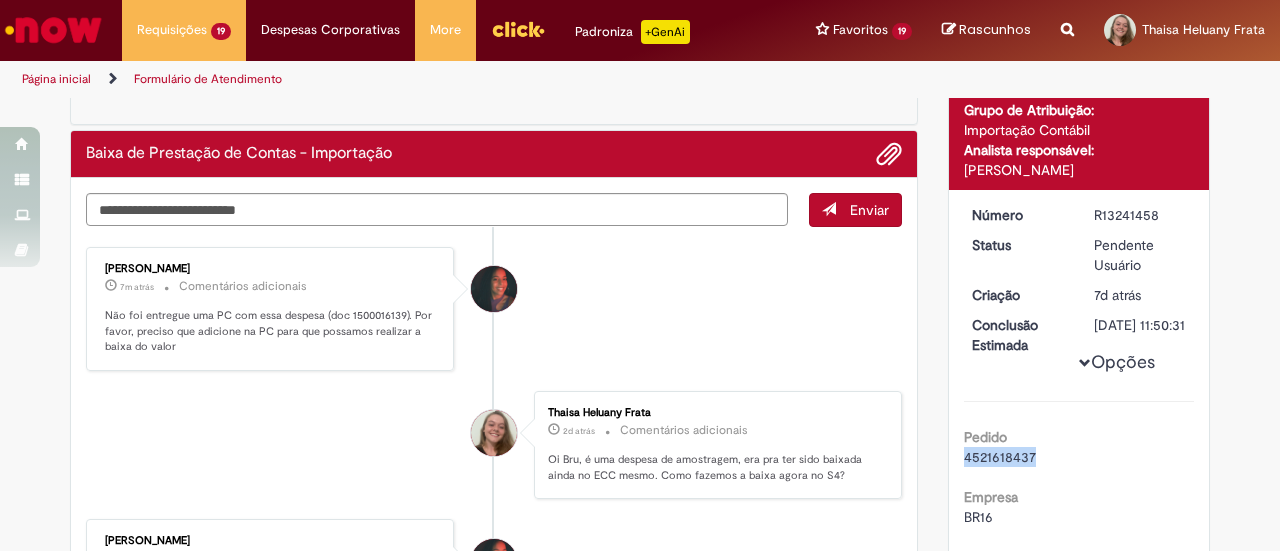 copy on "4521618437" 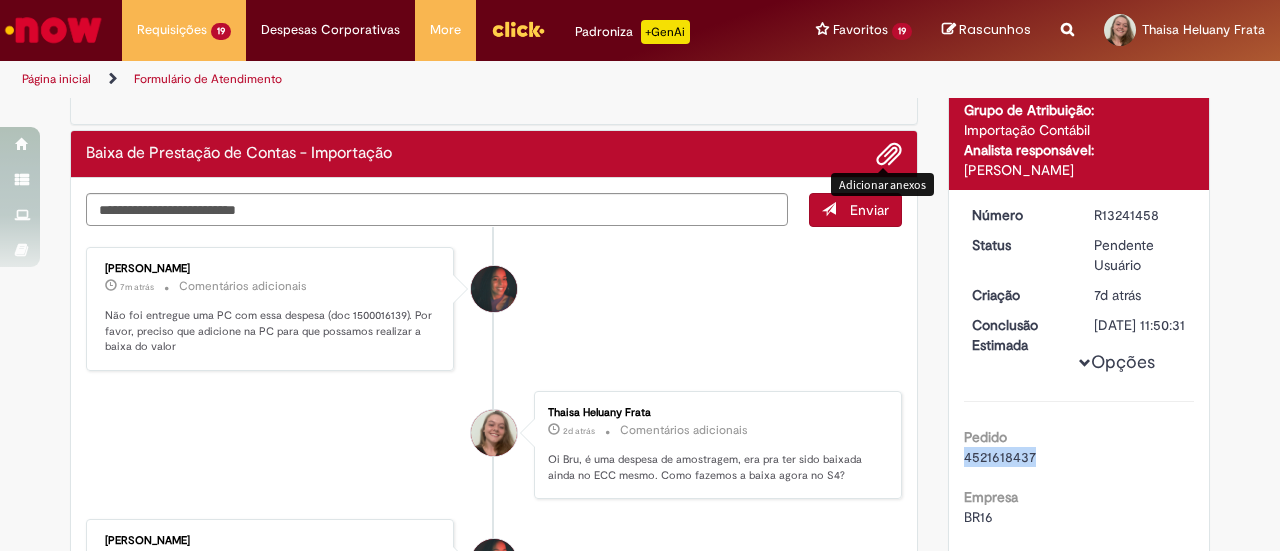 click at bounding box center (889, 155) 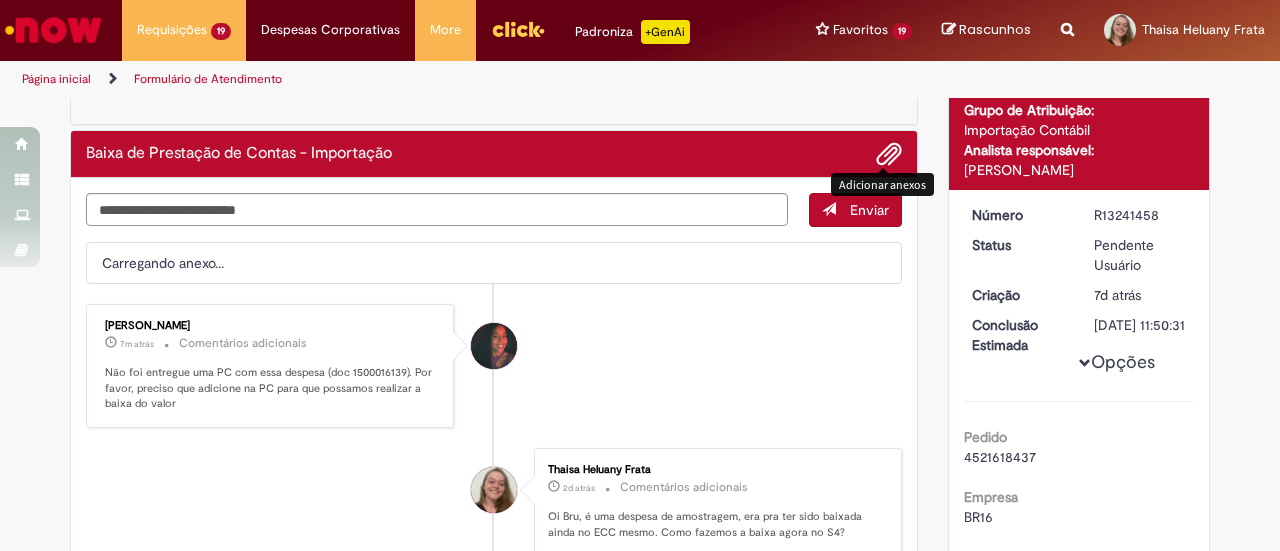 click on "[PERSON_NAME]
7m atrás 7 minutos atrás     Comentários adicionais
Não foi entregue uma PC com essa despesa (doc 1500016139). Por favor, preciso que adicione na PC para que possamos realizar a baixa do valor" at bounding box center [494, 366] 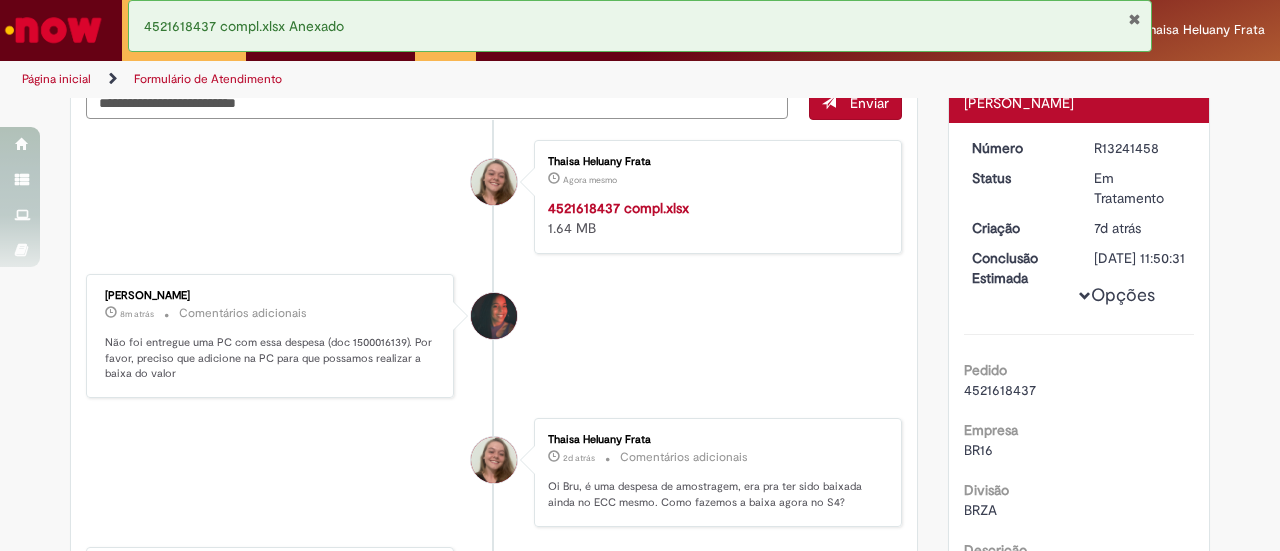 scroll, scrollTop: 0, scrollLeft: 0, axis: both 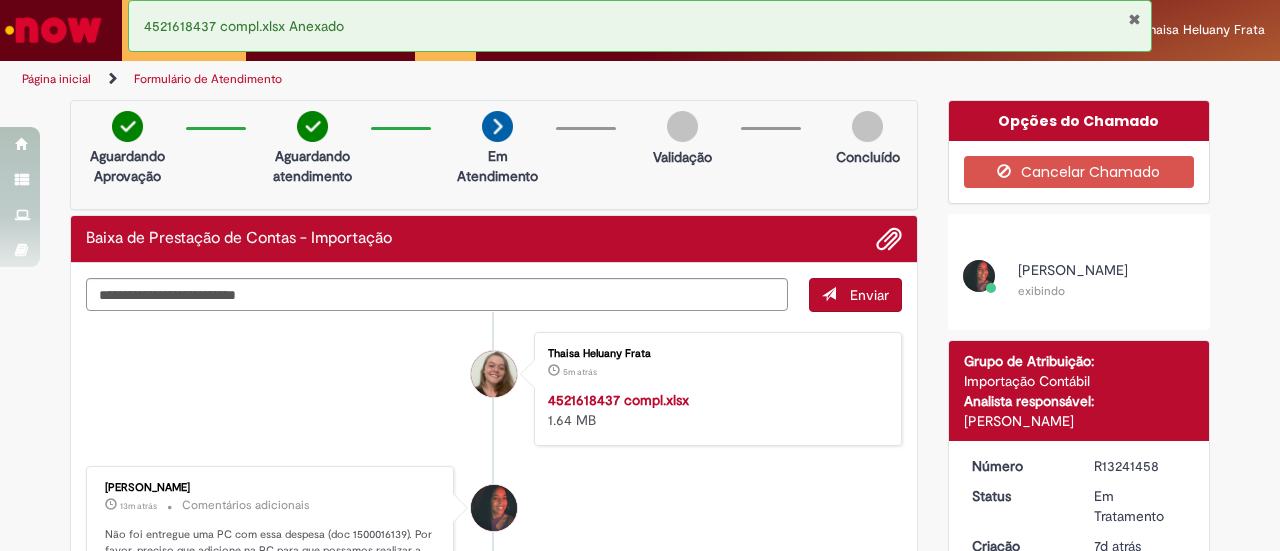 click on "Thaisa Heluany Frata
5m atrás 5 minutos atrás
4521618437 compl.xlsx  1.64 MB
[PERSON_NAME]
13m atrás 13 minutos atrás     Comentários adicionais
Não foi entregue uma PC com essa despesa (doc 1500016139). Por favor, preciso que adicione na PC para que possamos realizar a baixa do valor" at bounding box center (494, 744) 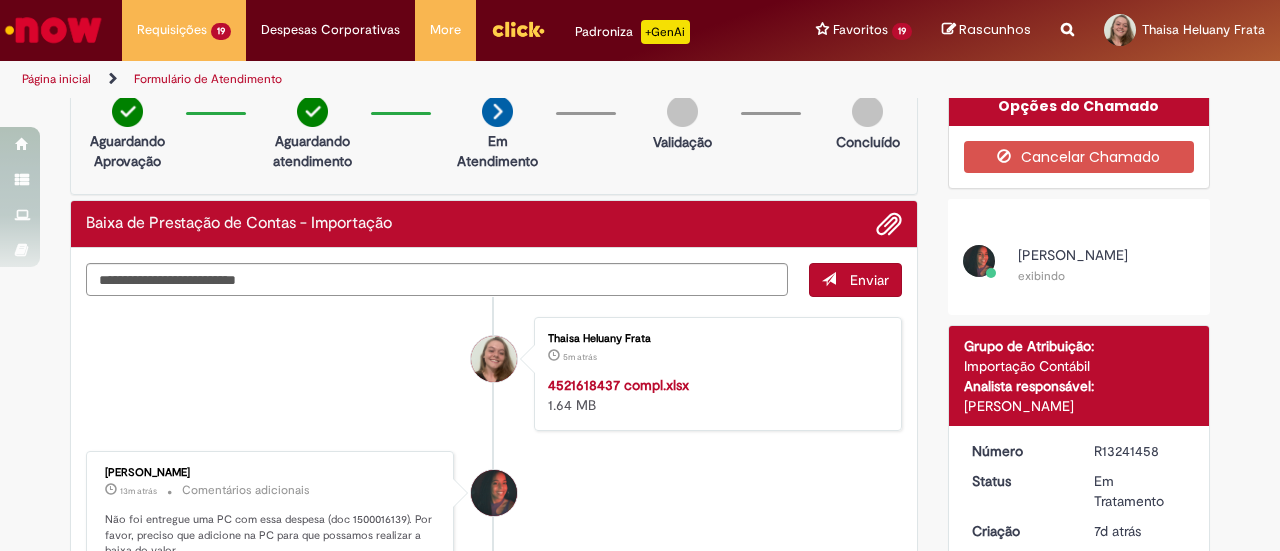 scroll, scrollTop: 0, scrollLeft: 0, axis: both 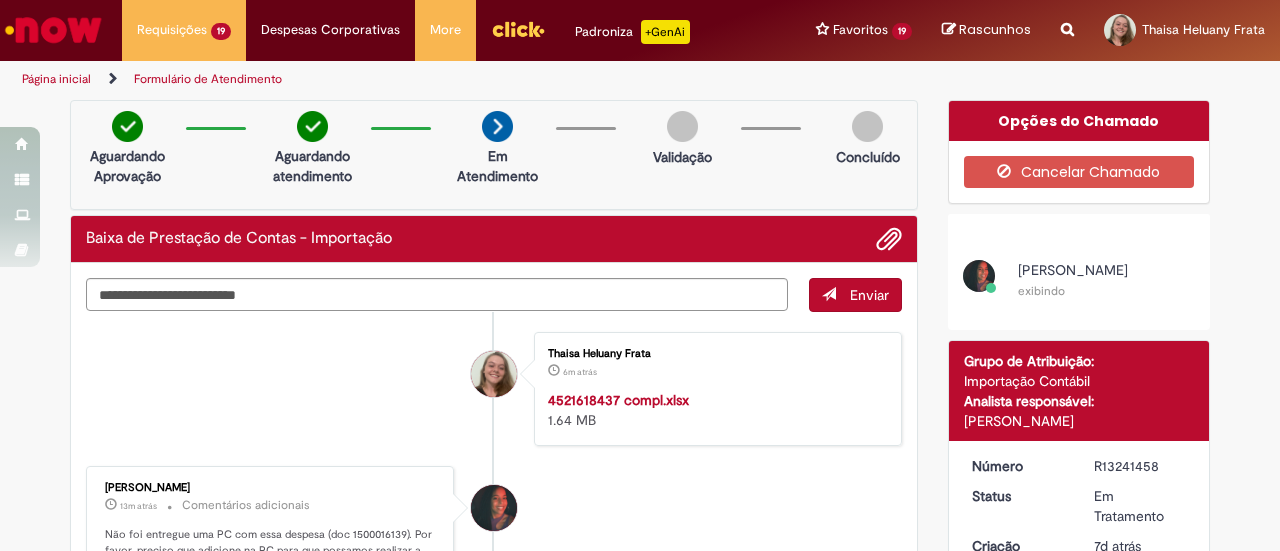 click on "[PERSON_NAME]
13m atrás 13 minutos atrás     Comentários adicionais
Não foi entregue uma PC com essa despesa (doc 1500016139). Por favor, preciso que adicione na PC para que possamos realizar a baixa do valor" at bounding box center (494, 528) 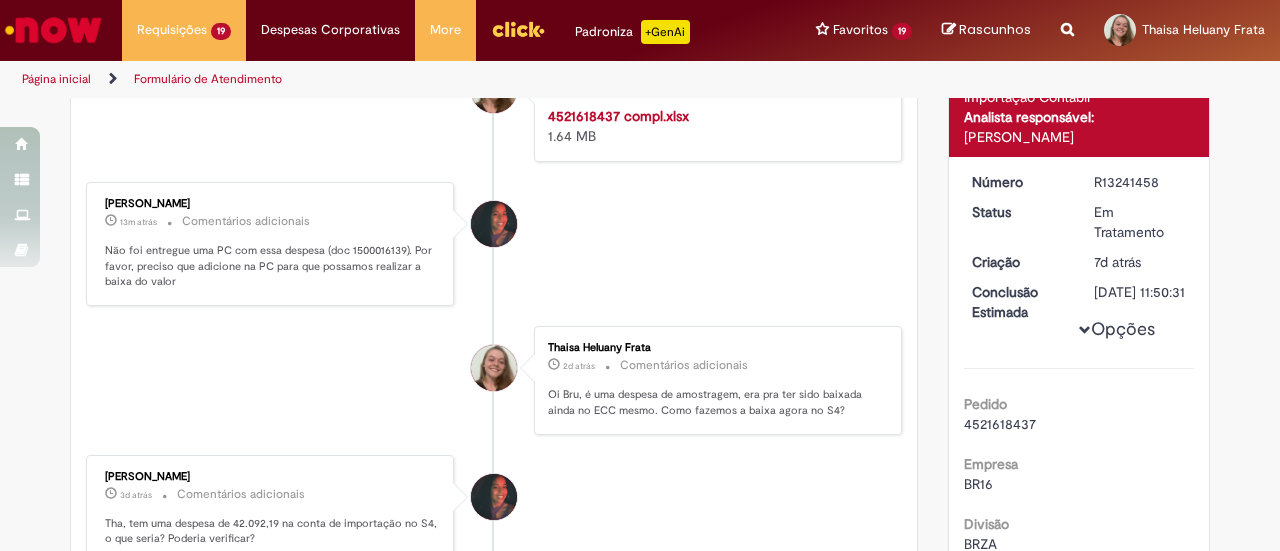 scroll, scrollTop: 0, scrollLeft: 0, axis: both 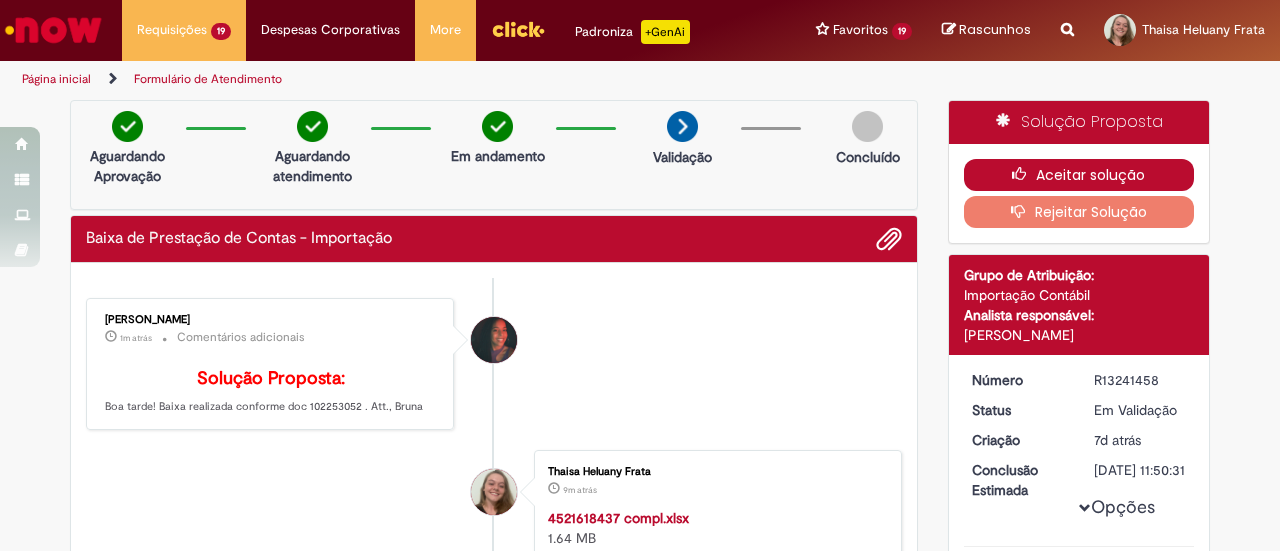 click on "Aceitar solução" at bounding box center (1079, 175) 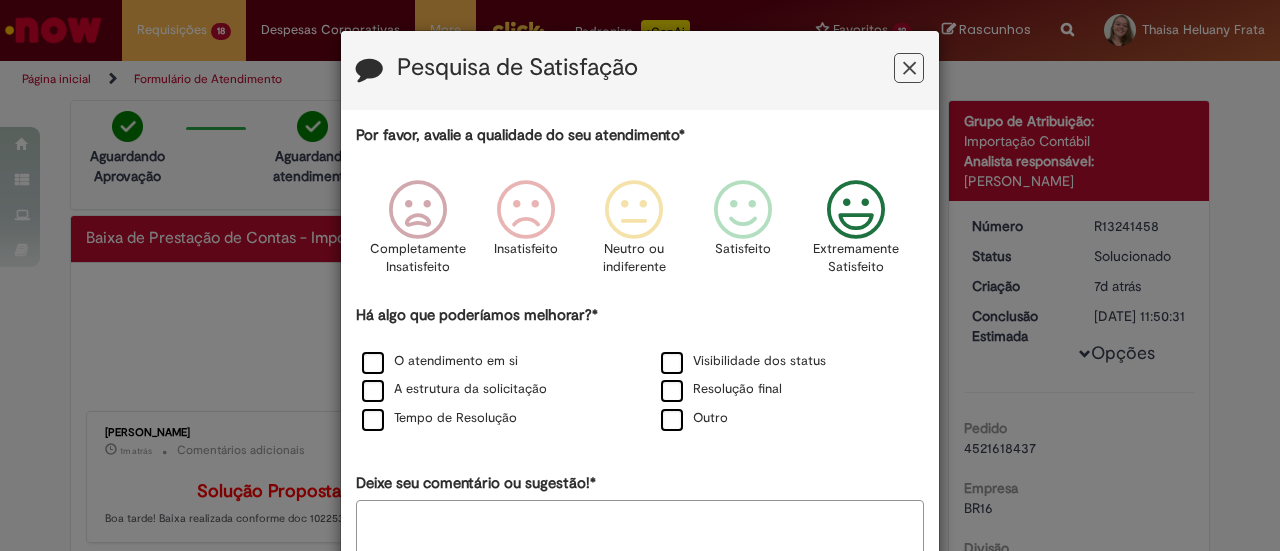 click at bounding box center (856, 210) 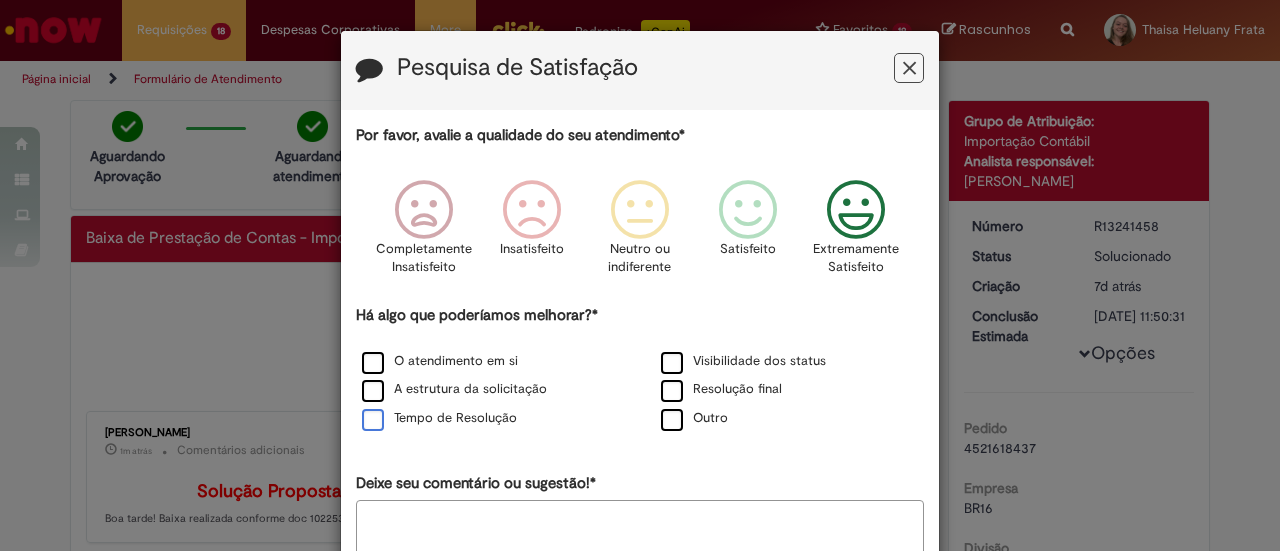 click on "Tempo de Resolução" at bounding box center [439, 418] 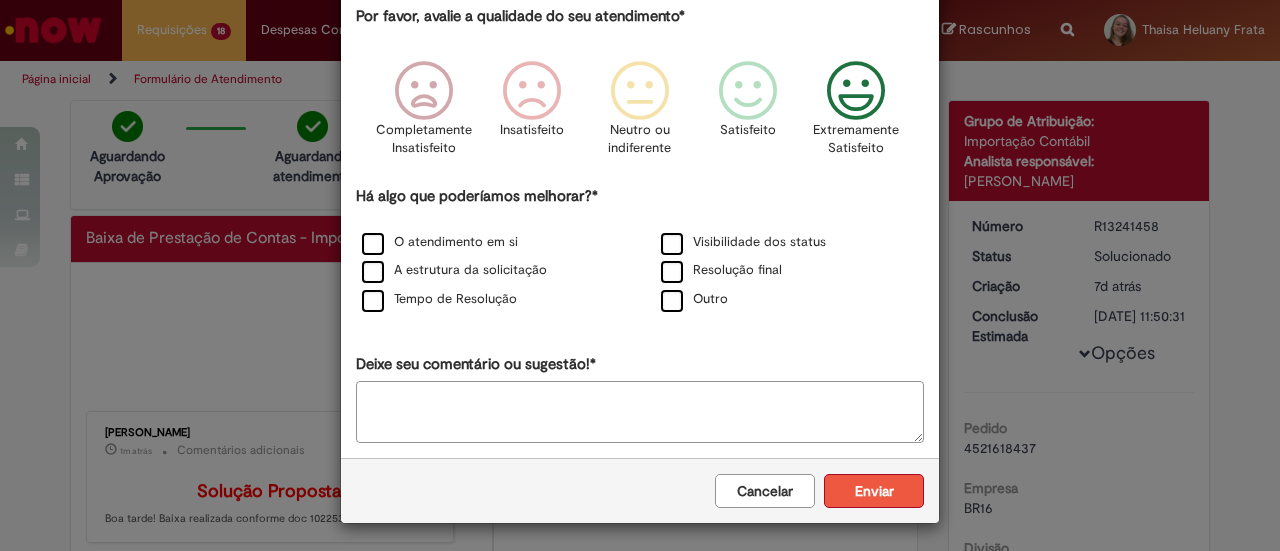 click on "Enviar" at bounding box center (874, 491) 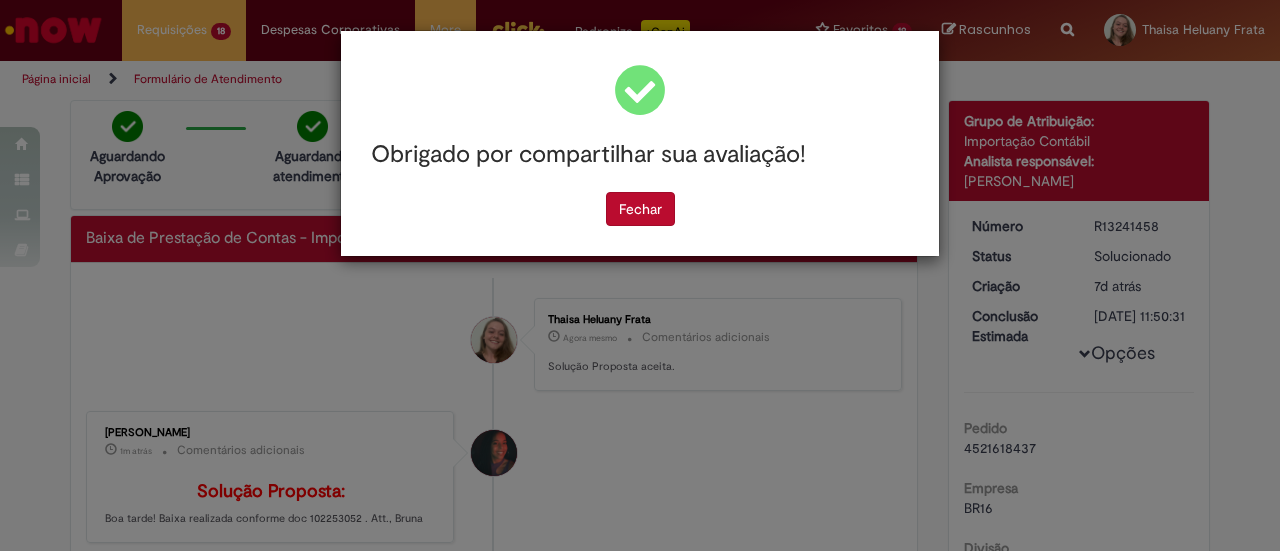 scroll, scrollTop: 0, scrollLeft: 0, axis: both 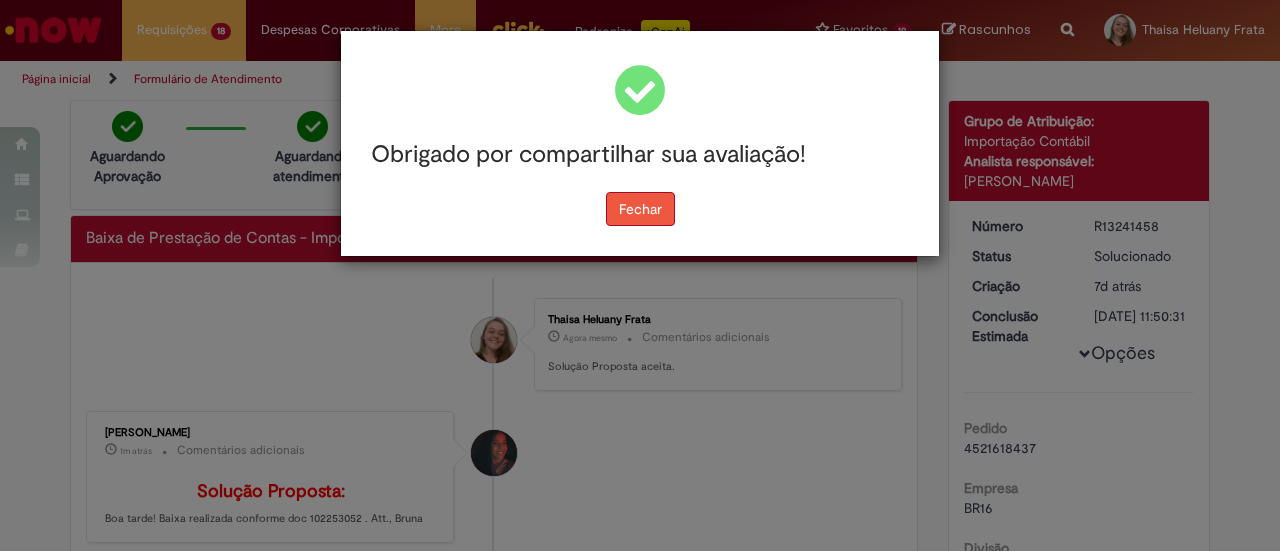 click on "Fechar" at bounding box center (640, 209) 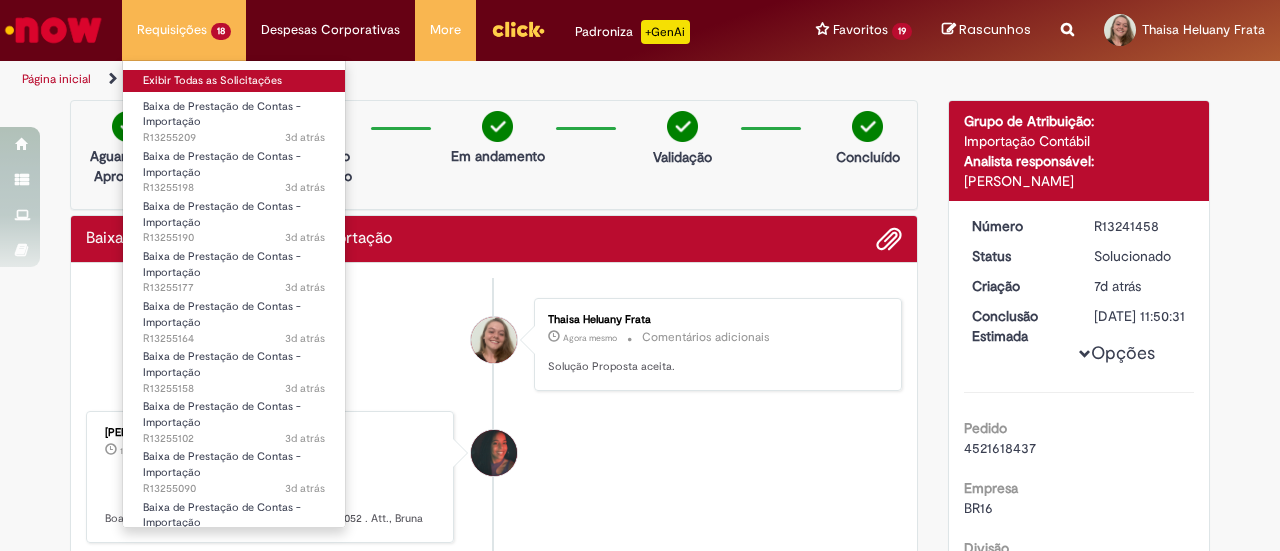 click on "Exibir Todas as Solicitações" at bounding box center (234, 81) 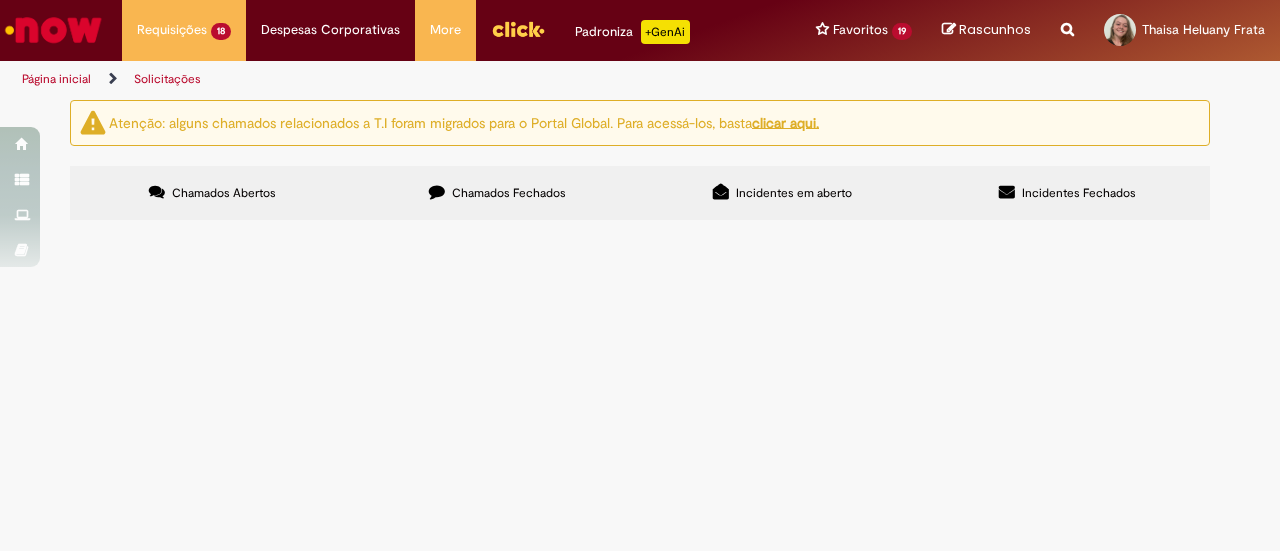 scroll, scrollTop: 534, scrollLeft: 0, axis: vertical 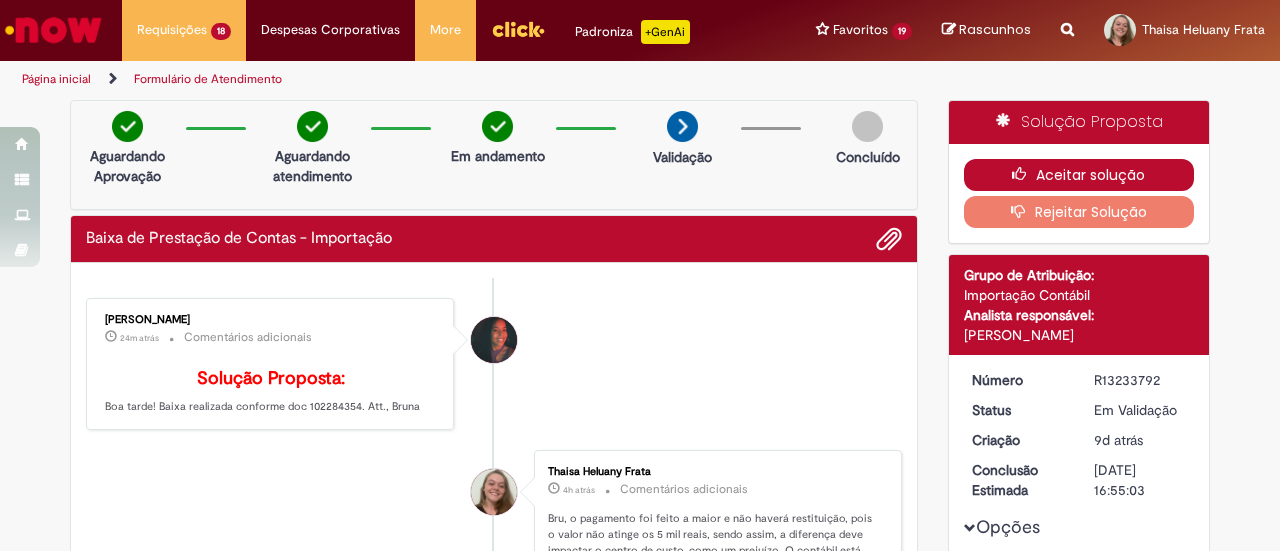 click on "Aceitar solução" at bounding box center (1079, 175) 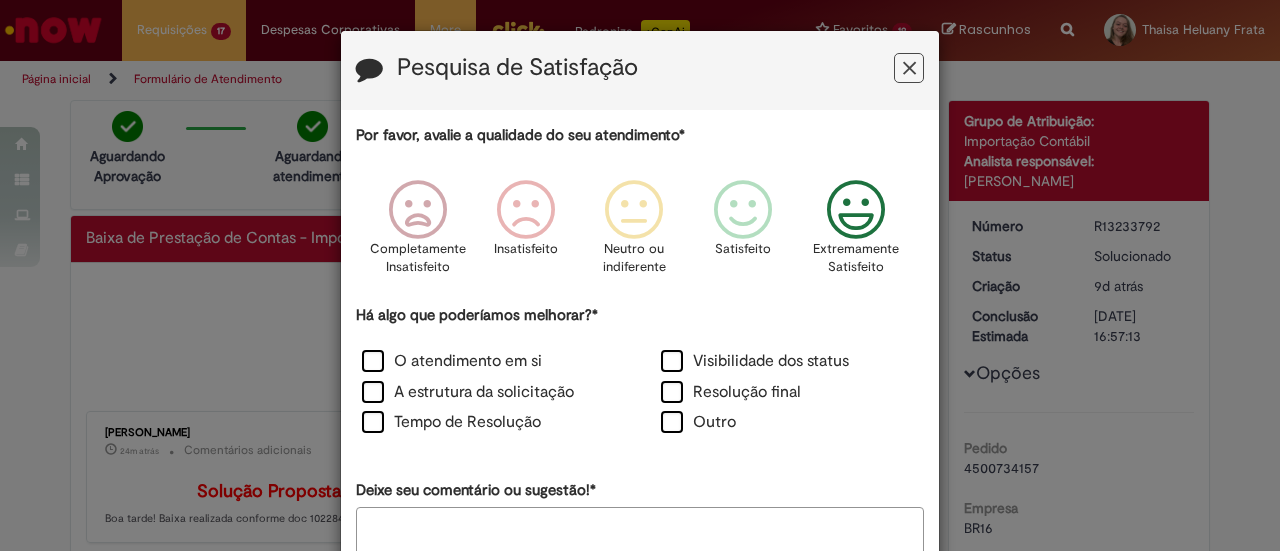 click at bounding box center (856, 210) 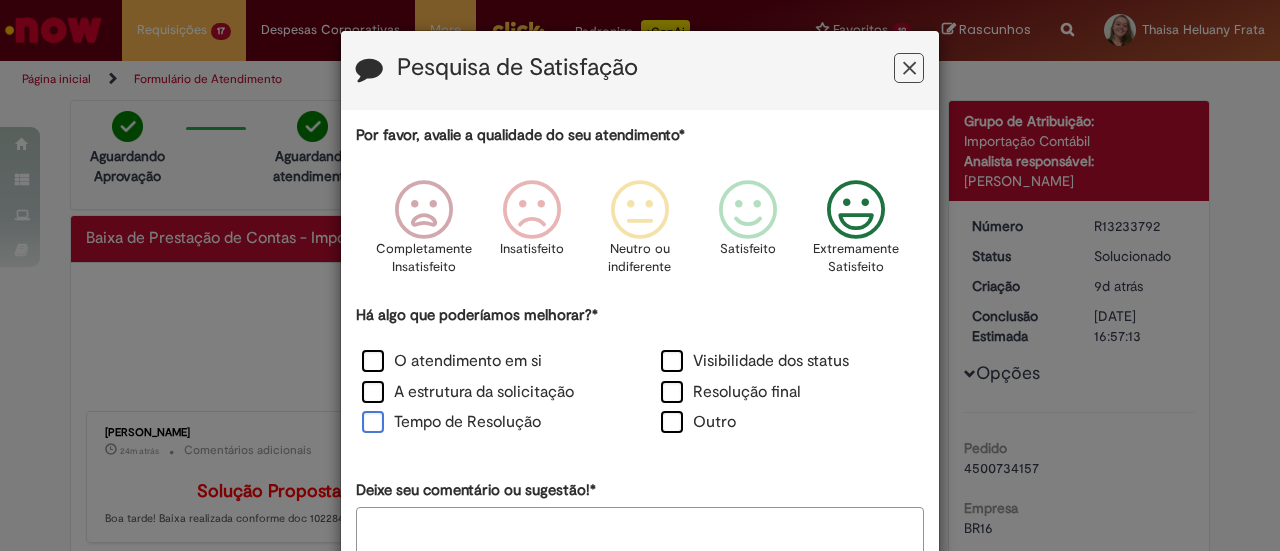 click on "Tempo de Resolução" at bounding box center [451, 422] 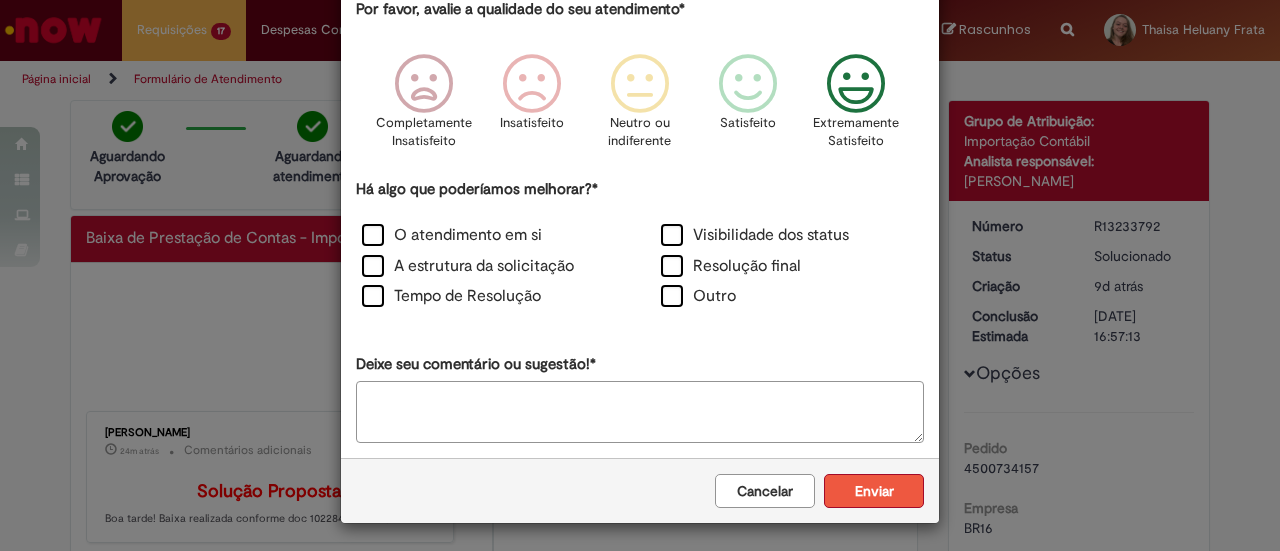 click on "Enviar" at bounding box center (874, 491) 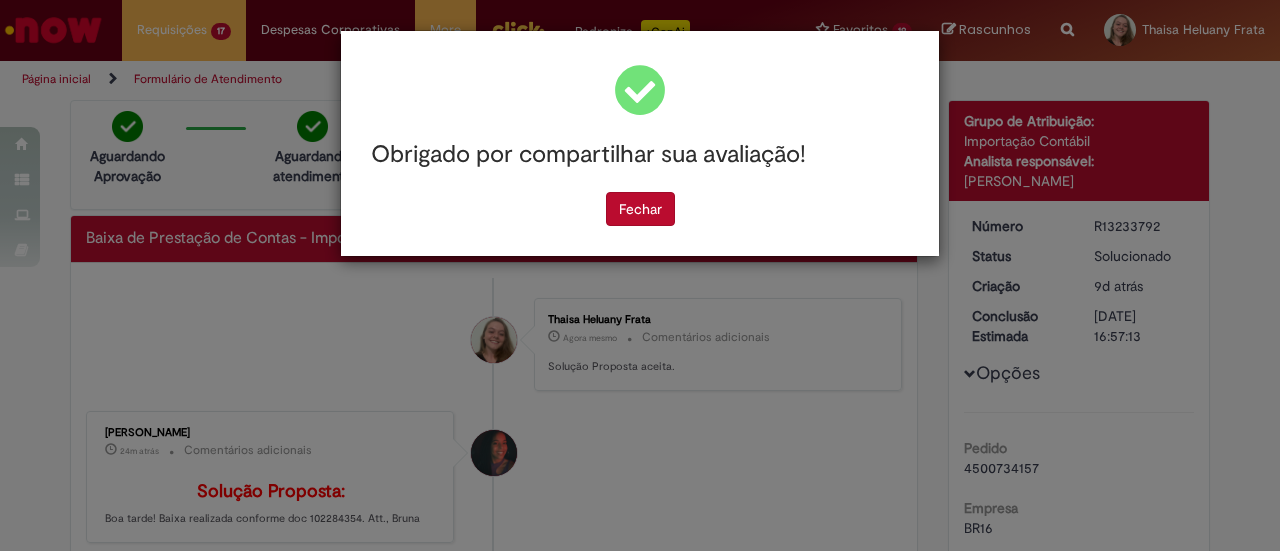 scroll, scrollTop: 0, scrollLeft: 0, axis: both 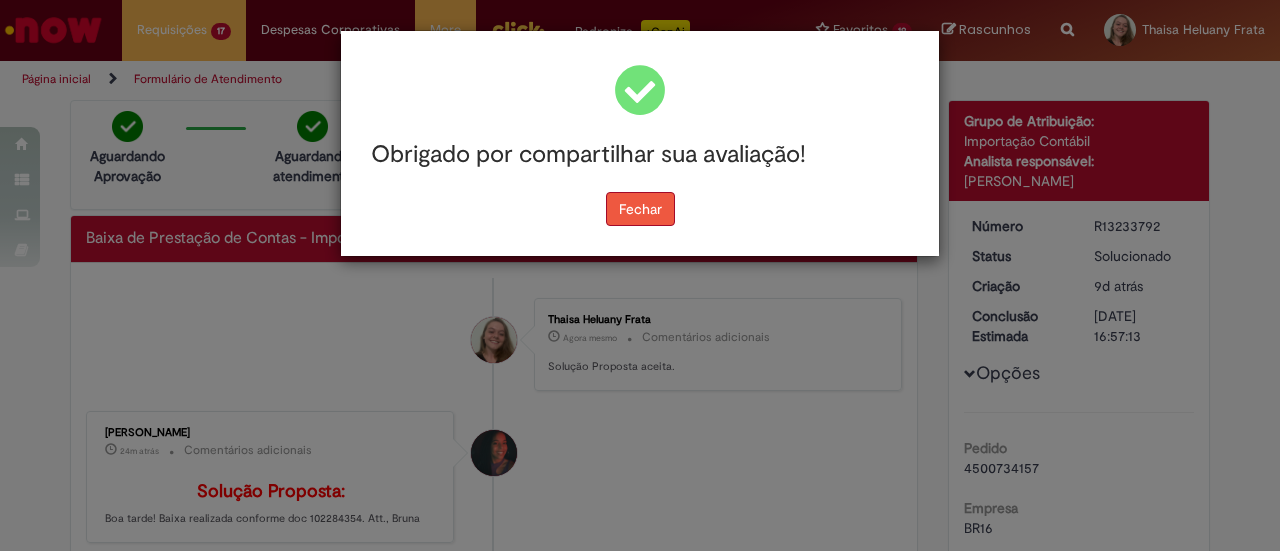 click on "Fechar" at bounding box center (640, 209) 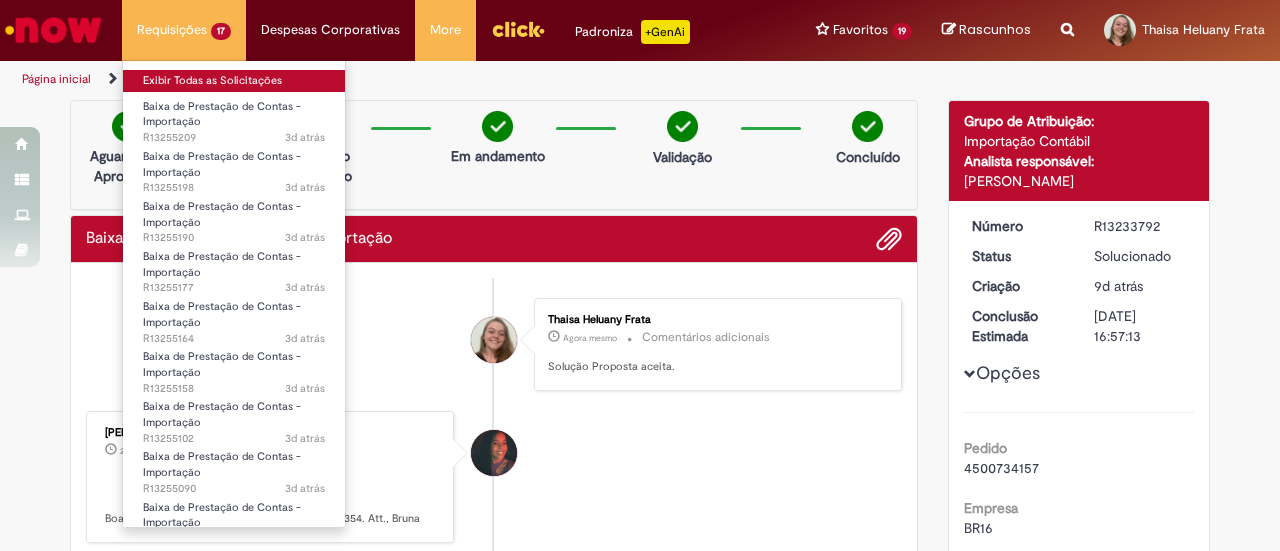 click on "Exibir Todas as Solicitações" at bounding box center (234, 81) 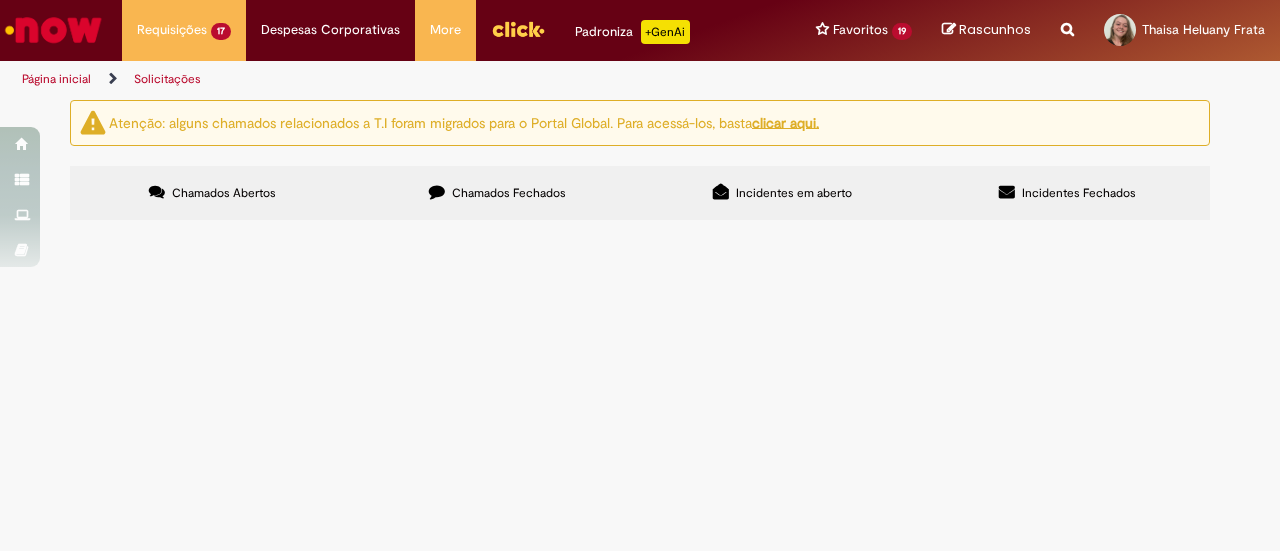 scroll, scrollTop: 0, scrollLeft: 0, axis: both 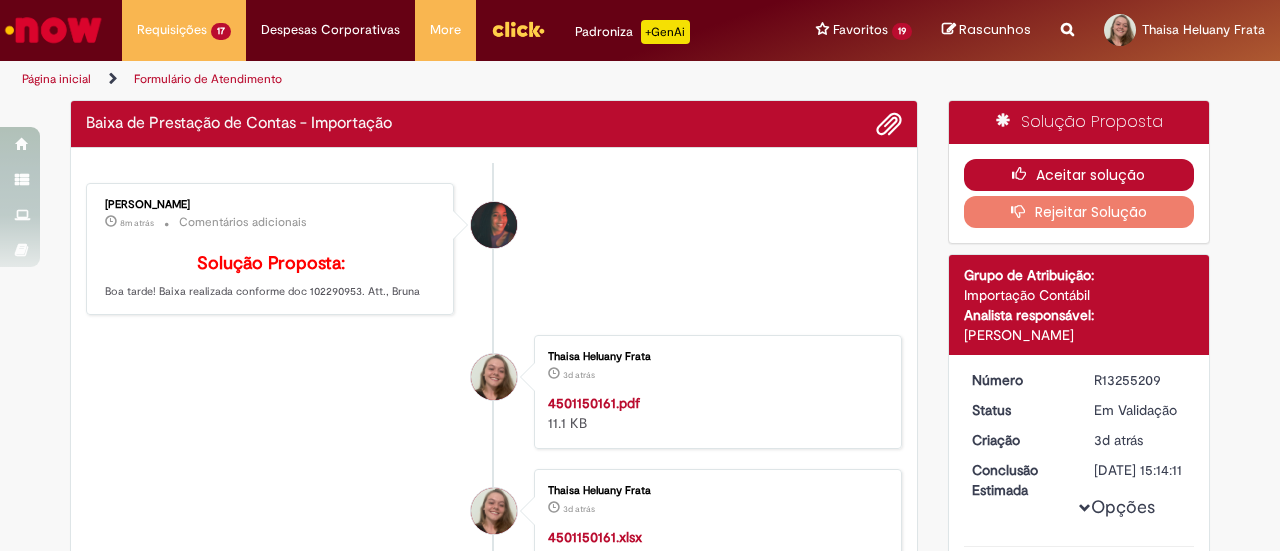 click on "Aceitar solução" at bounding box center (1079, 175) 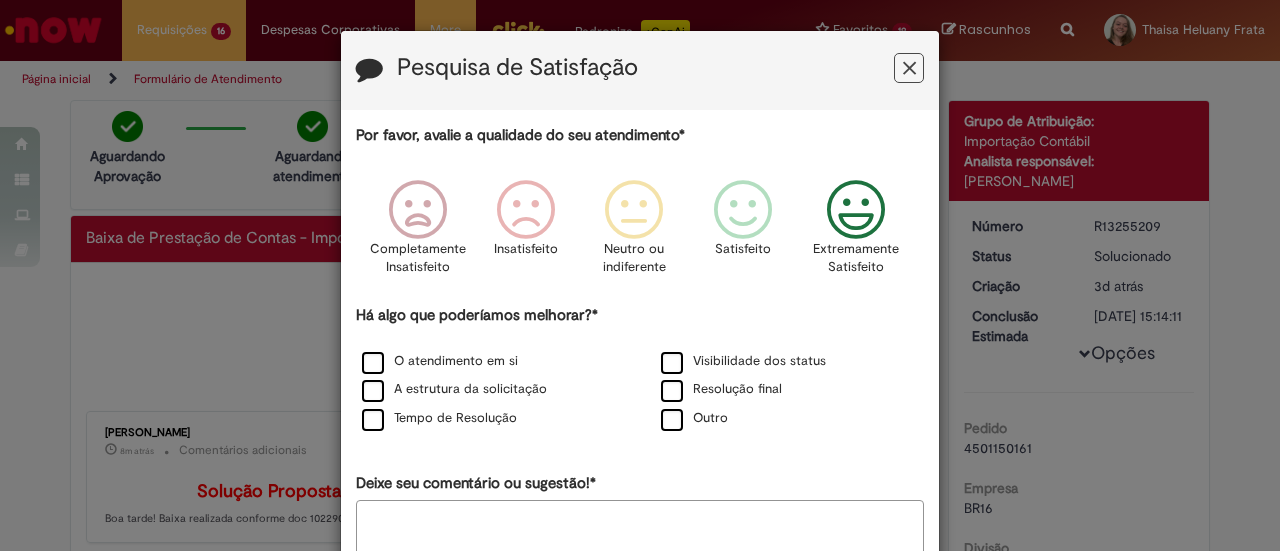 click on "Extremamente Satisfeito" at bounding box center [857, 233] 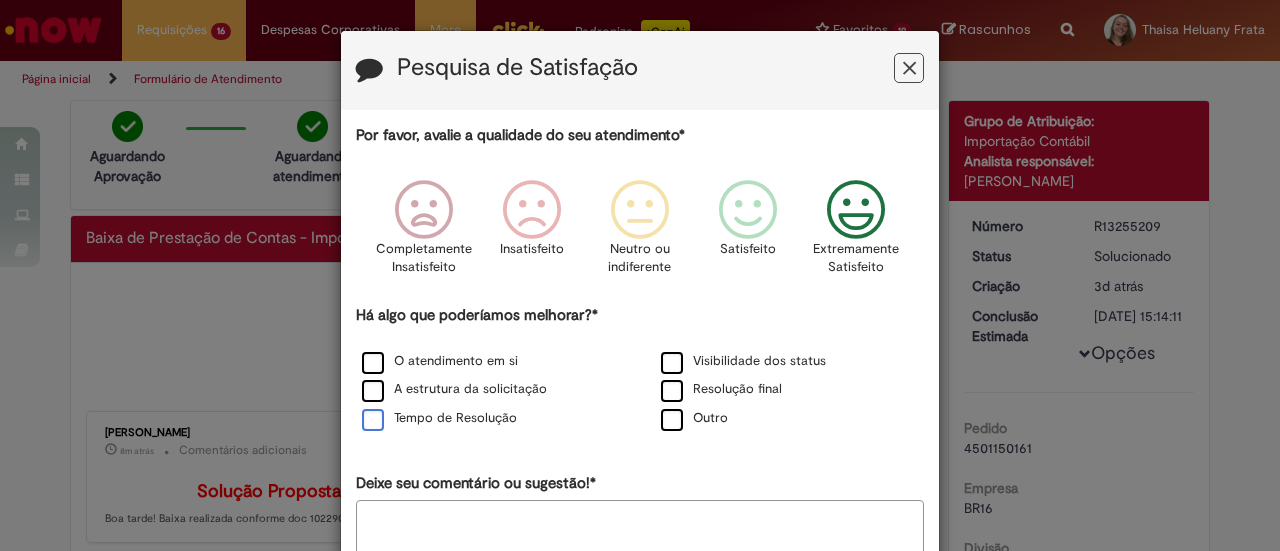 click on "Tempo de Resolução" at bounding box center [439, 418] 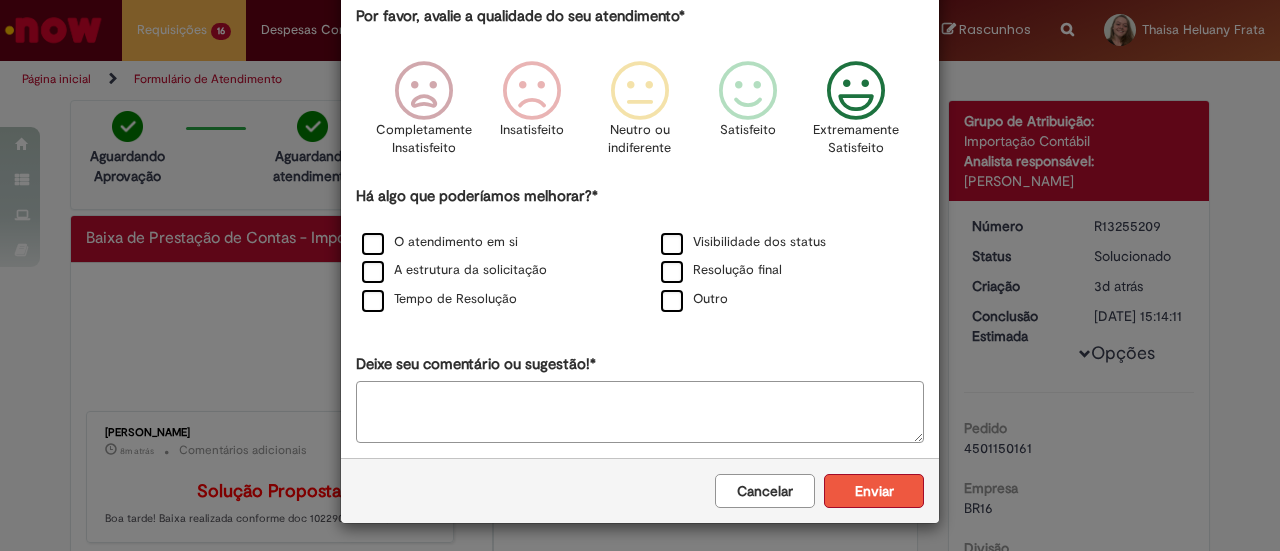 click on "Enviar" at bounding box center (874, 491) 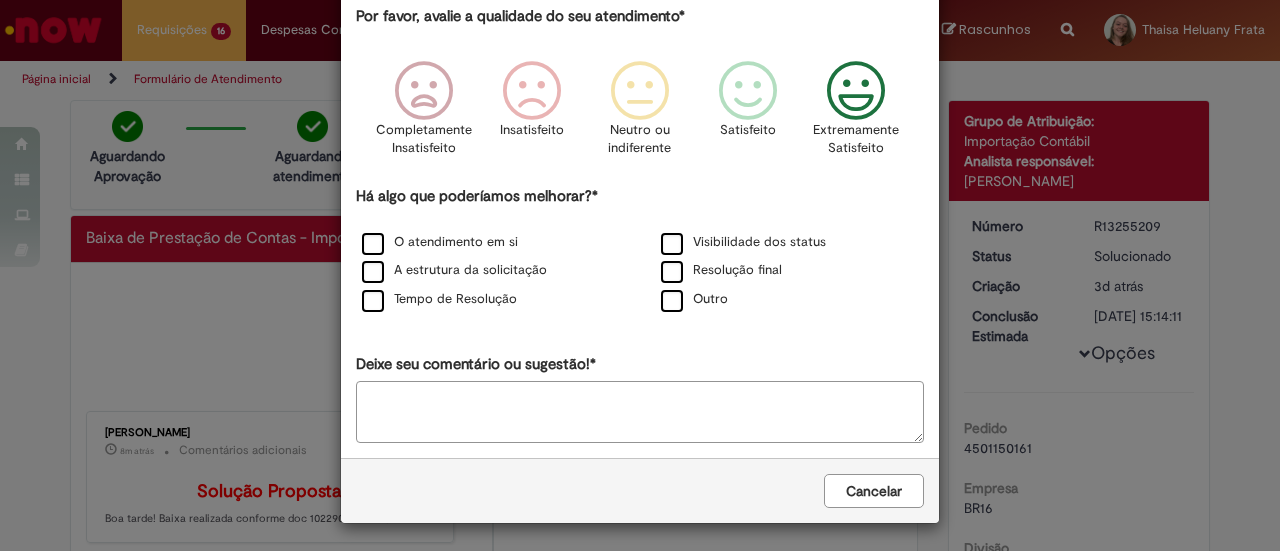 scroll, scrollTop: 0, scrollLeft: 0, axis: both 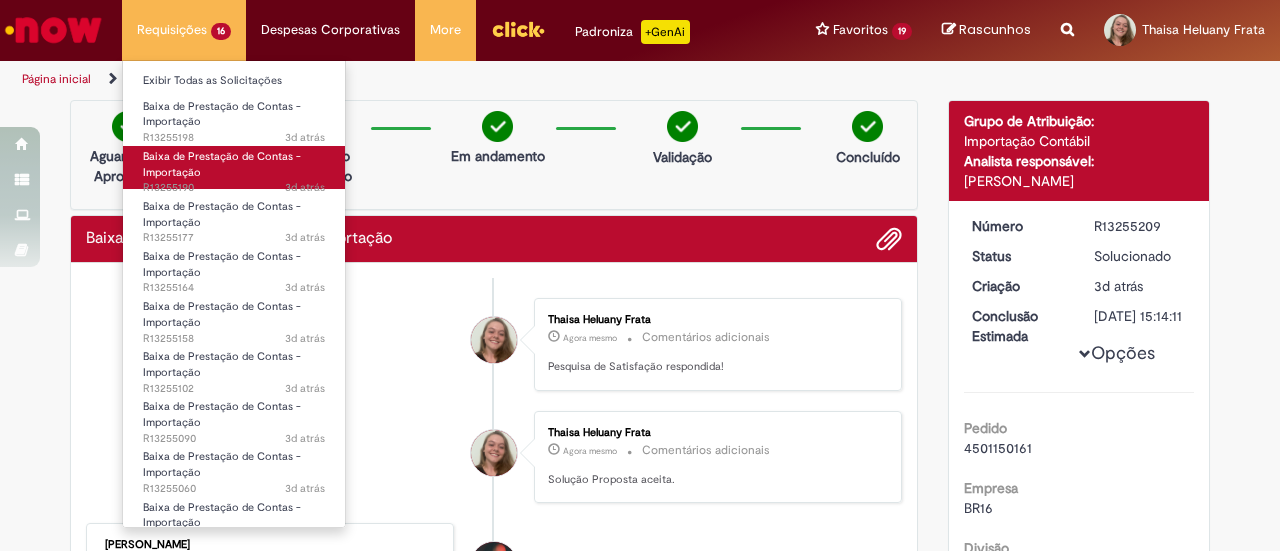 click on "Baixa de Prestação de Contas - Importação" at bounding box center [222, 164] 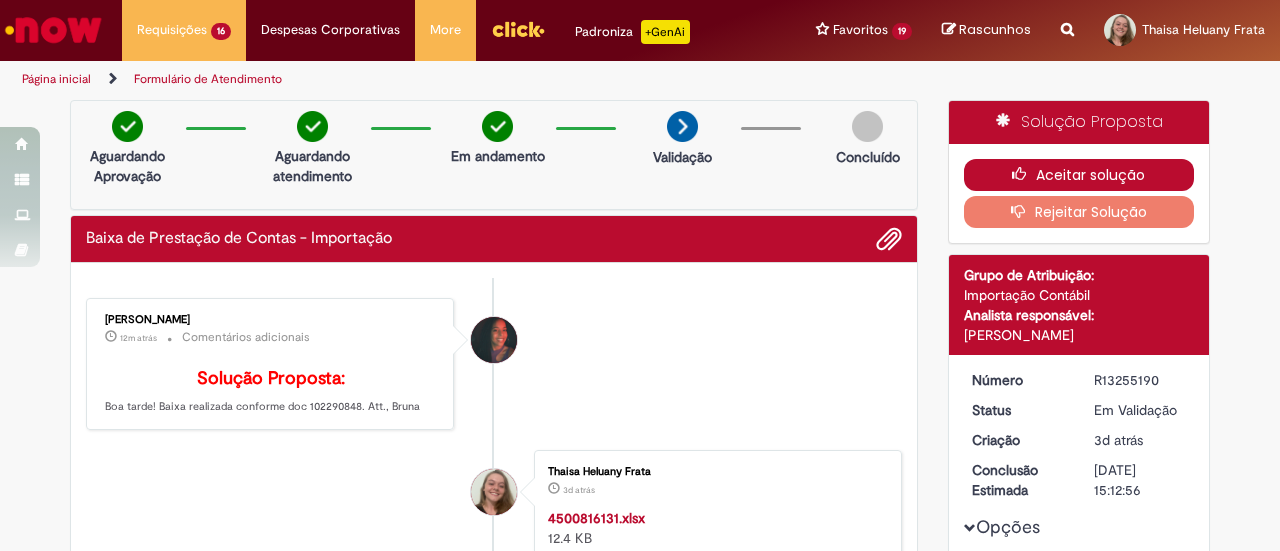 click on "Aceitar solução" at bounding box center (1079, 175) 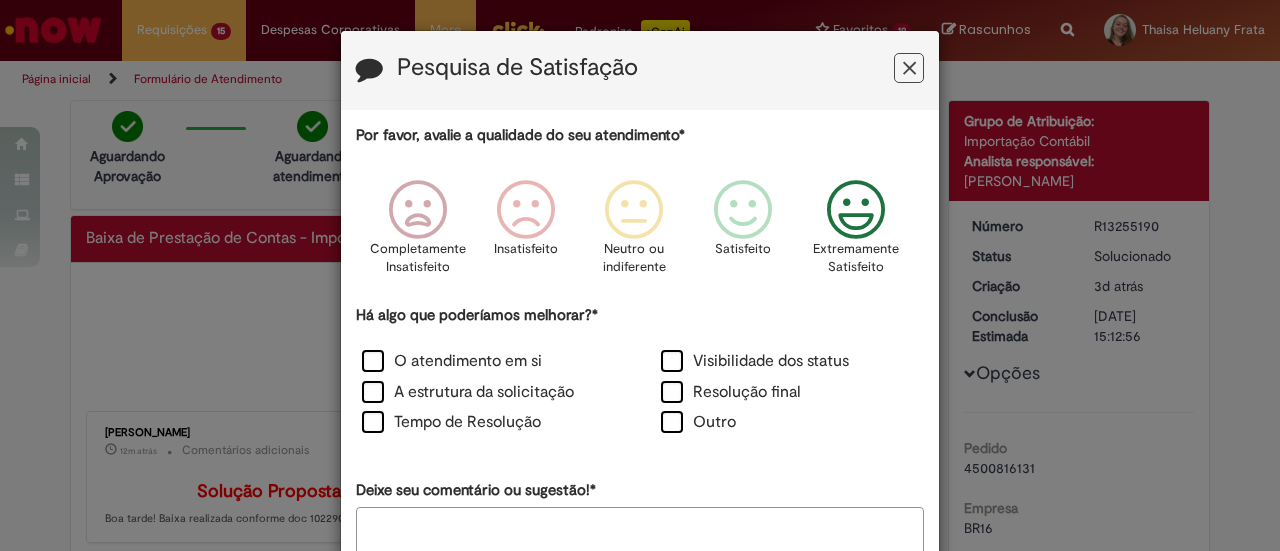 click on "Extremamente Satisfeito" at bounding box center [856, 258] 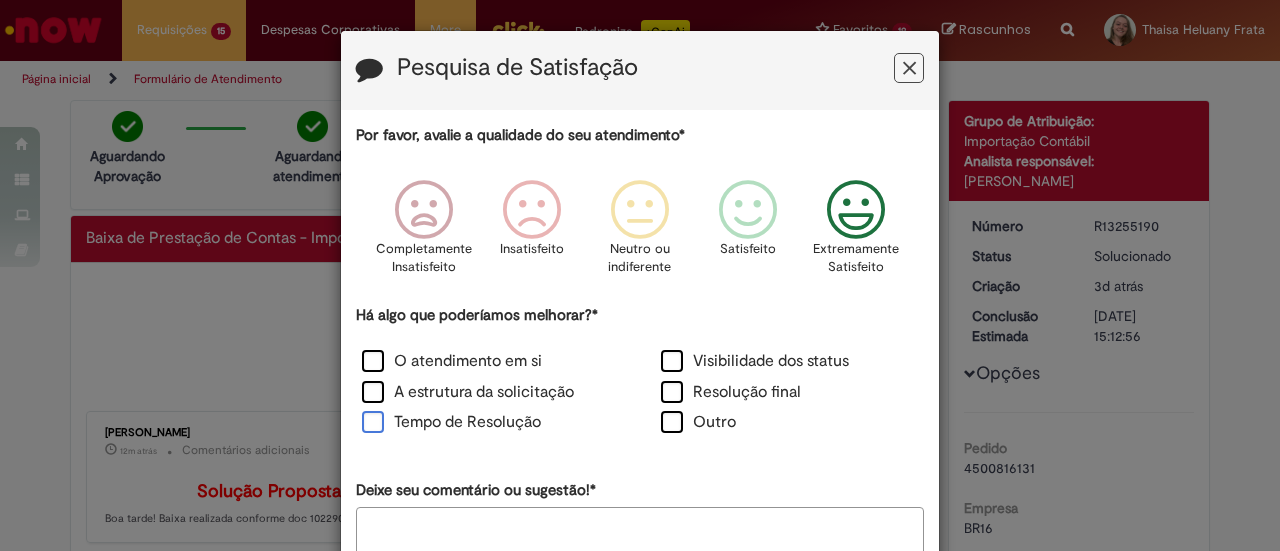 click on "Tempo de Resolução" at bounding box center (451, 422) 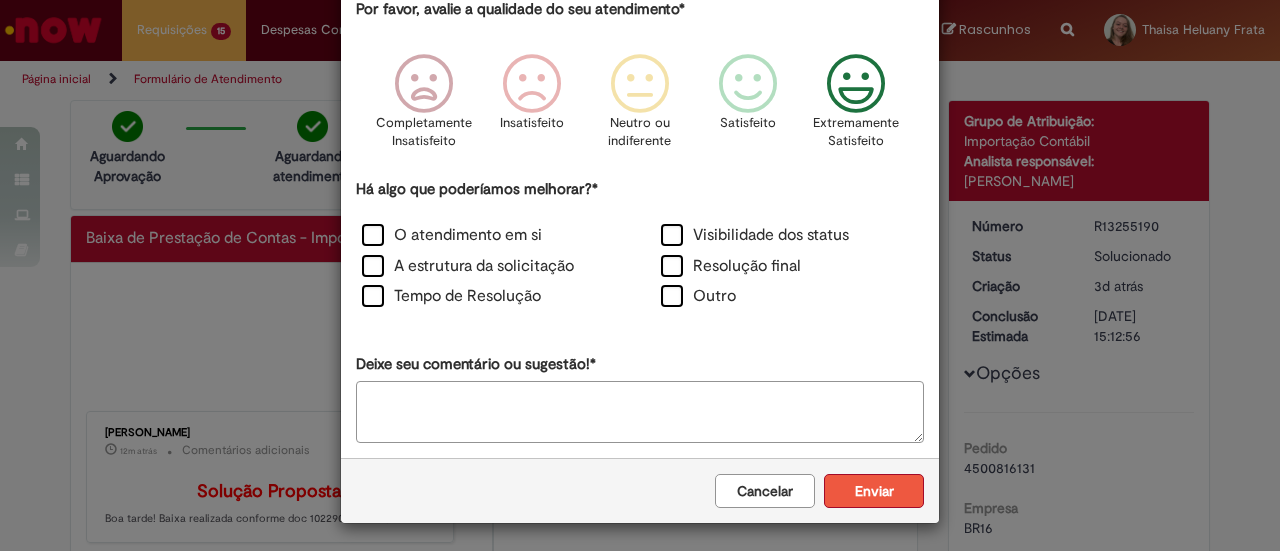 click on "Enviar" at bounding box center [874, 491] 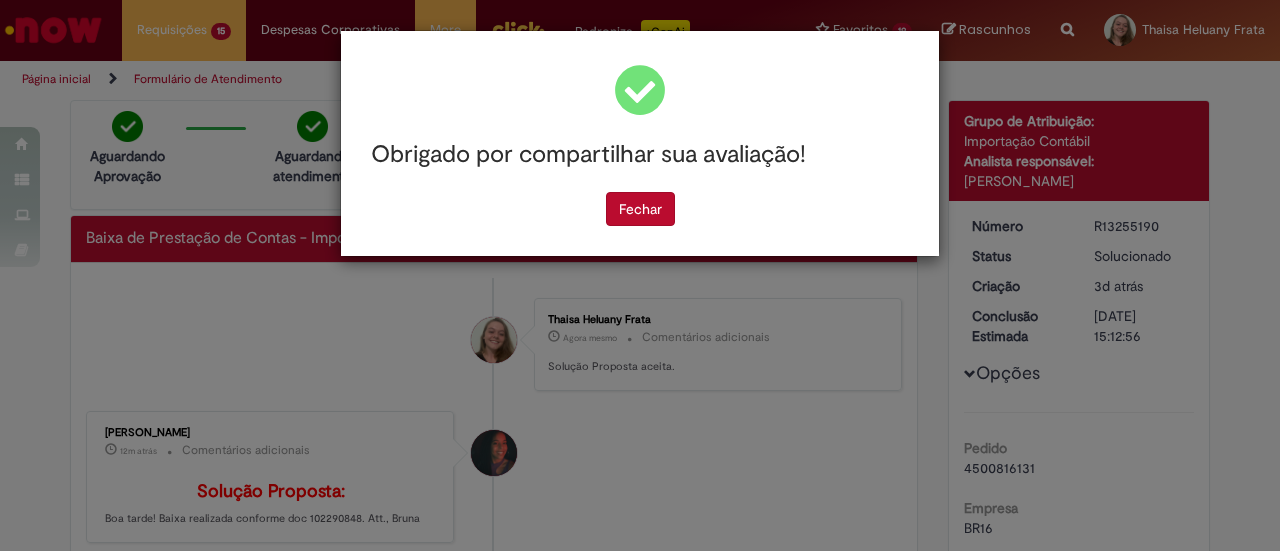 scroll, scrollTop: 0, scrollLeft: 0, axis: both 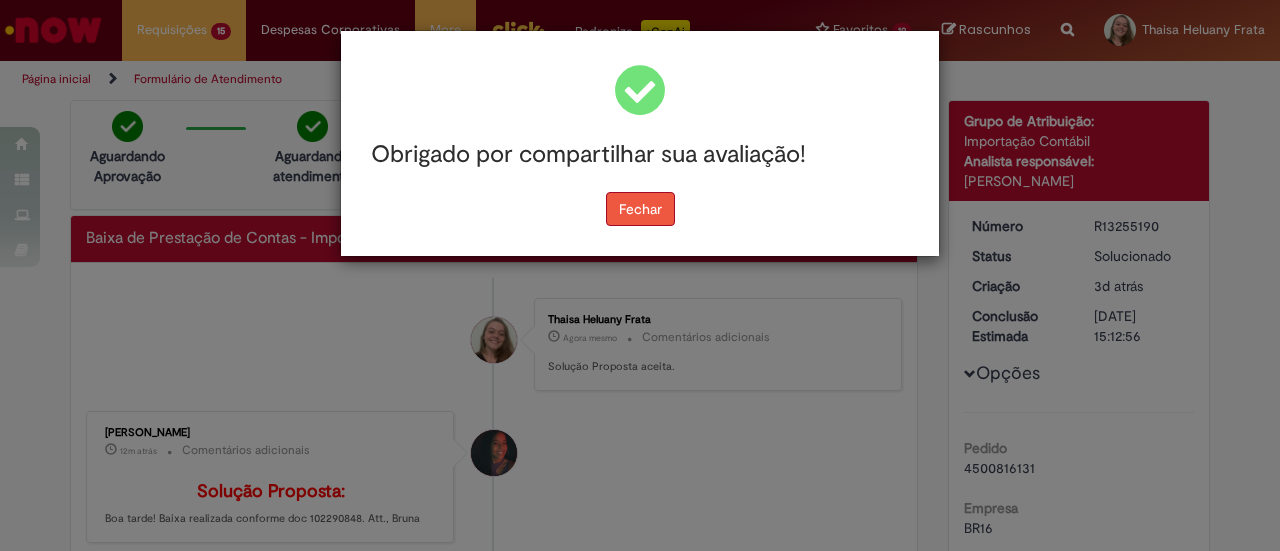click on "Fechar" at bounding box center [640, 209] 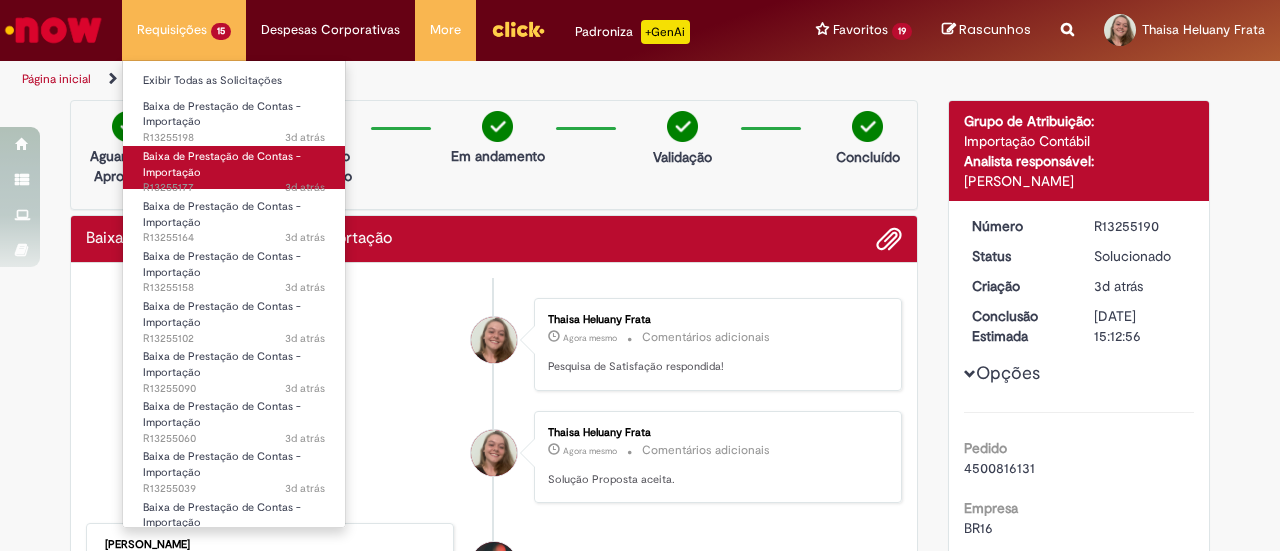 click on "Baixa de Prestação de Contas - Importação
3d atrás 3 dias atrás  R13255177" at bounding box center [234, 167] 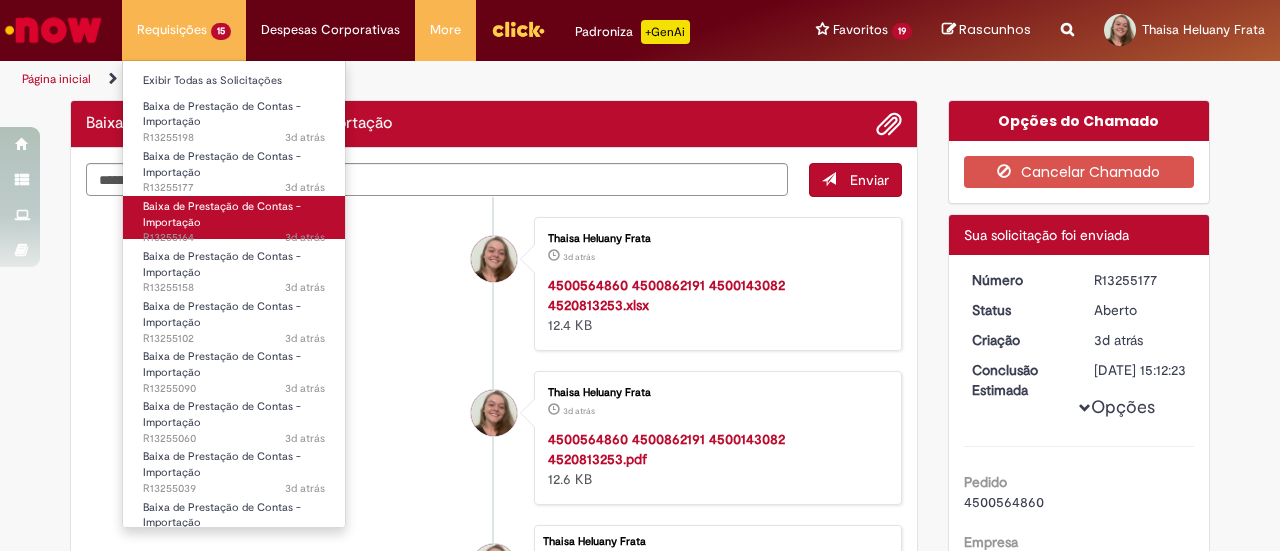 click on "Baixa de Prestação de Contas - Importação
3d atrás 3 dias atrás  R13255164" at bounding box center [234, 217] 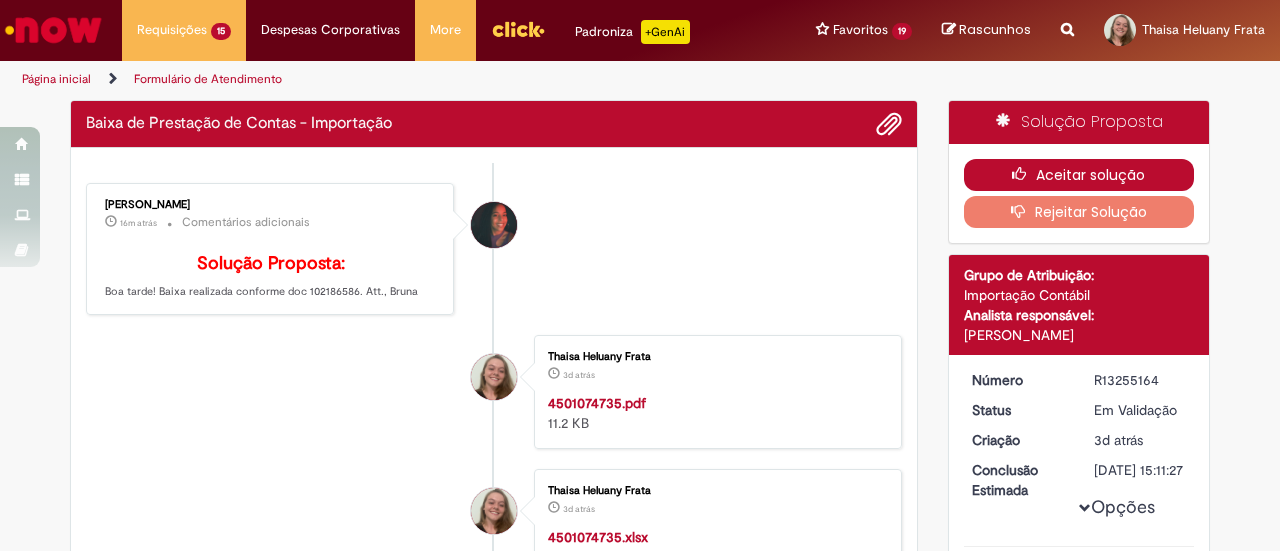 click at bounding box center (1024, 174) 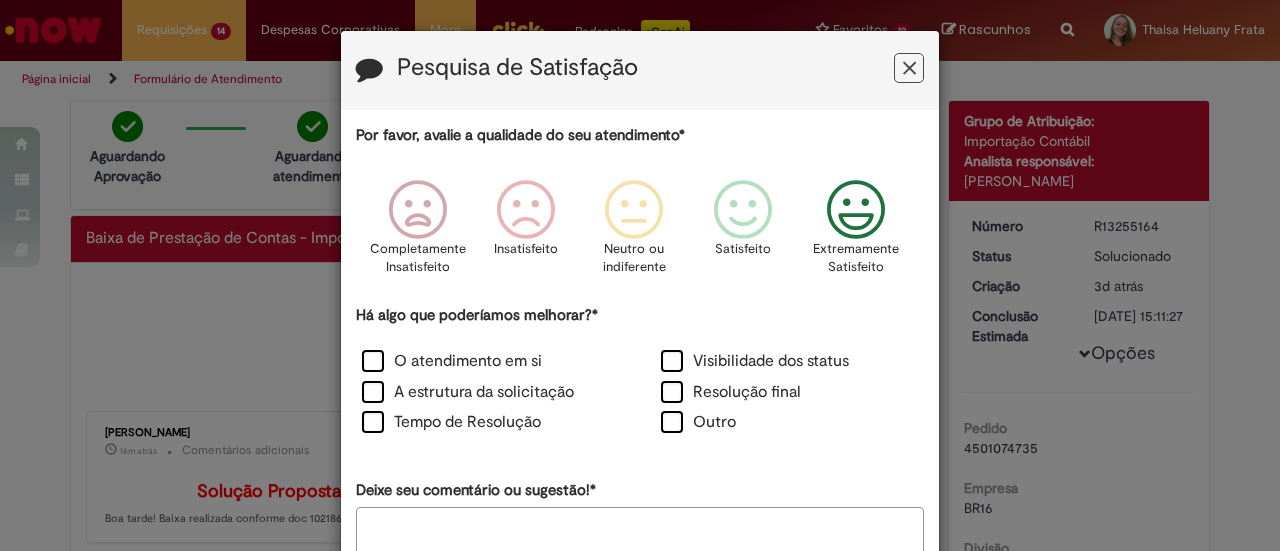 click on "Extremamente Satisfeito" at bounding box center (856, 258) 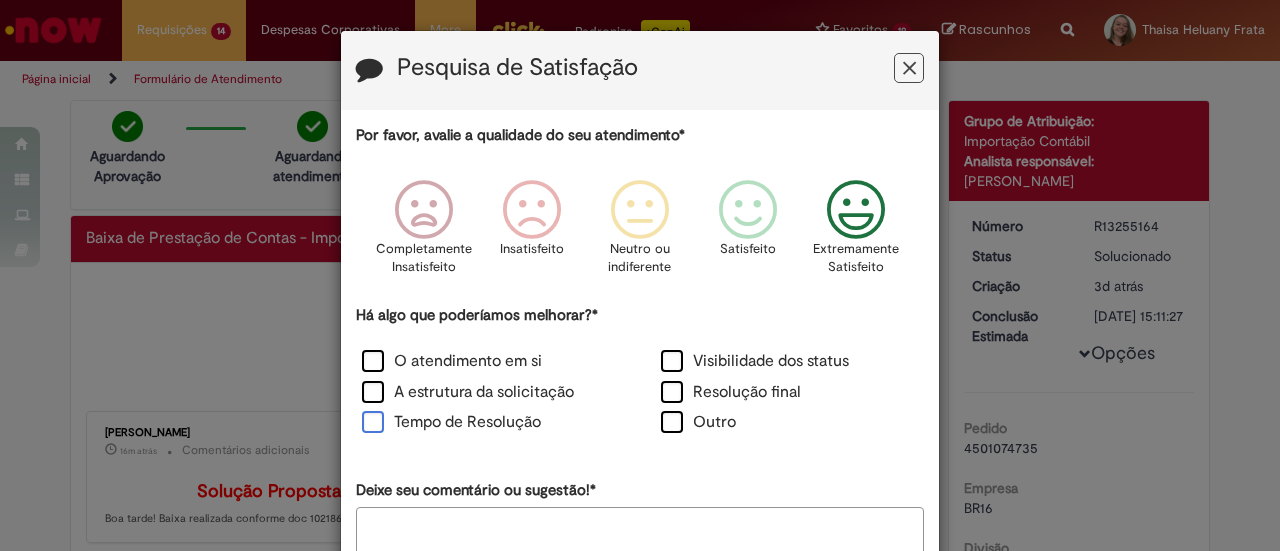click on "Tempo de Resolução" at bounding box center [451, 422] 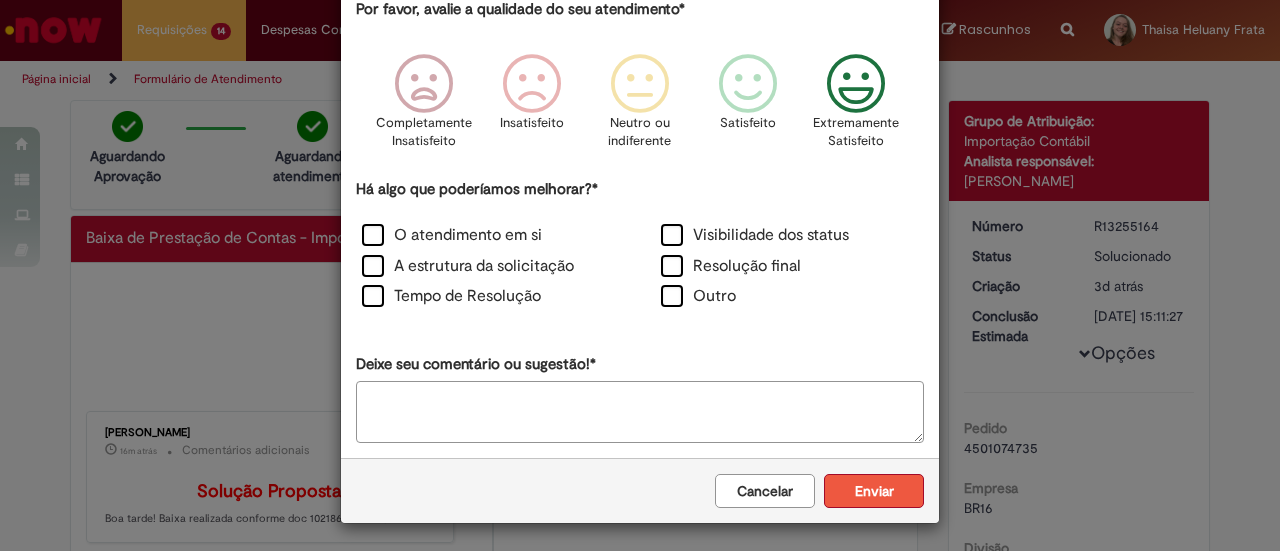 click on "Enviar" at bounding box center (874, 491) 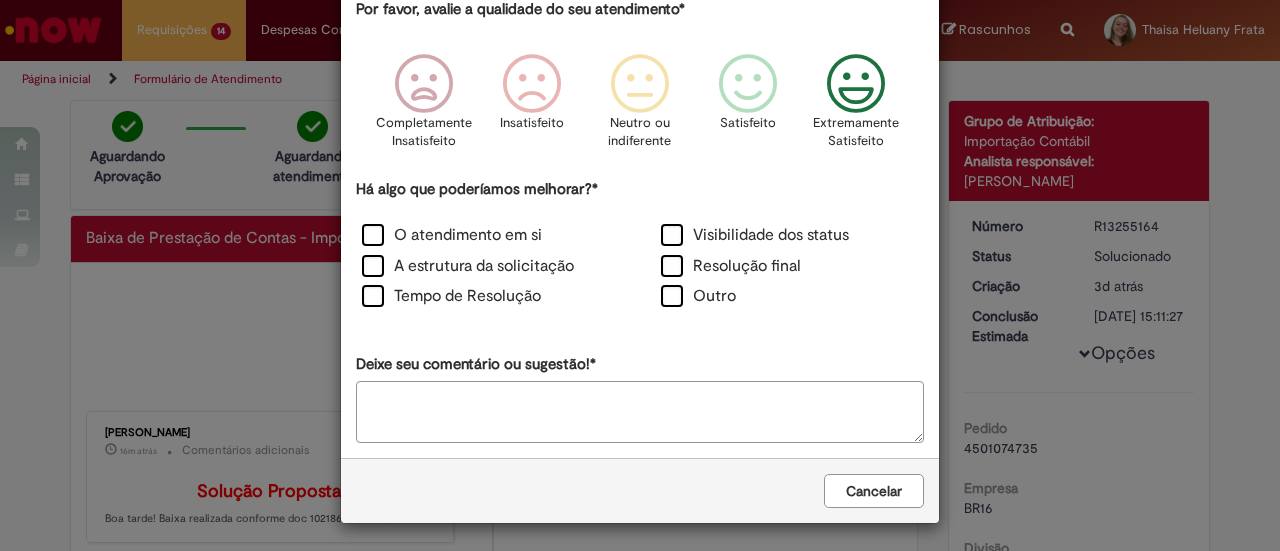 scroll, scrollTop: 0, scrollLeft: 0, axis: both 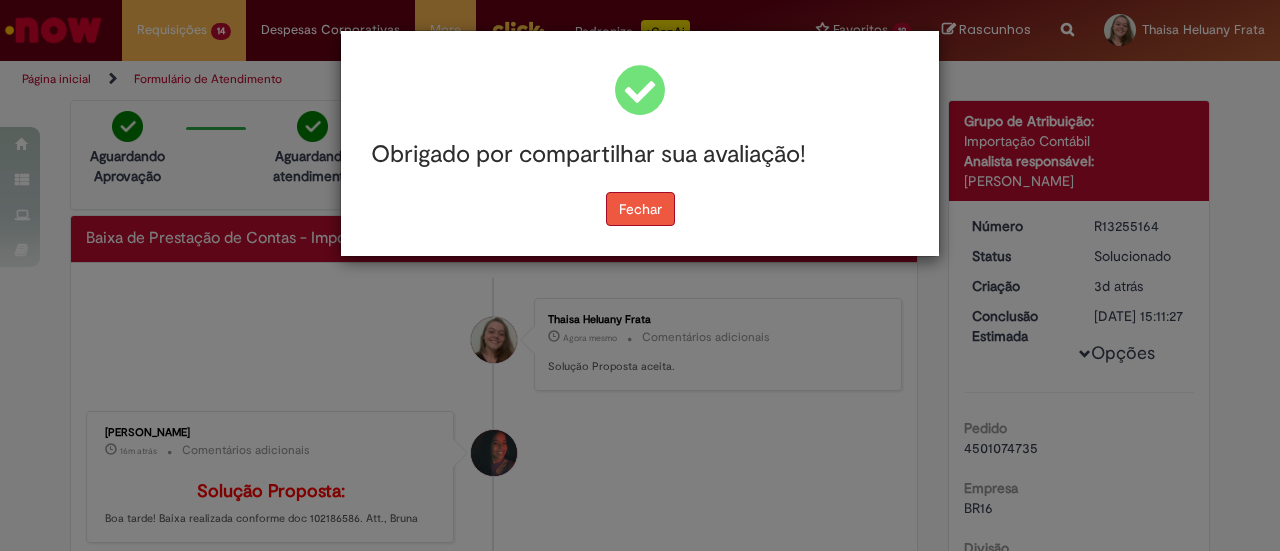 click on "Fechar" at bounding box center (640, 209) 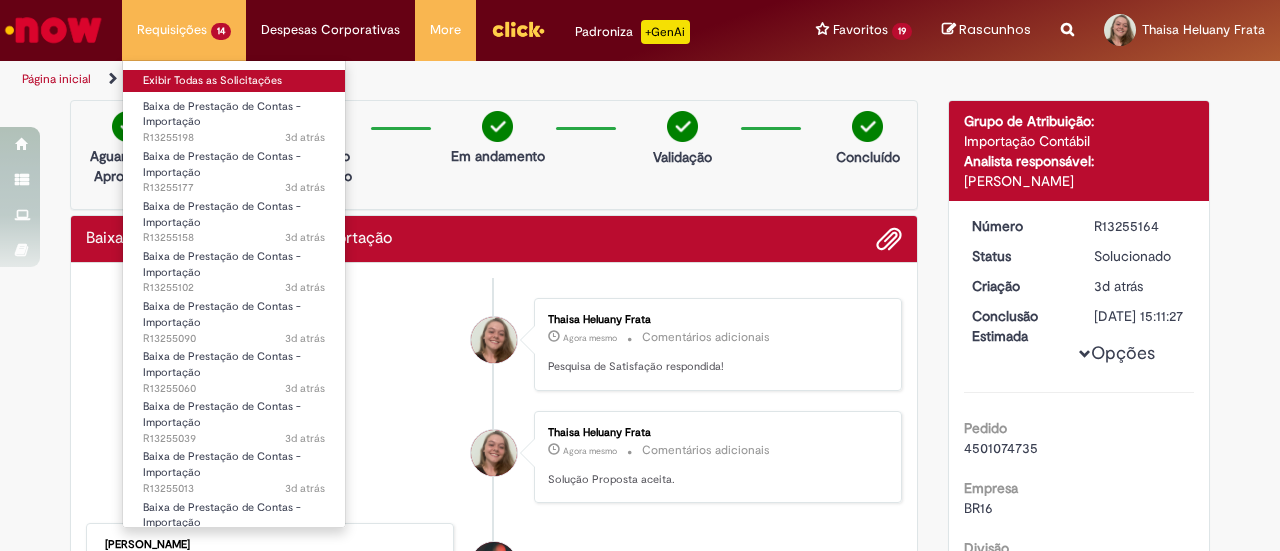 click on "Exibir Todas as Solicitações" at bounding box center (234, 81) 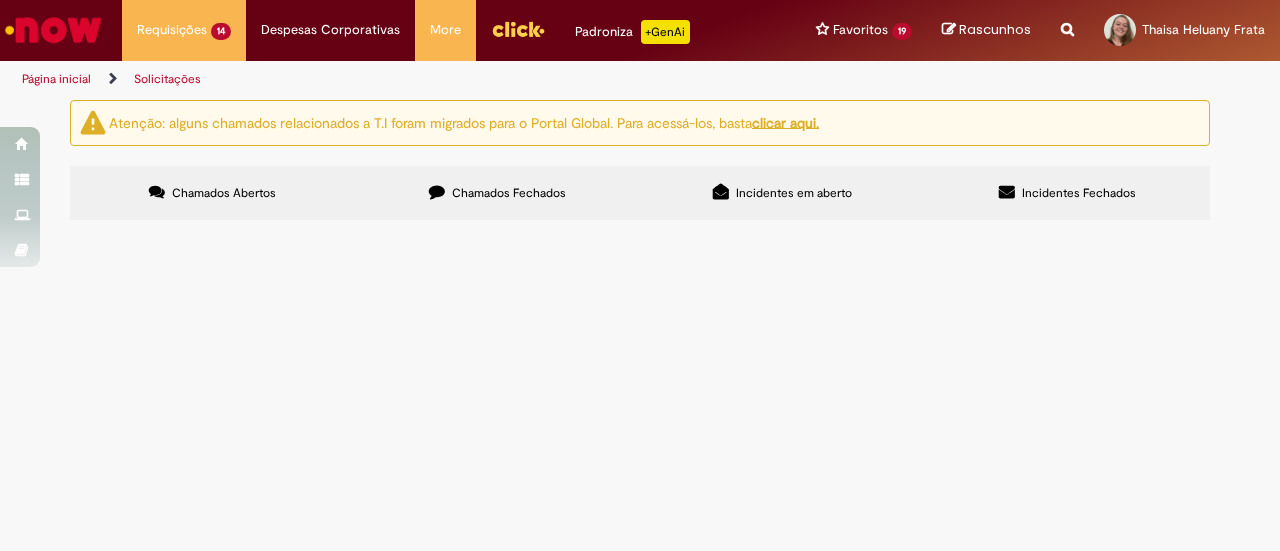 scroll, scrollTop: 378, scrollLeft: 0, axis: vertical 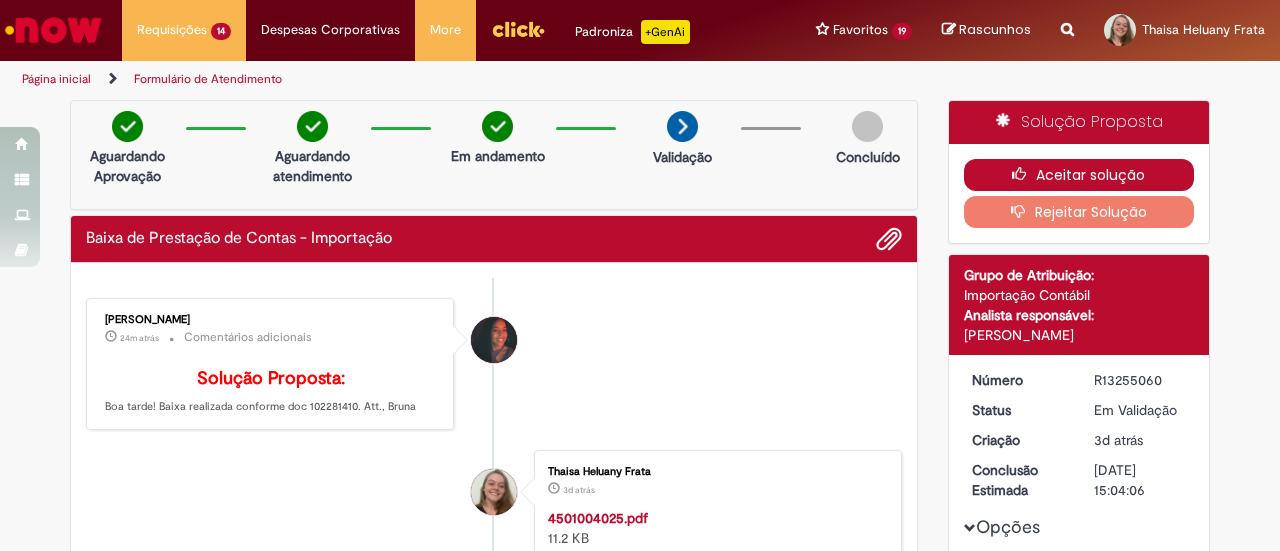 click on "Aceitar solução" at bounding box center [1079, 175] 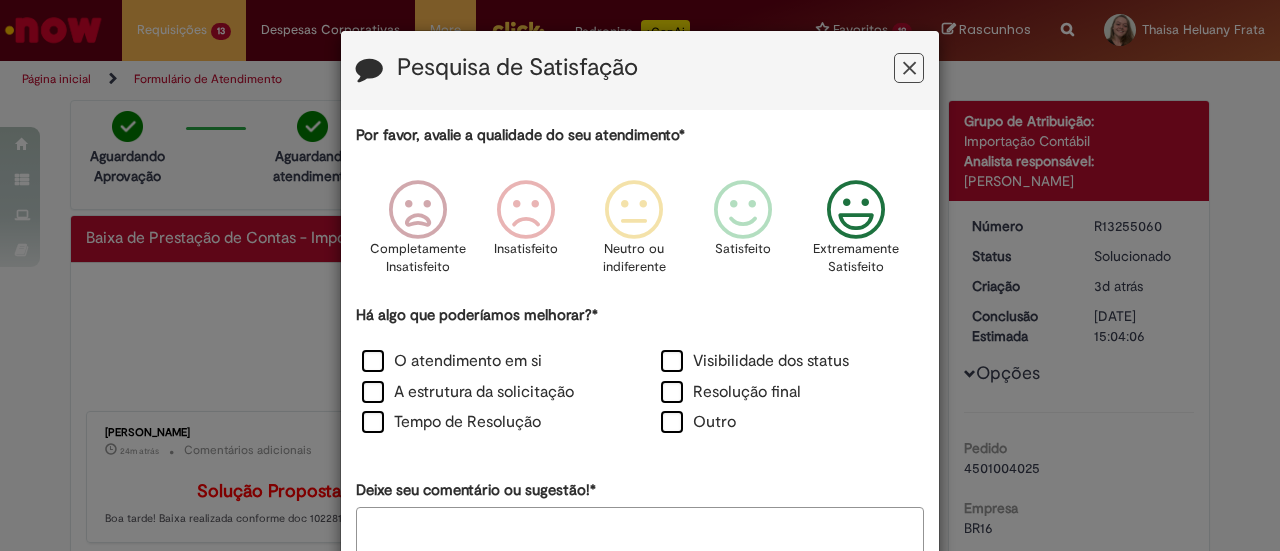 click on "Extremamente Satisfeito" at bounding box center (856, 258) 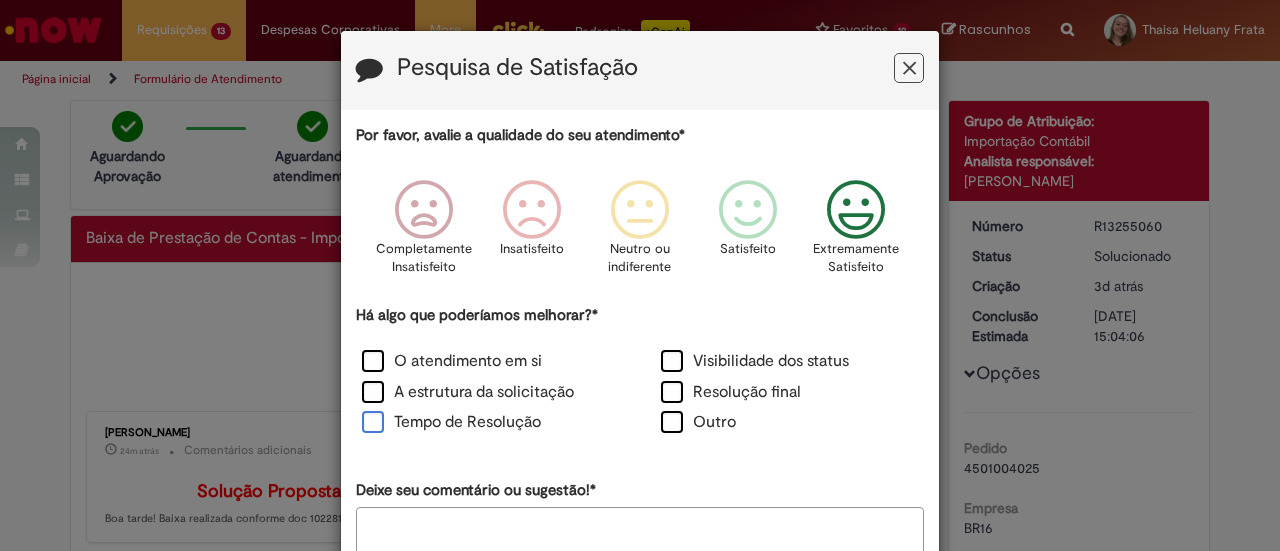 click on "Tempo de Resolução" at bounding box center [451, 422] 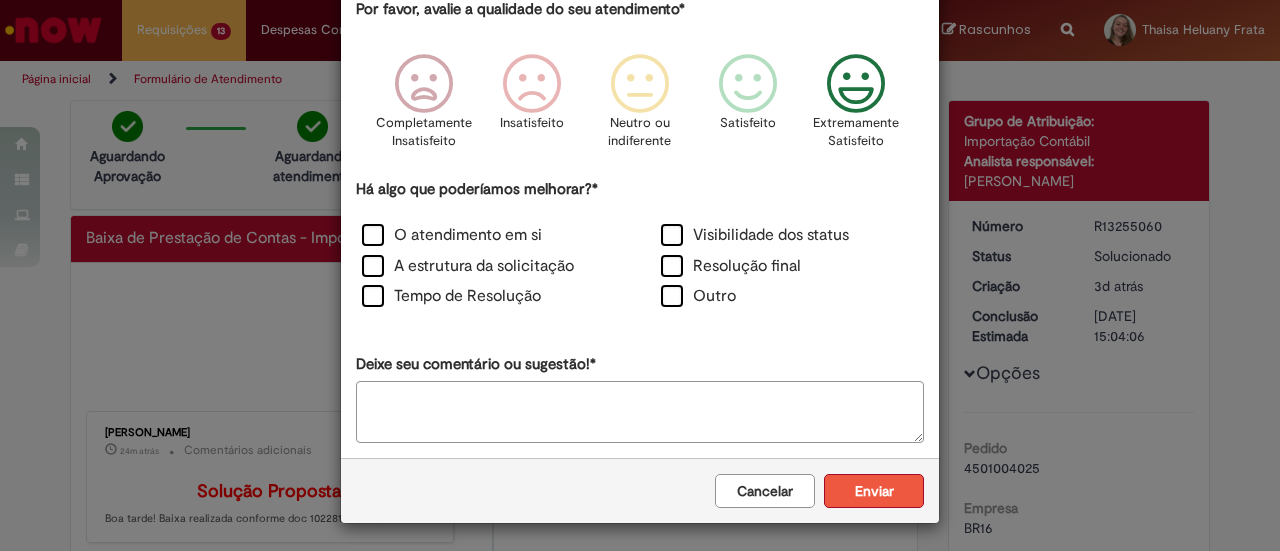 click on "Enviar" at bounding box center (874, 491) 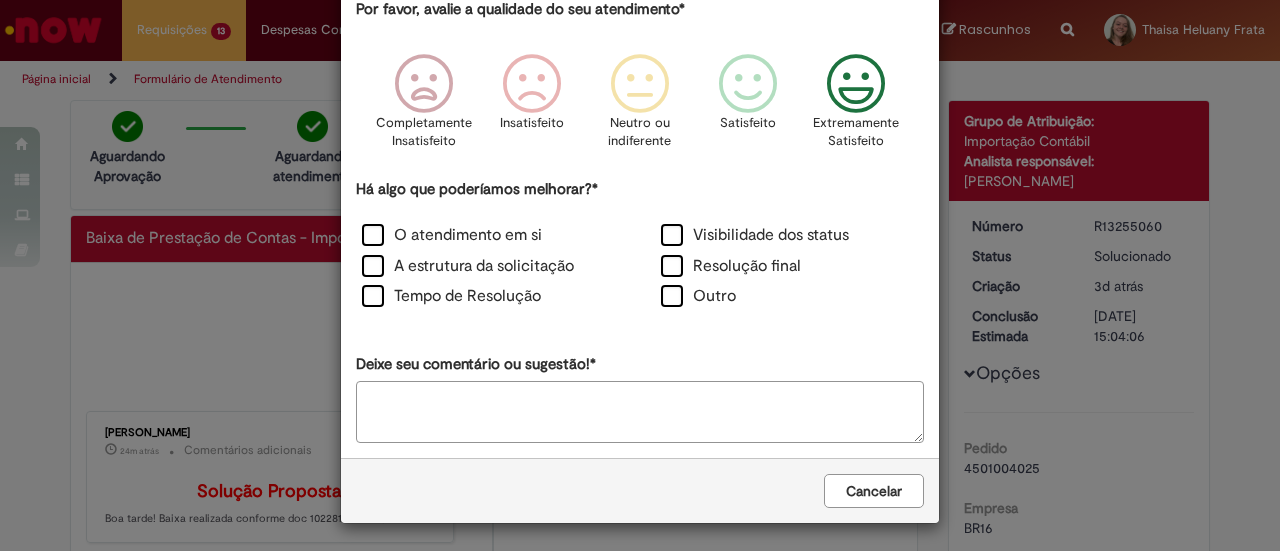 scroll, scrollTop: 0, scrollLeft: 0, axis: both 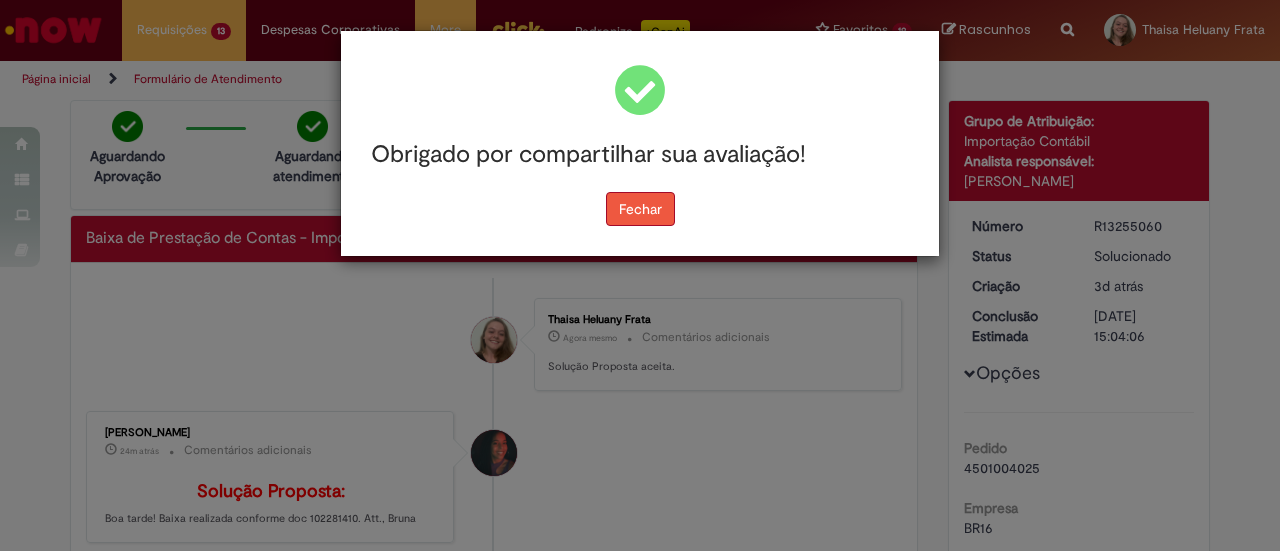 click on "Fechar" at bounding box center (640, 209) 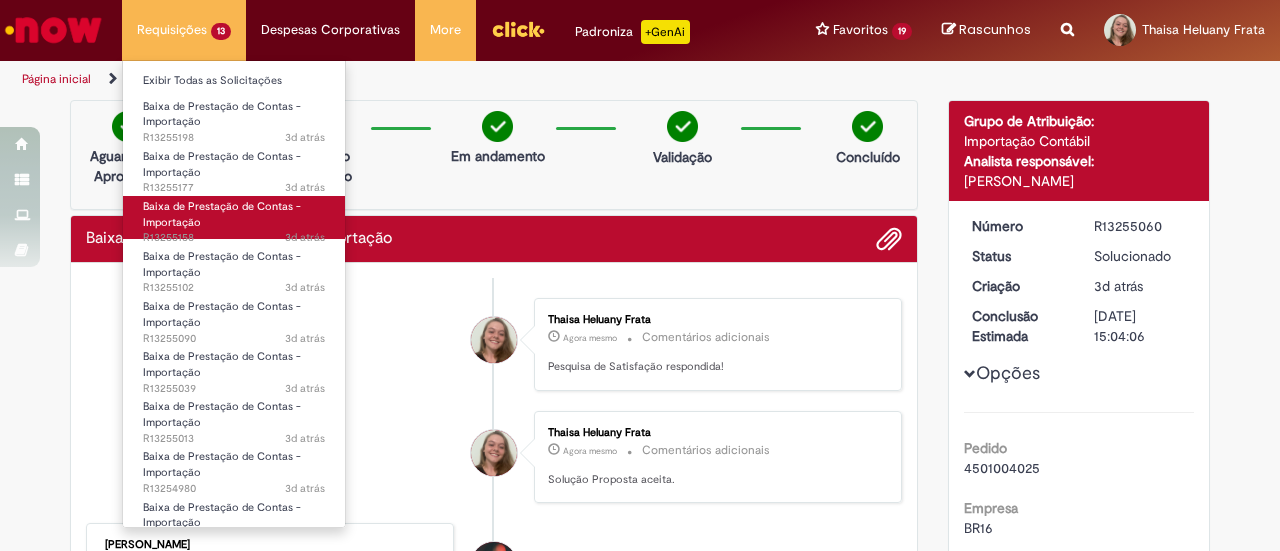 click on "Baixa de Prestação de Contas - Importação" at bounding box center [222, 214] 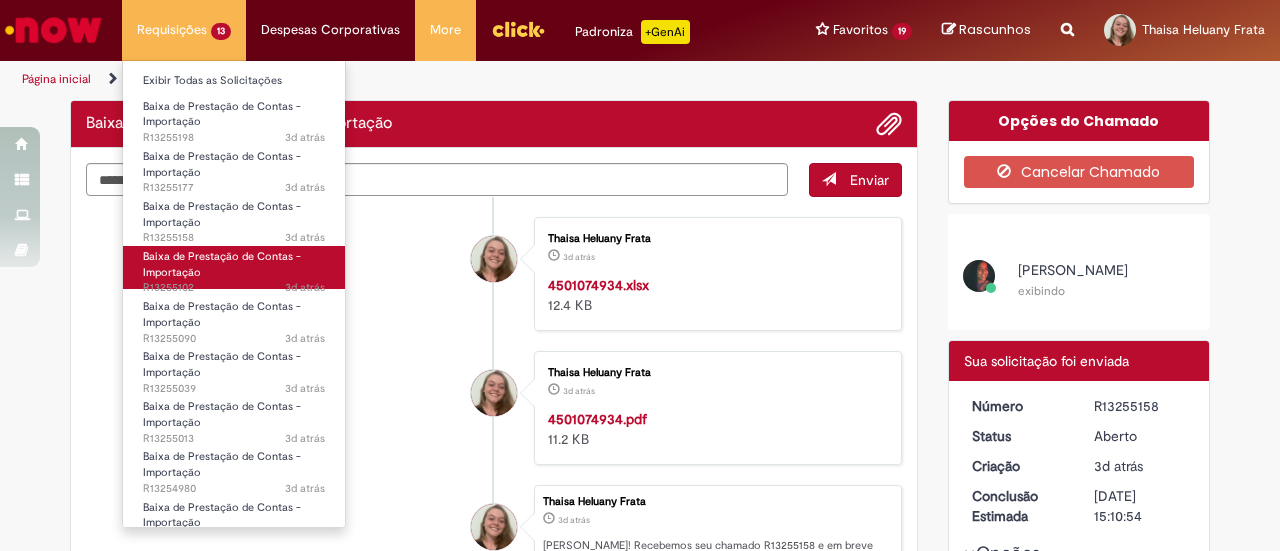 click on "Baixa de Prestação de Contas - Importação
3d atrás 3 dias atrás  R13255102" at bounding box center [234, 267] 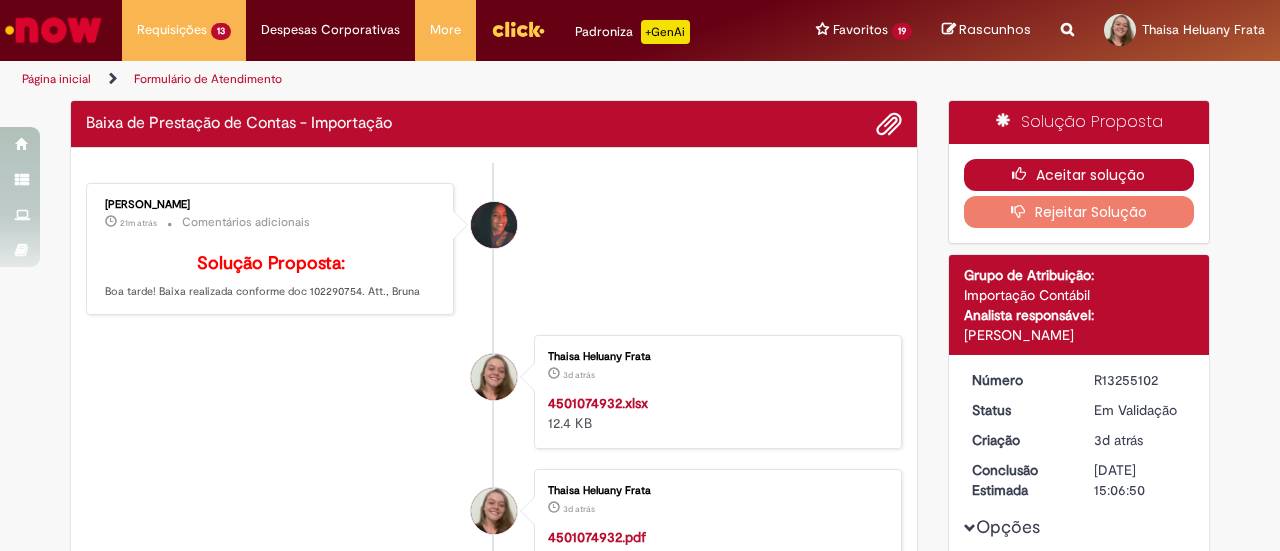 click on "Aceitar solução" at bounding box center [1079, 175] 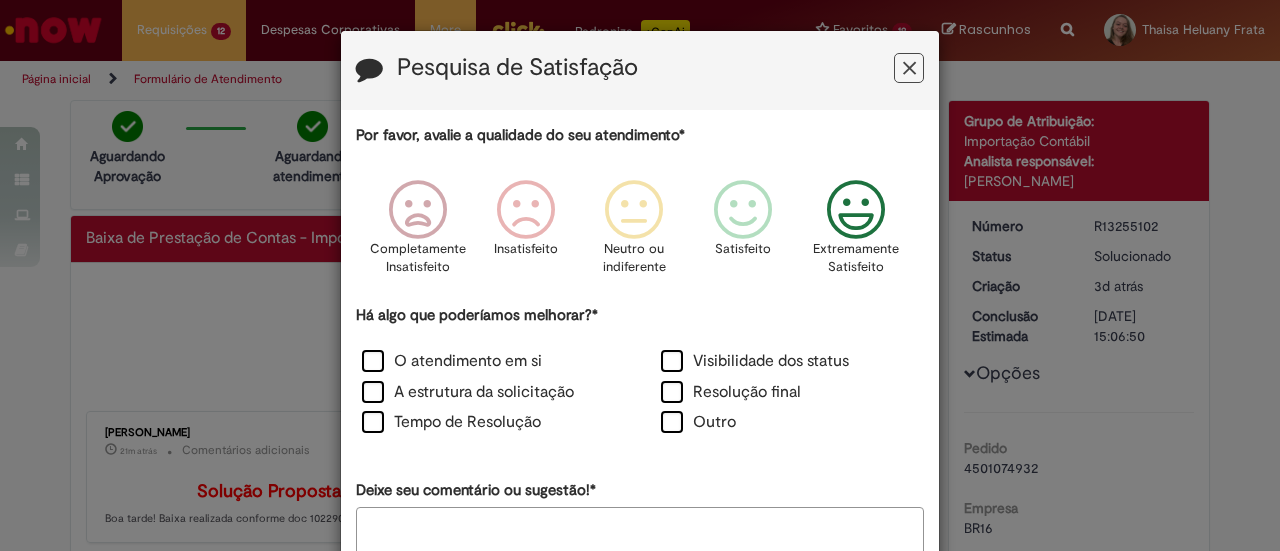click on "Extremamente Satisfeito" at bounding box center [856, 258] 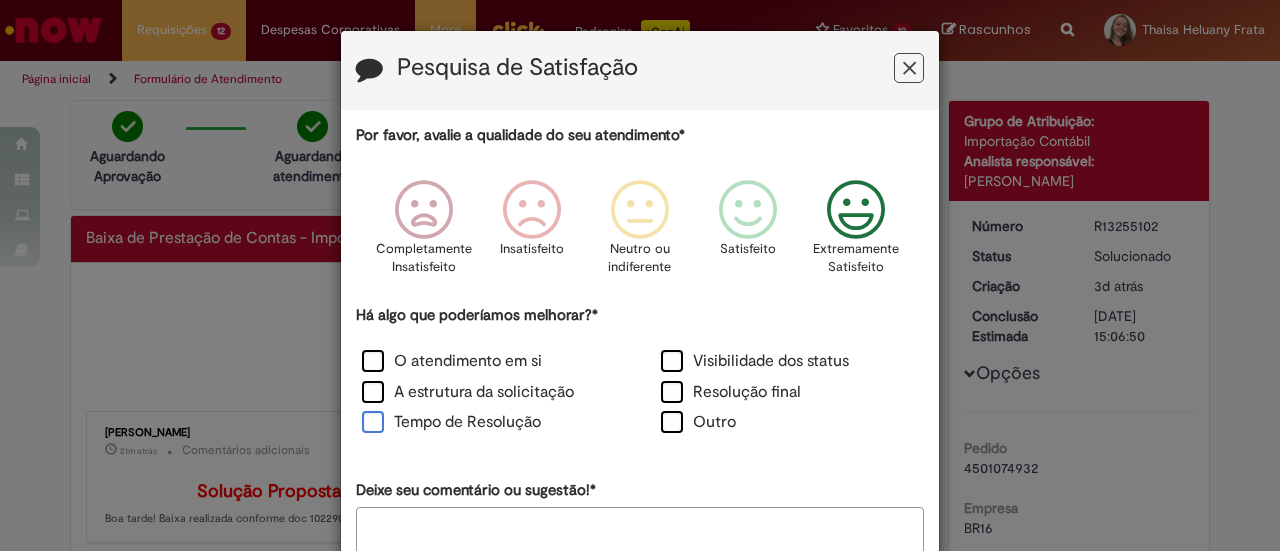 click on "Tempo de Resolução" at bounding box center [451, 422] 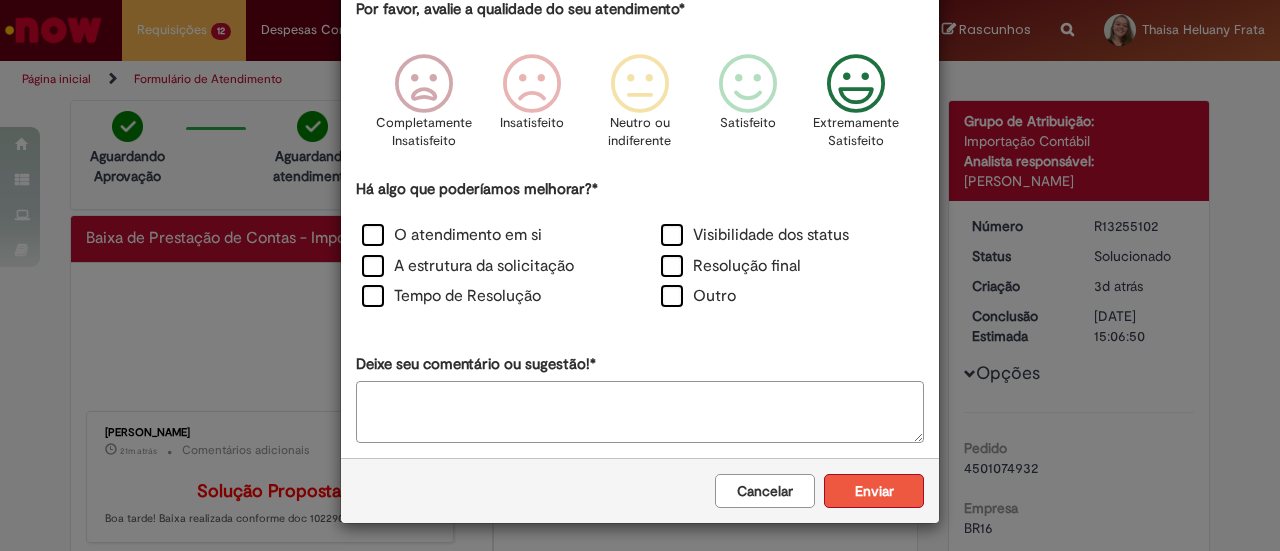 click on "Enviar" at bounding box center (874, 491) 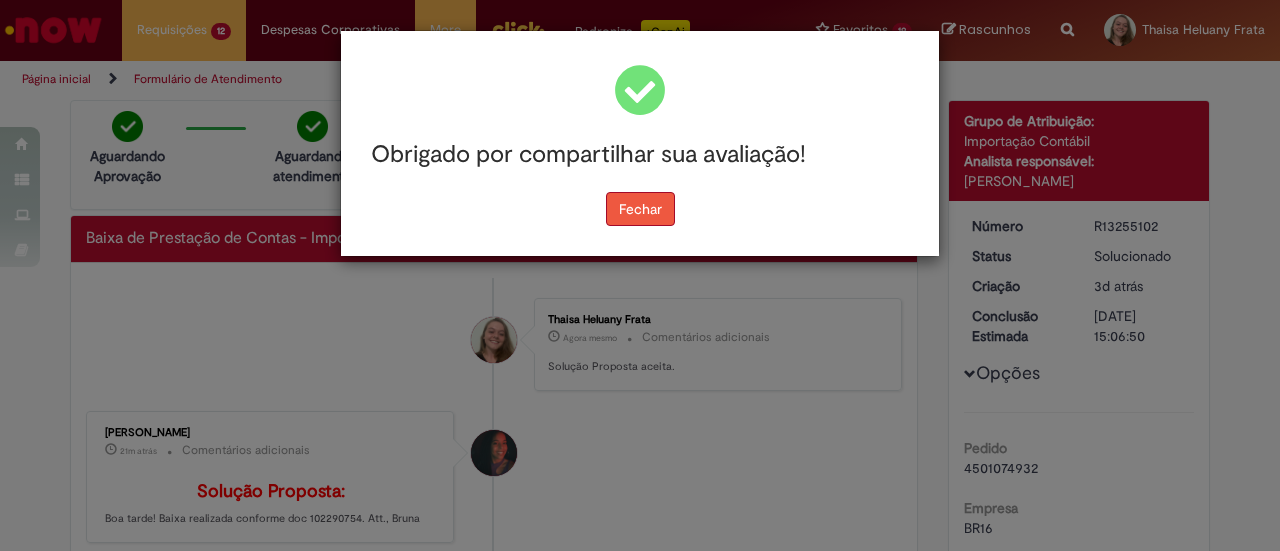 scroll, scrollTop: 0, scrollLeft: 0, axis: both 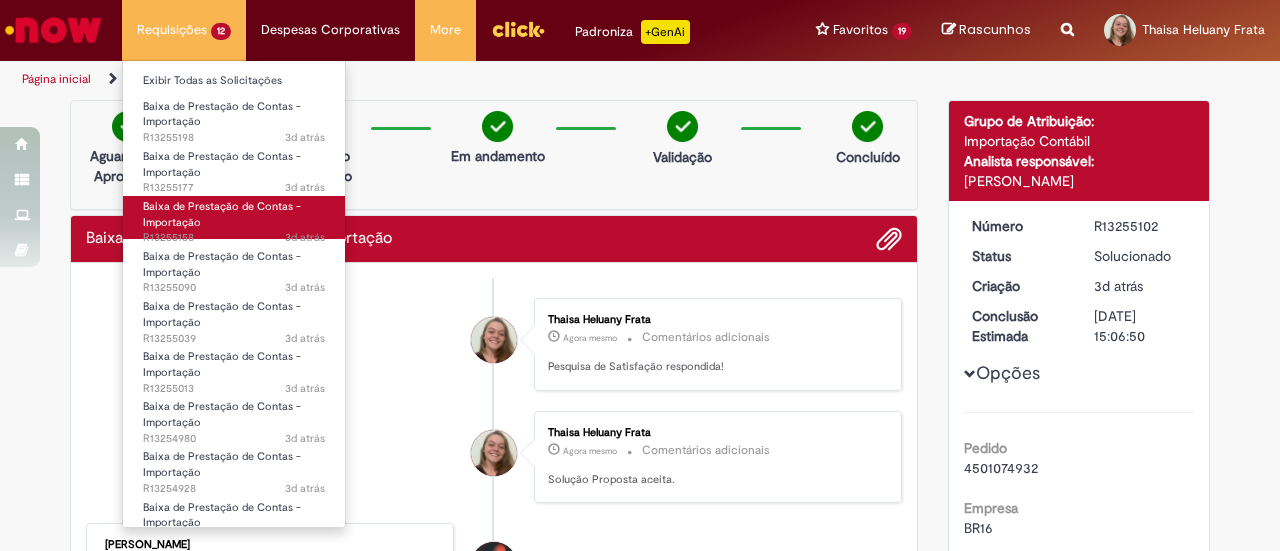 click on "3d atrás 3 dias atrás  R13255158" at bounding box center (234, 238) 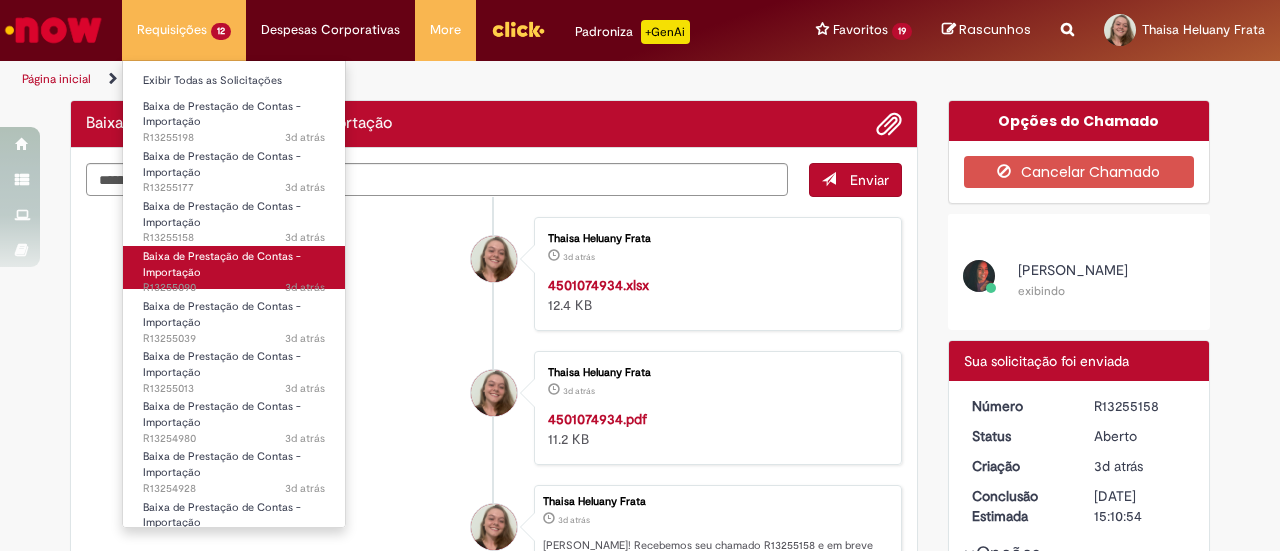 click on "Baixa de Prestação de Contas - Importação" at bounding box center [222, 264] 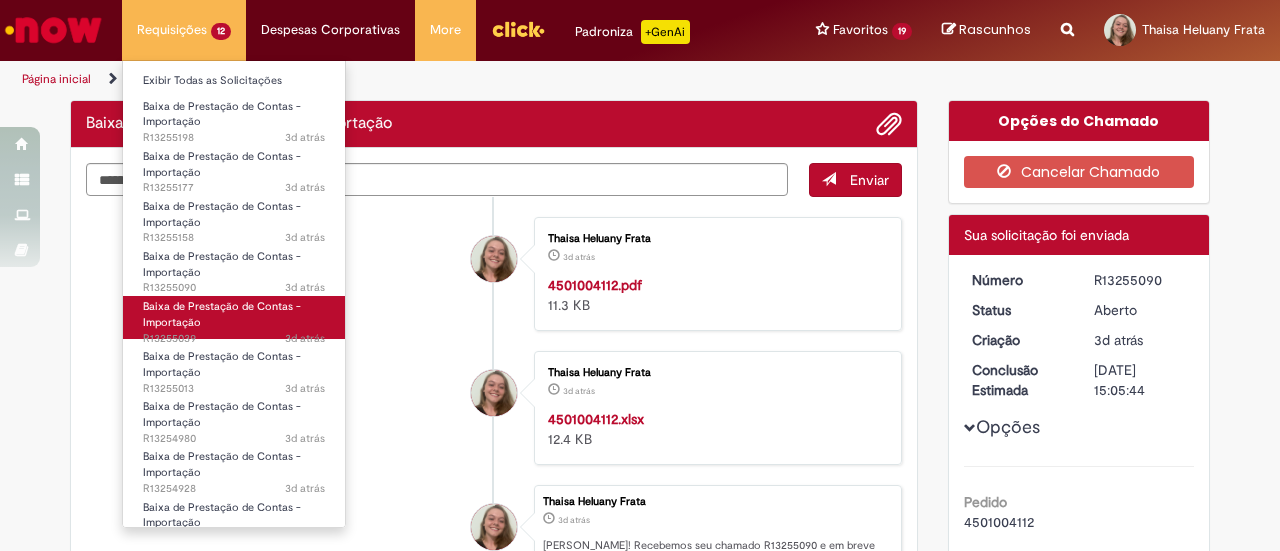 click on "Baixa de Prestação de Contas - Importação
3d atrás 3 dias atrás  R13255039" at bounding box center (234, 317) 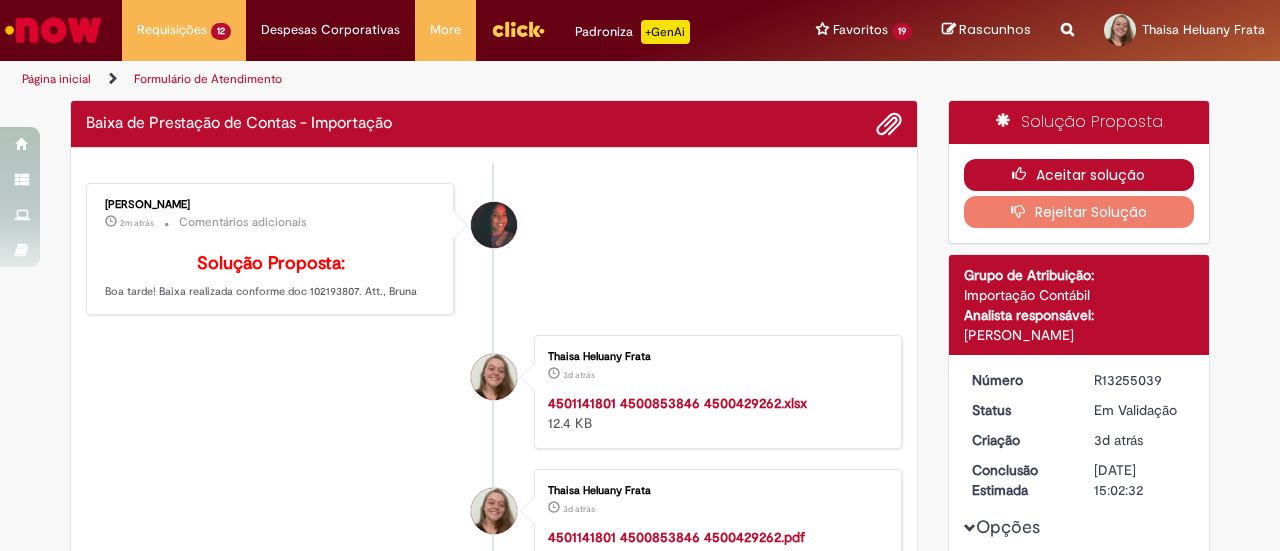 click on "Aceitar solução" at bounding box center [1079, 175] 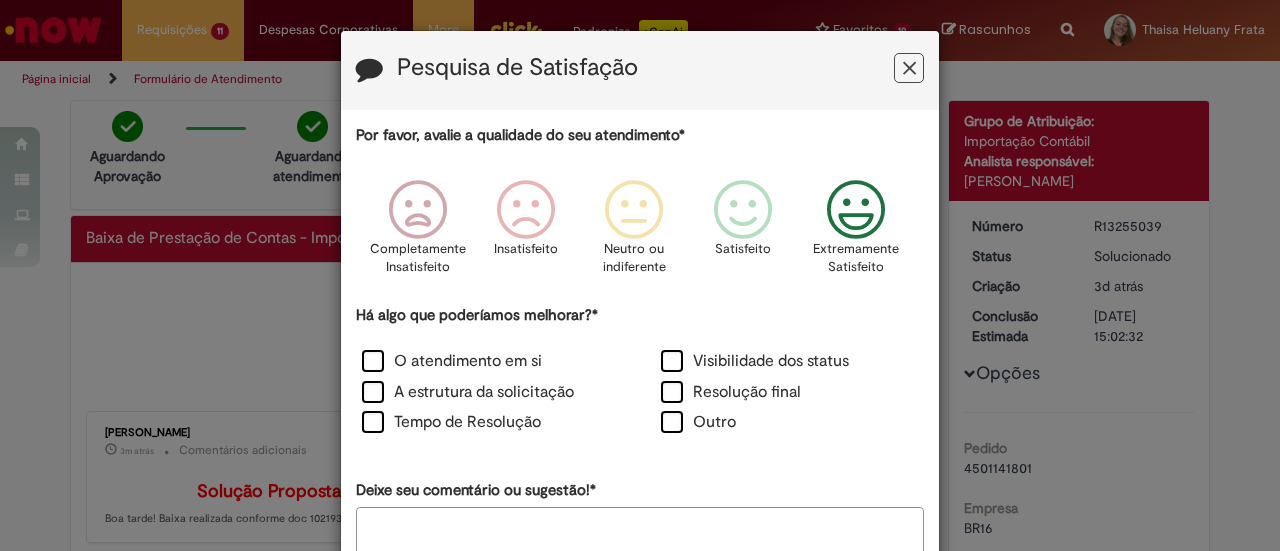 click at bounding box center (856, 210) 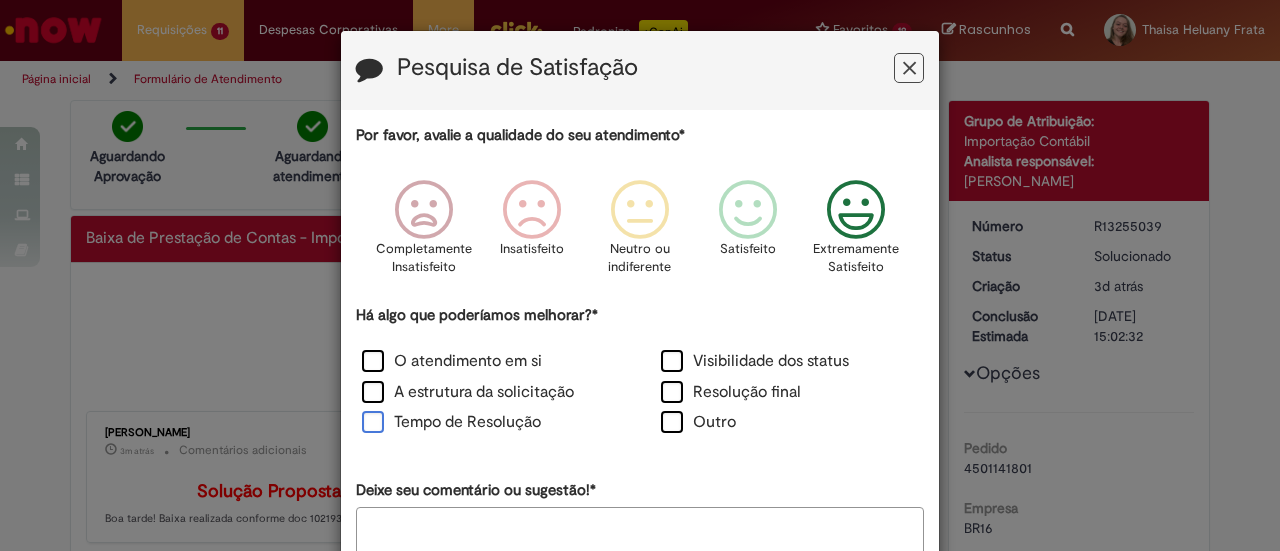 click on "Tempo de Resolução" at bounding box center [451, 422] 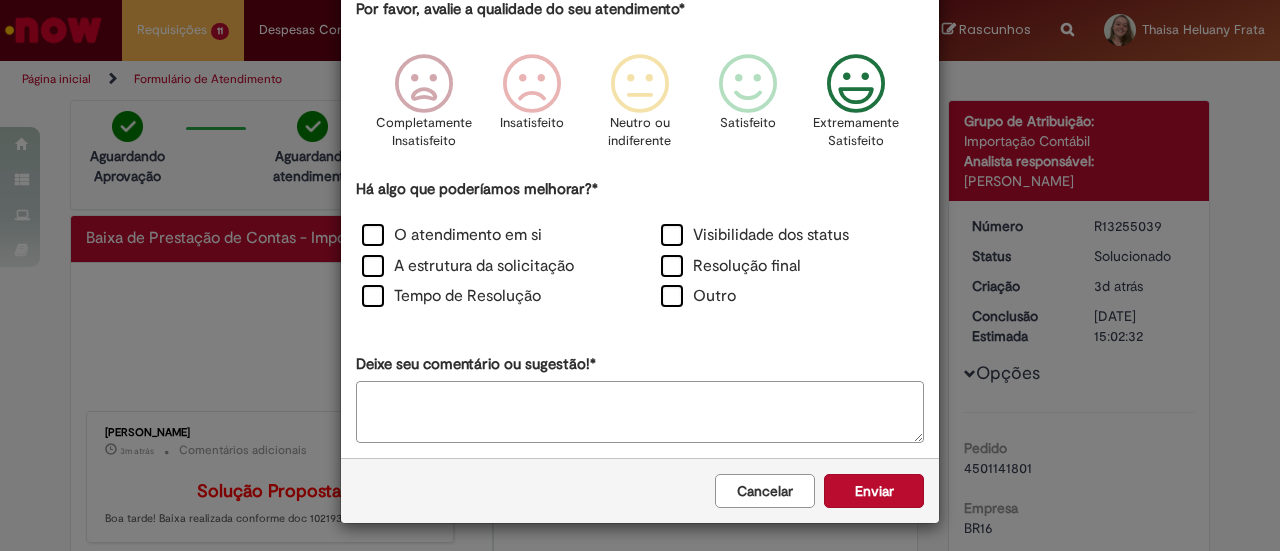 click on "Cancelar   Enviar" at bounding box center (640, 490) 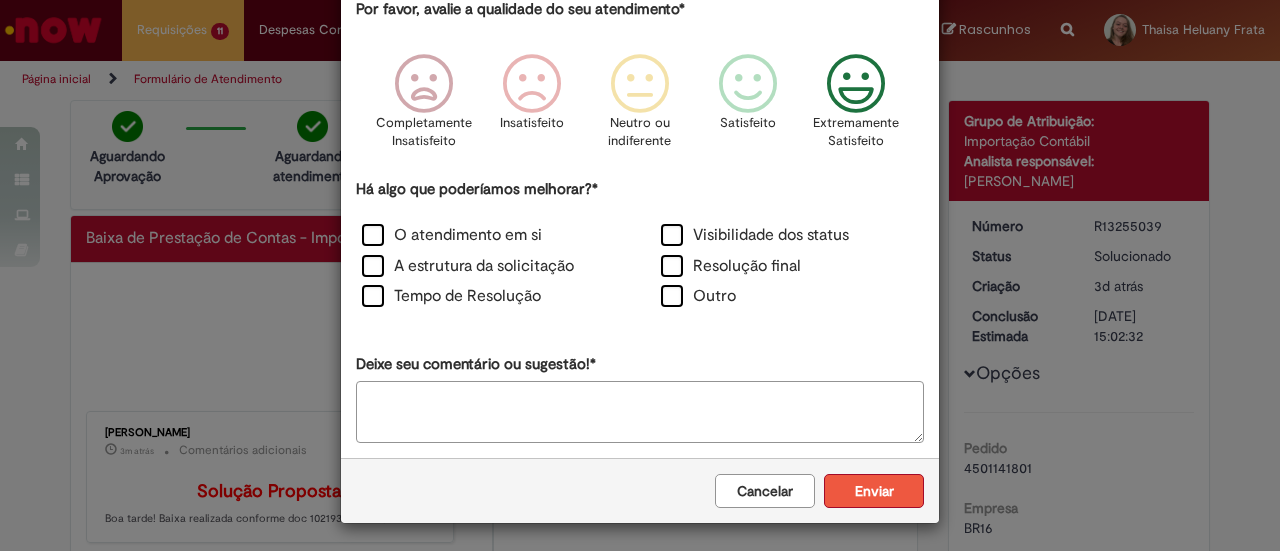 click on "Enviar" at bounding box center [874, 491] 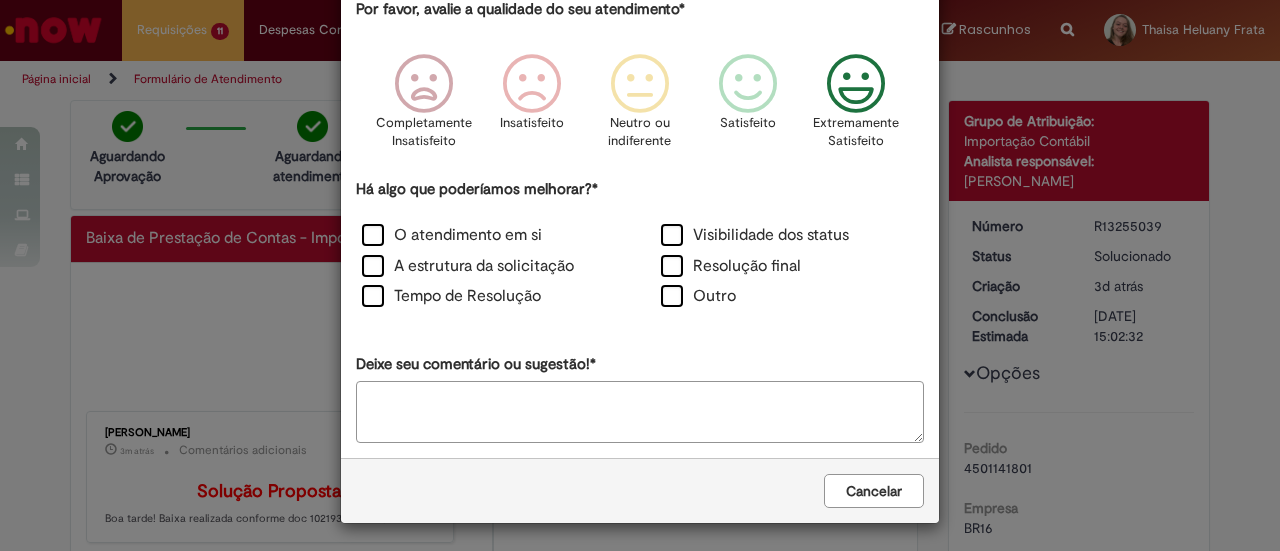 scroll, scrollTop: 0, scrollLeft: 0, axis: both 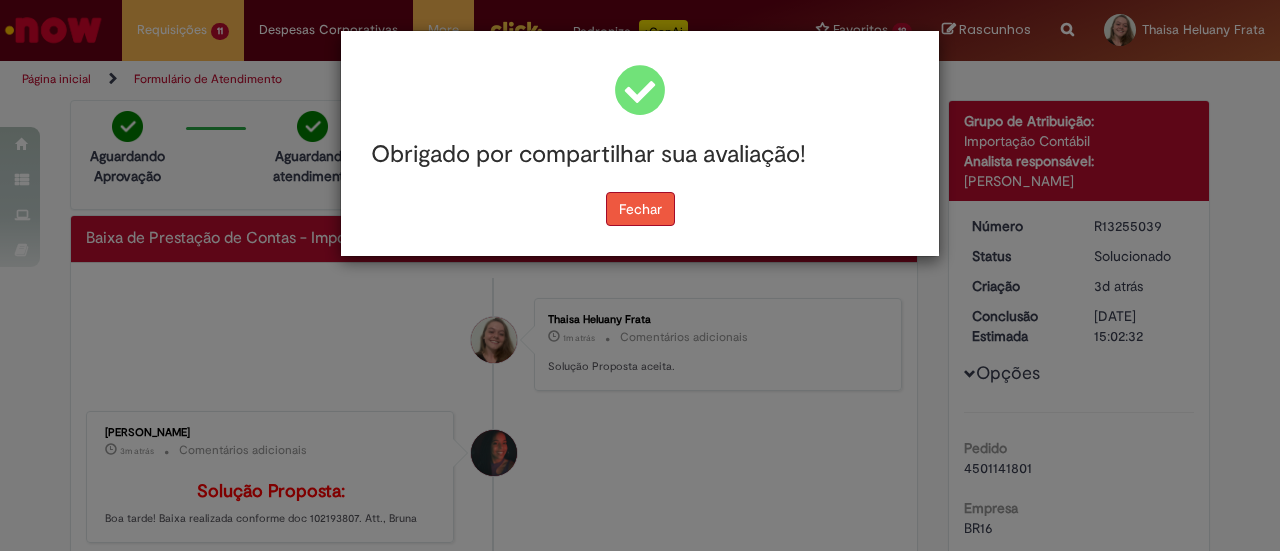 click on "Fechar" at bounding box center [640, 209] 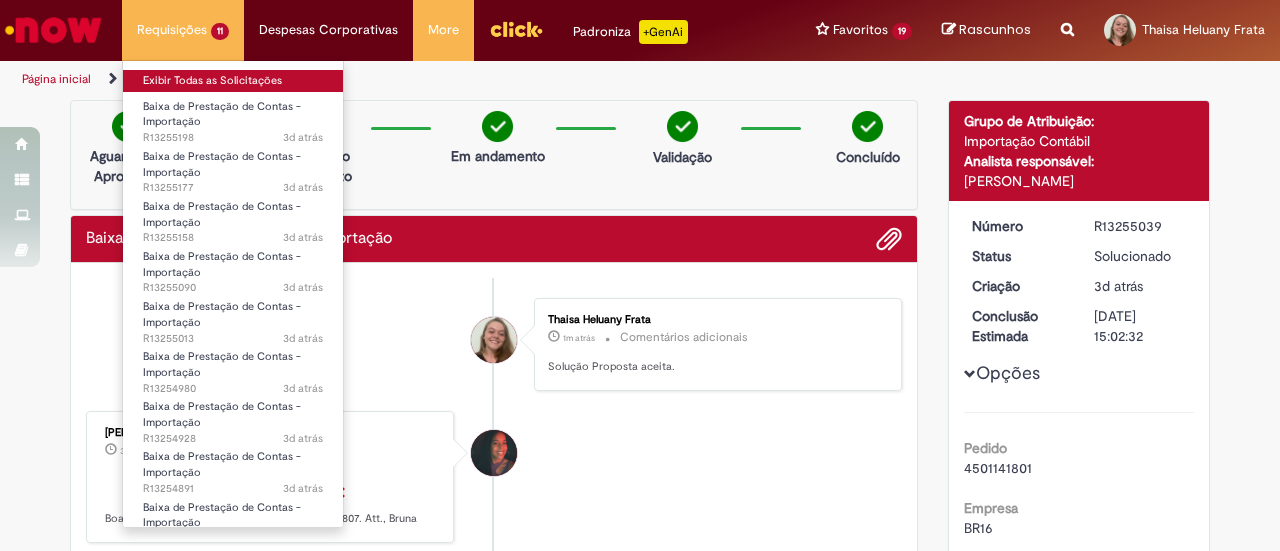 click on "Exibir Todas as Solicitações" at bounding box center [233, 81] 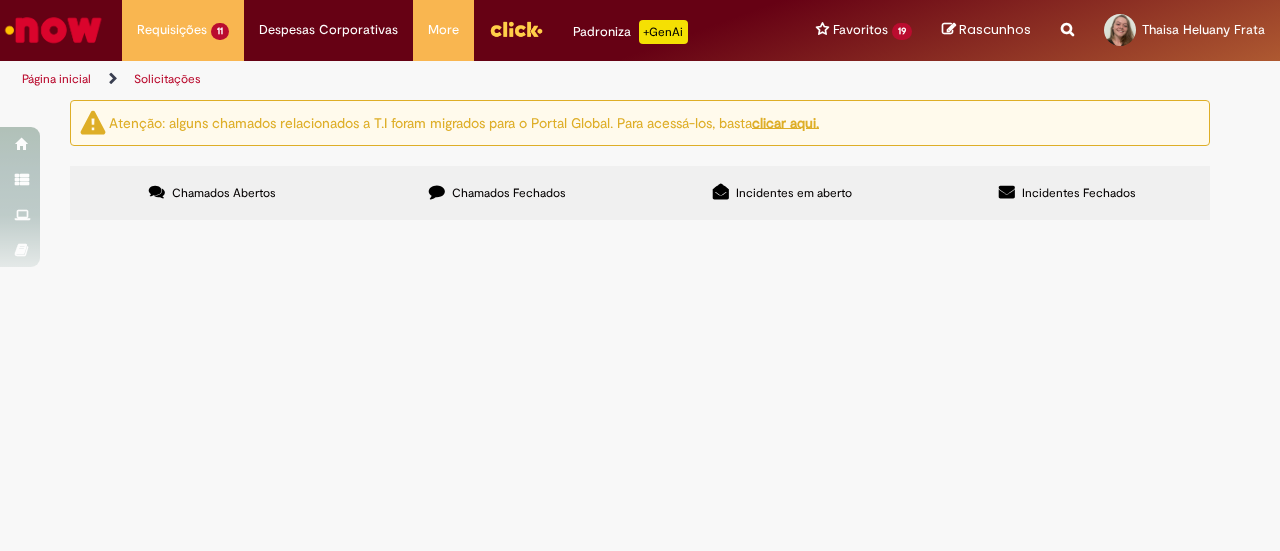 scroll, scrollTop: 244, scrollLeft: 0, axis: vertical 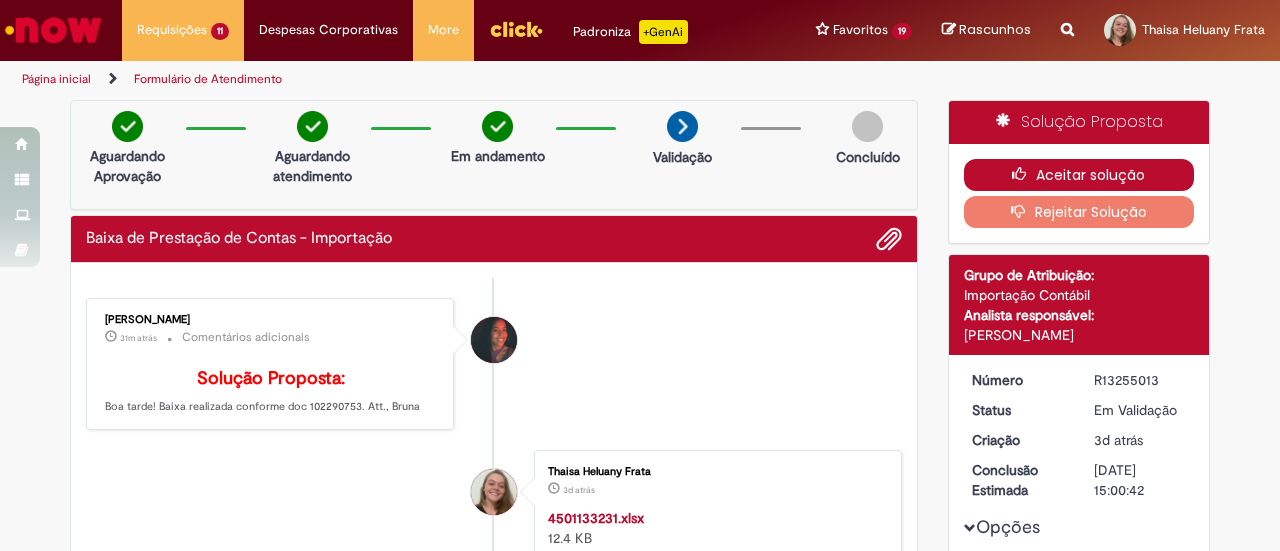 click on "Aceitar solução" at bounding box center (1079, 175) 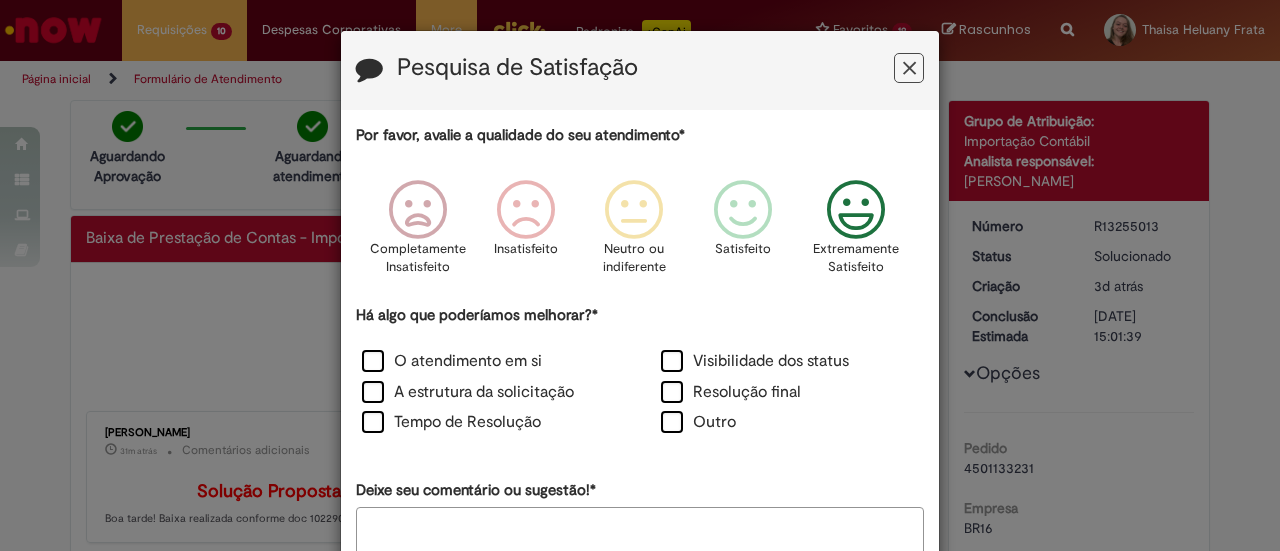 drag, startPoint x: 830, startPoint y: 193, endPoint x: 838, endPoint y: 171, distance: 23.409399 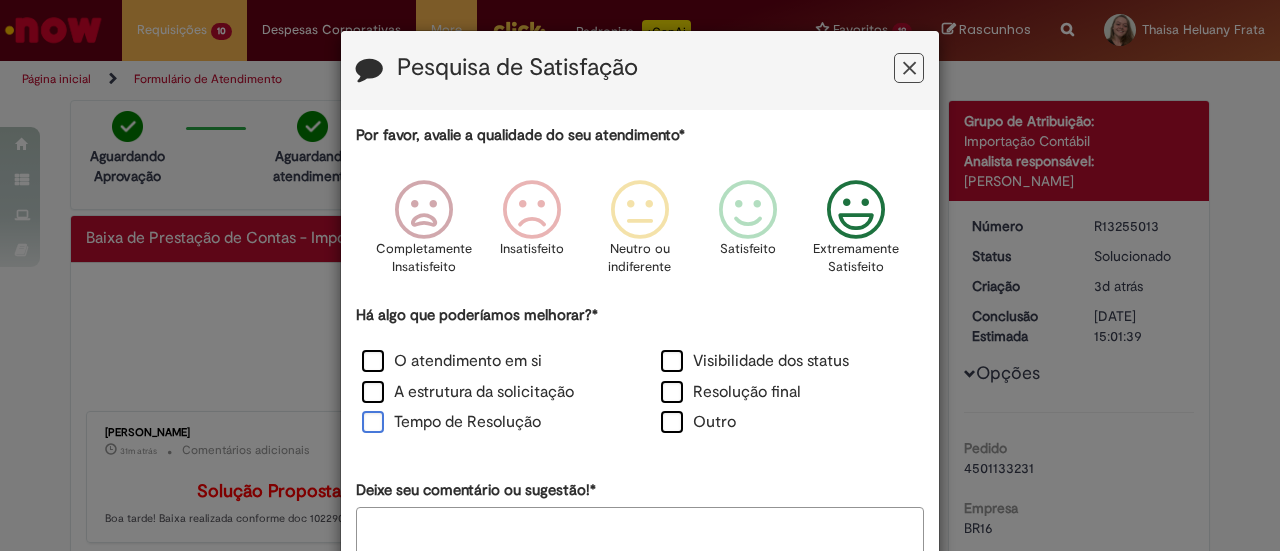 click on "Tempo de Resolução" at bounding box center (451, 422) 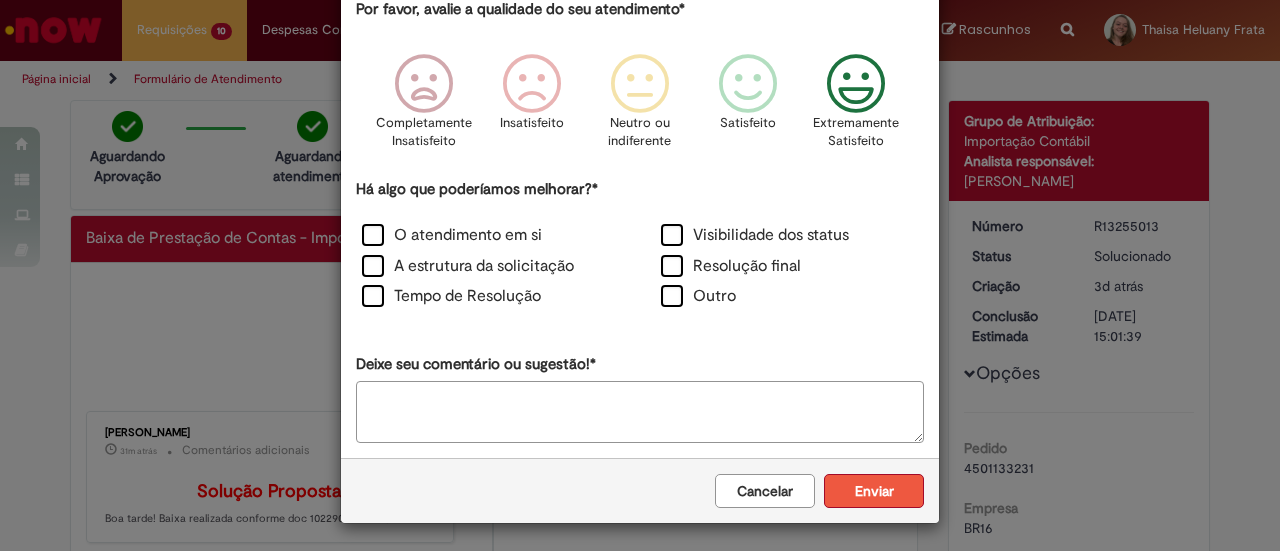click on "Enviar" at bounding box center (874, 491) 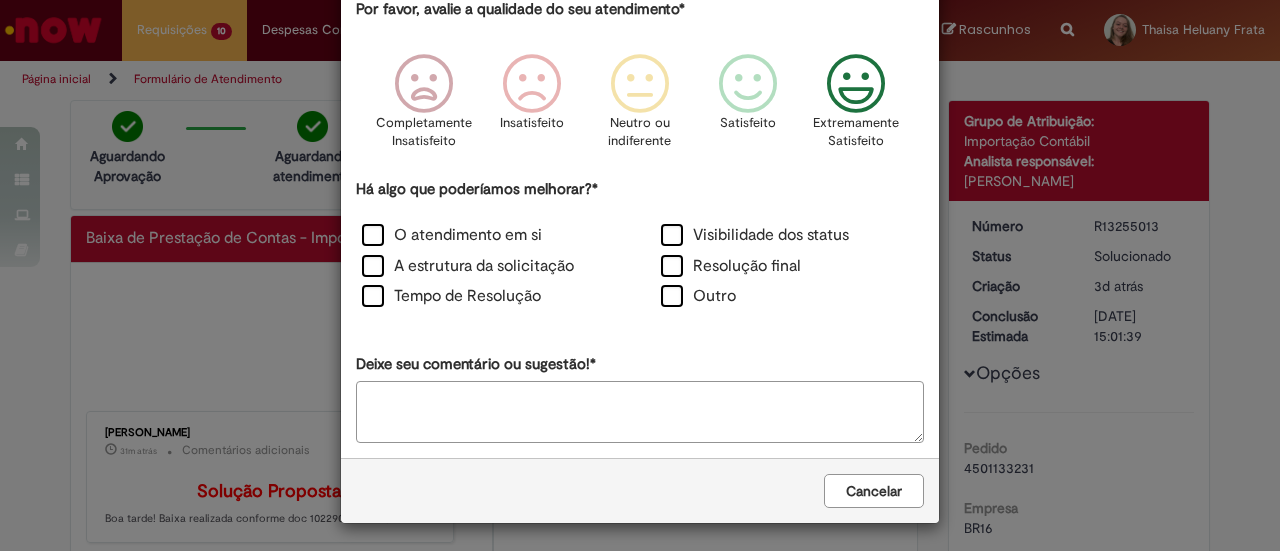 scroll, scrollTop: 0, scrollLeft: 0, axis: both 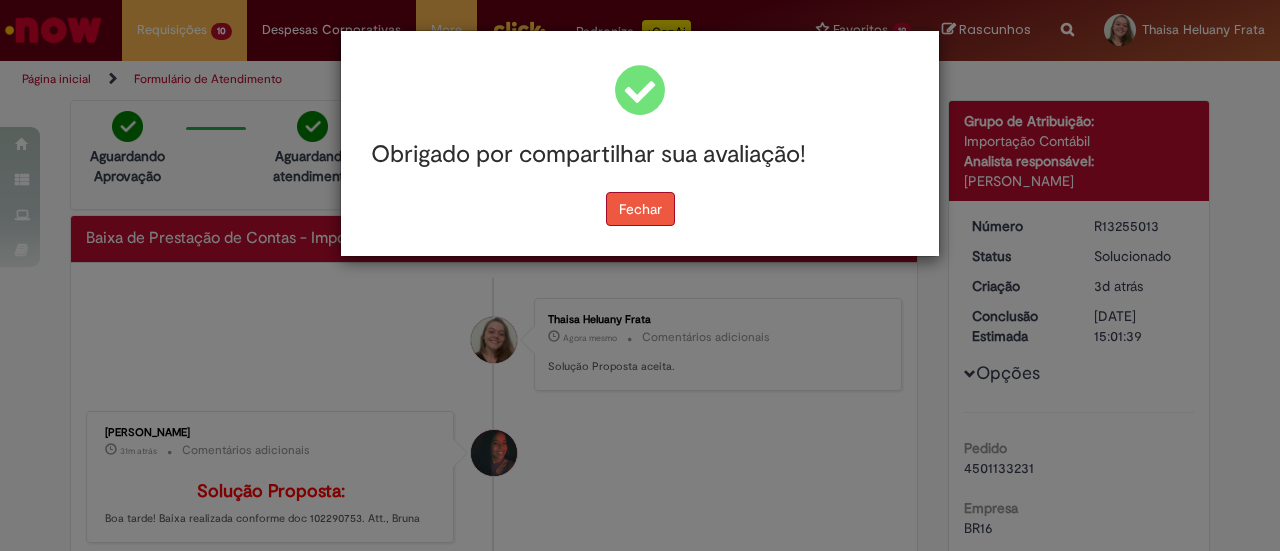 click on "Fechar" at bounding box center [640, 209] 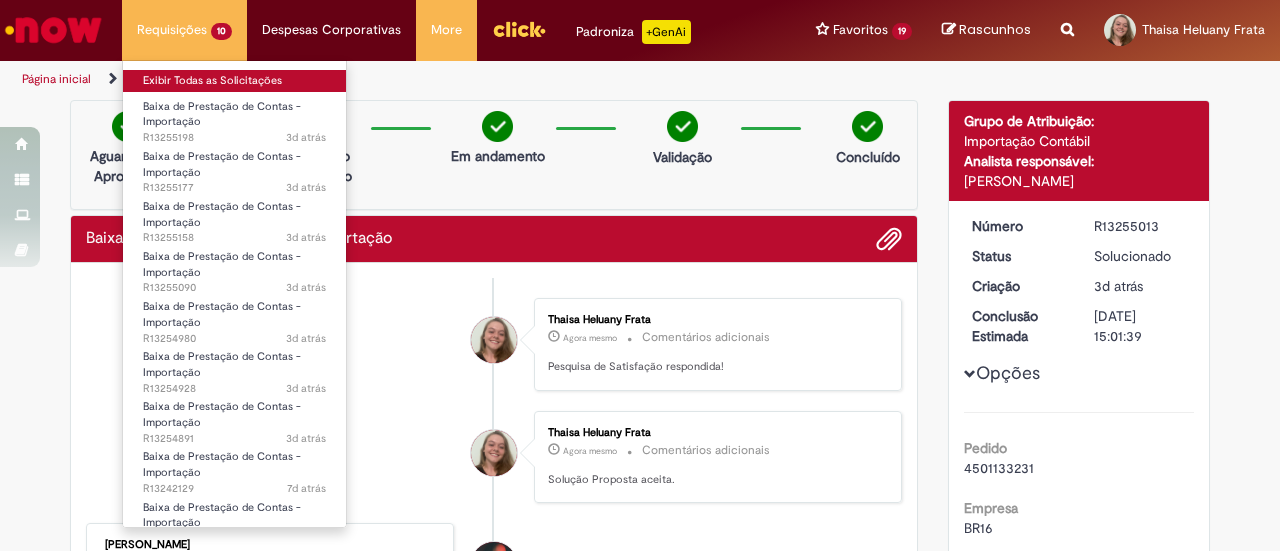 click on "Exibir Todas as Solicitações" at bounding box center [234, 81] 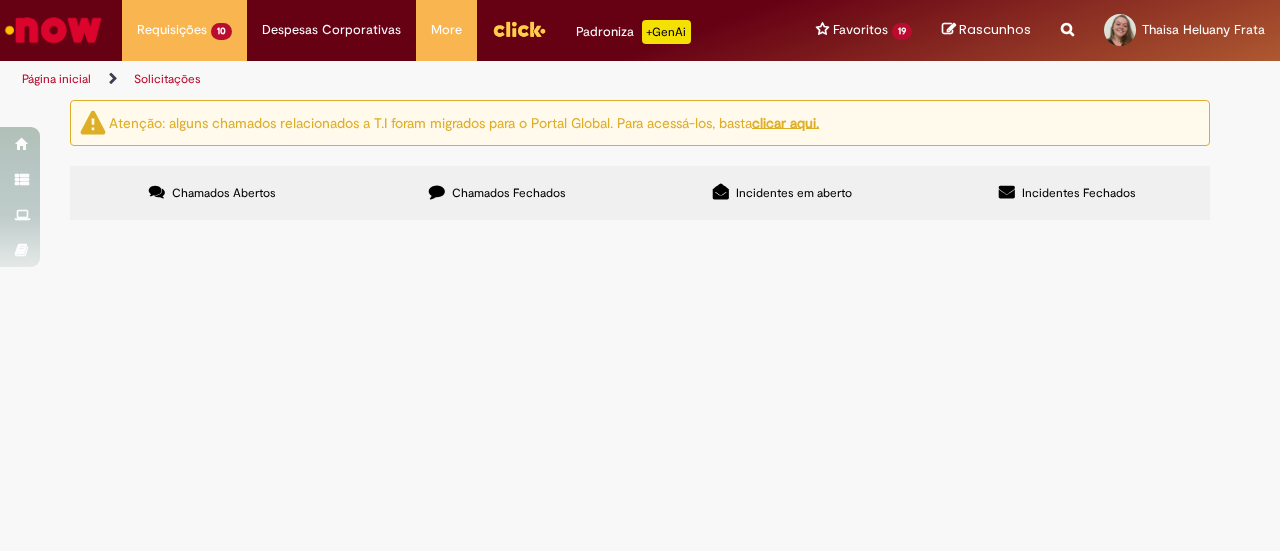 scroll, scrollTop: 240, scrollLeft: 0, axis: vertical 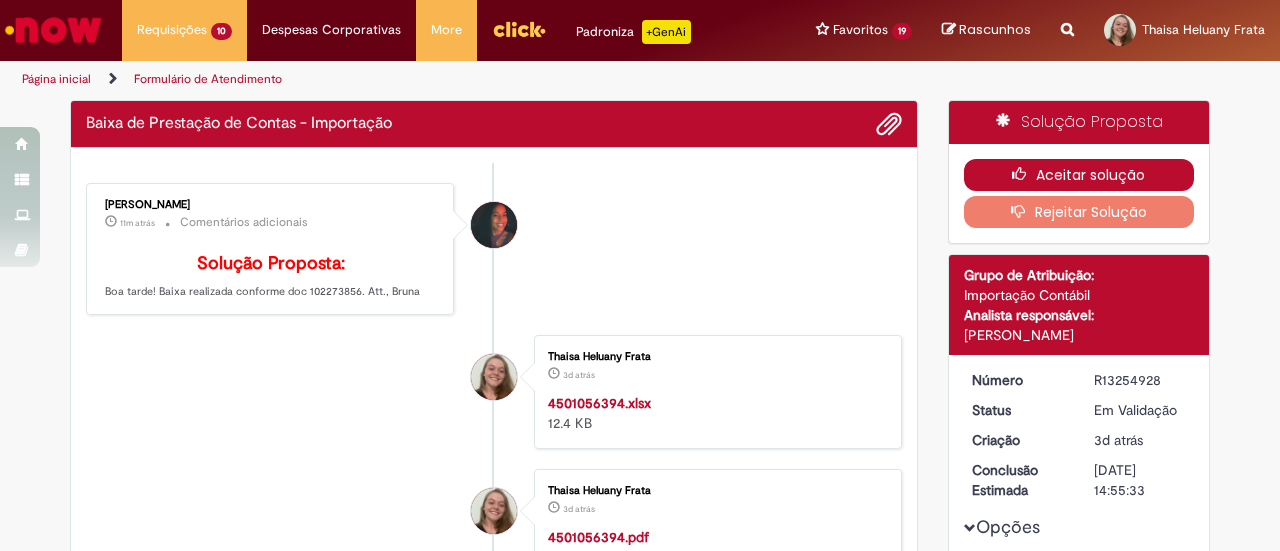 click on "Aceitar solução" at bounding box center (1079, 175) 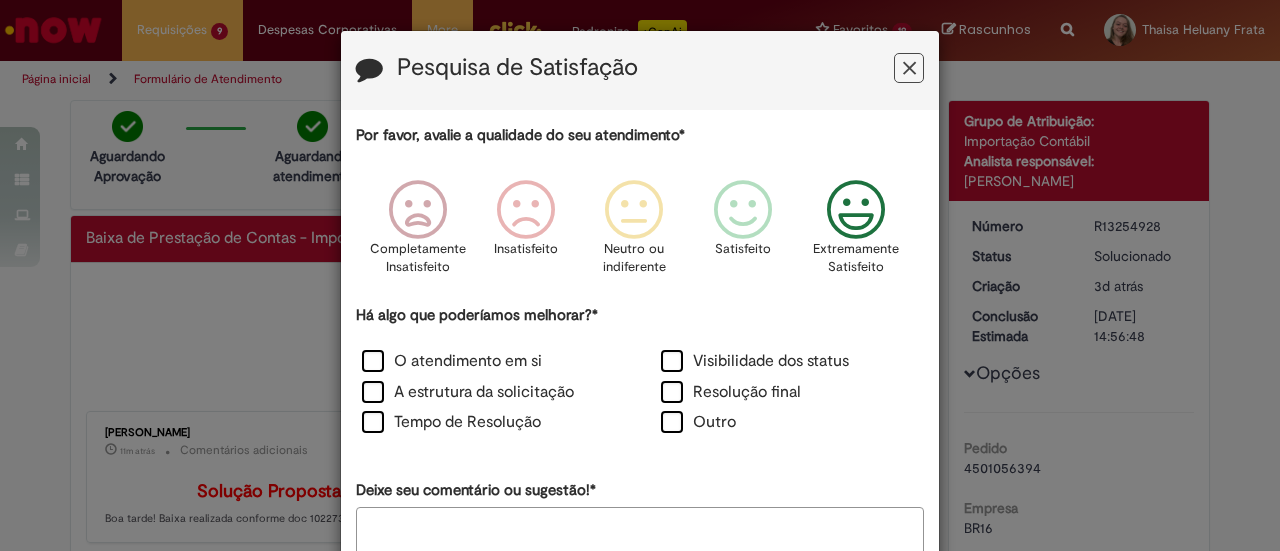 click at bounding box center [856, 210] 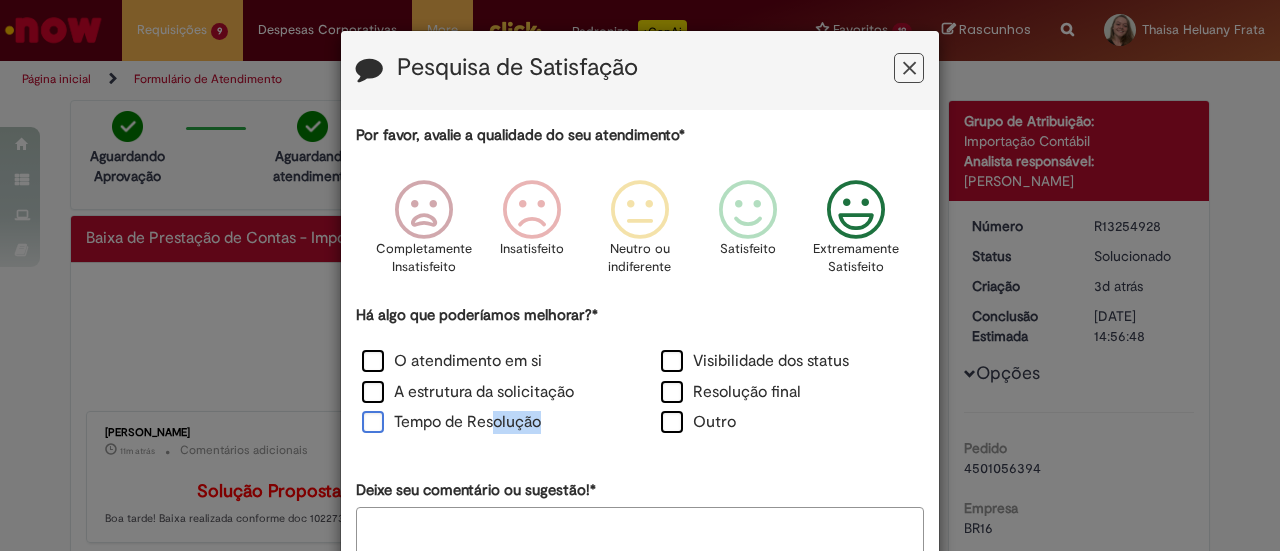 drag, startPoint x: 503, startPoint y: 437, endPoint x: 484, endPoint y: 413, distance: 30.610456 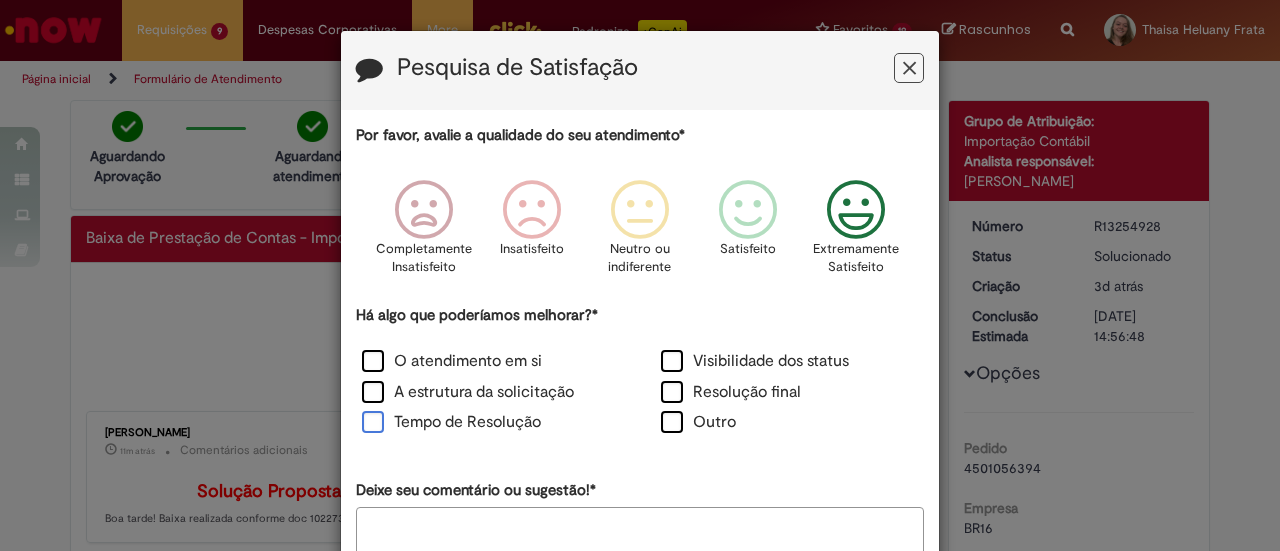 scroll, scrollTop: 126, scrollLeft: 0, axis: vertical 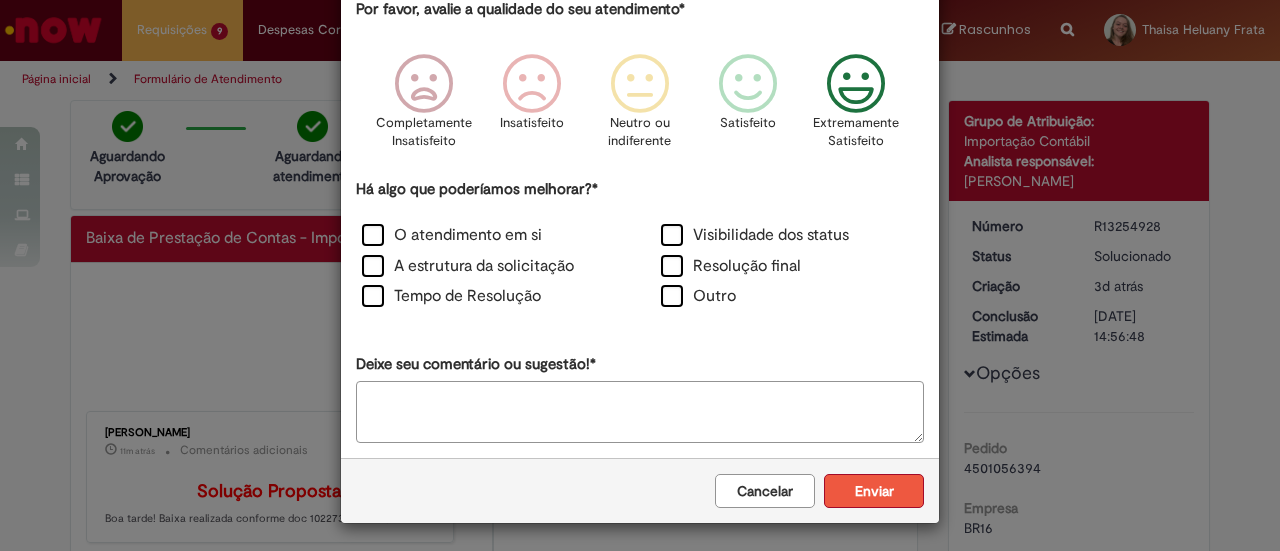 click on "Enviar" at bounding box center (874, 491) 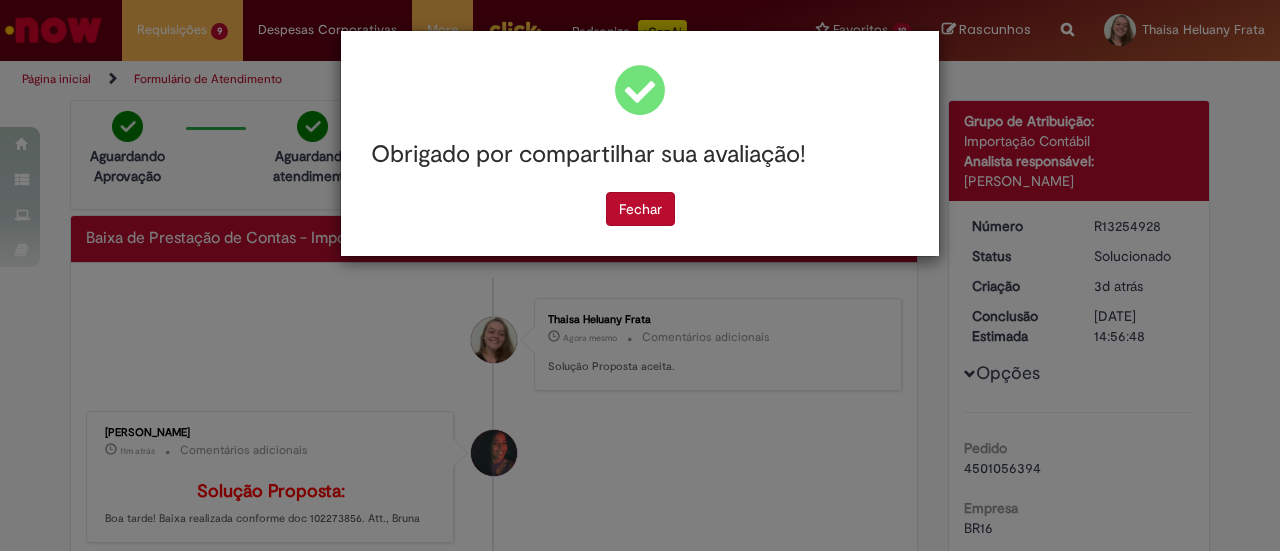 scroll, scrollTop: 0, scrollLeft: 0, axis: both 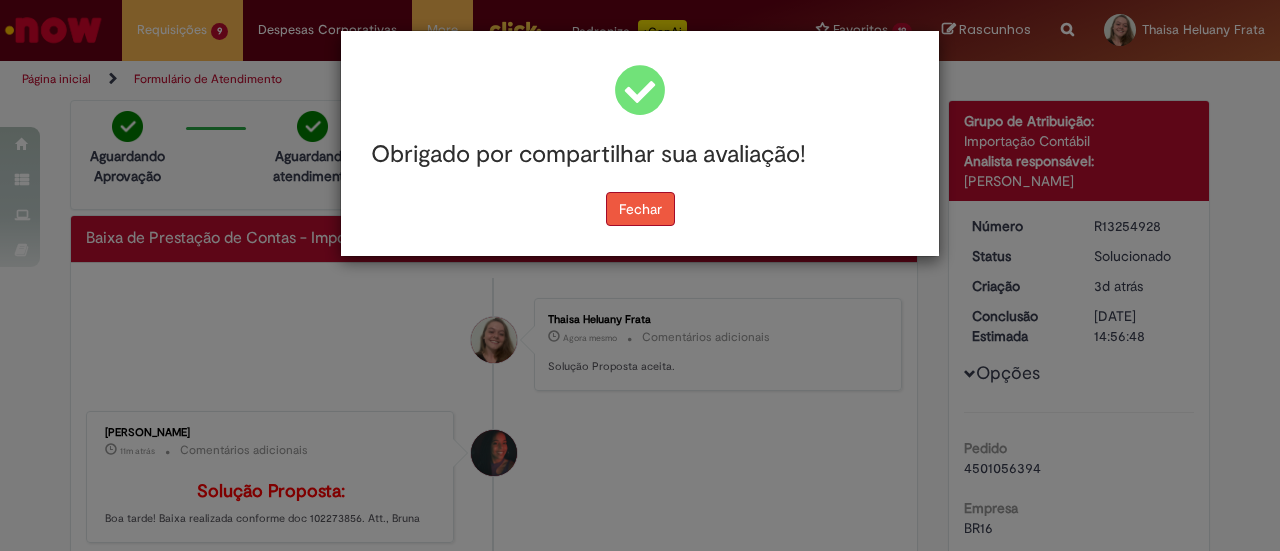 type 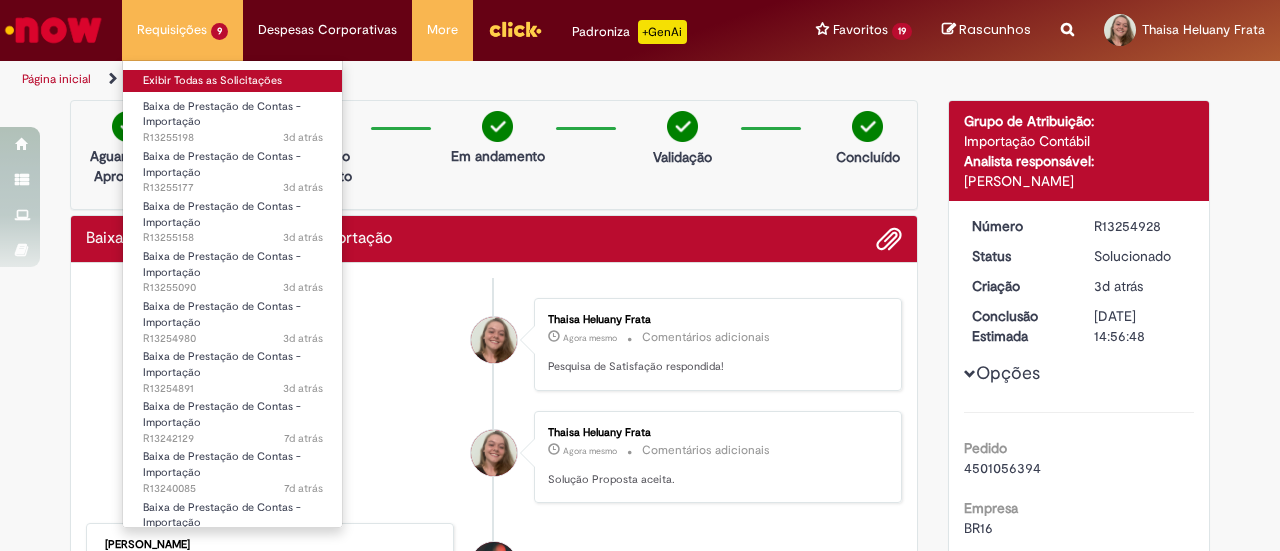 click on "Exibir Todas as Solicitações" at bounding box center (233, 81) 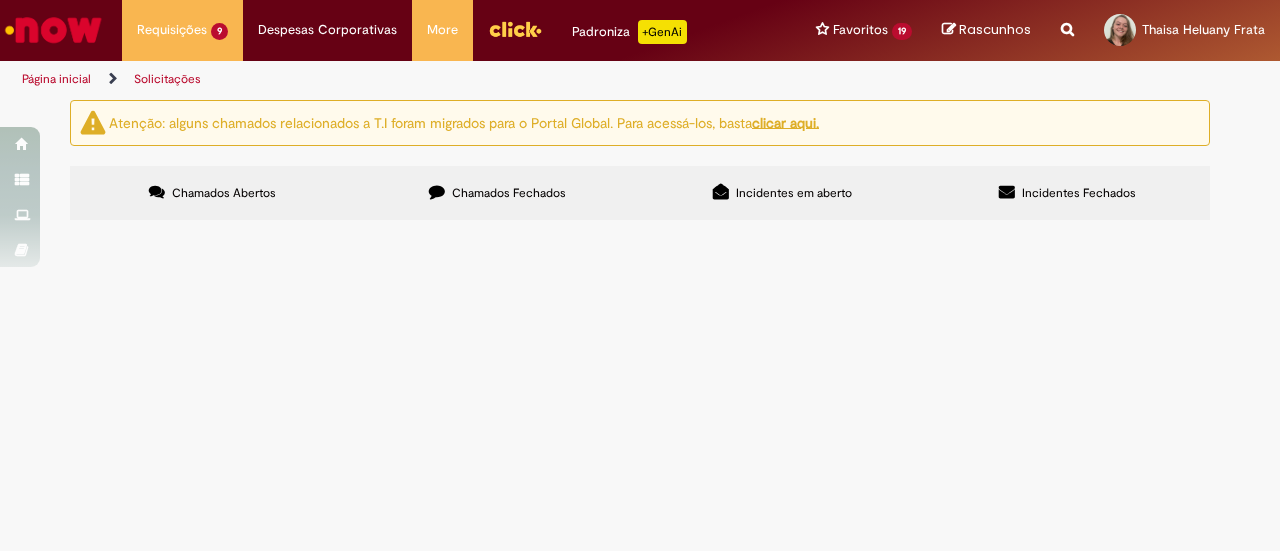 scroll, scrollTop: 0, scrollLeft: 0, axis: both 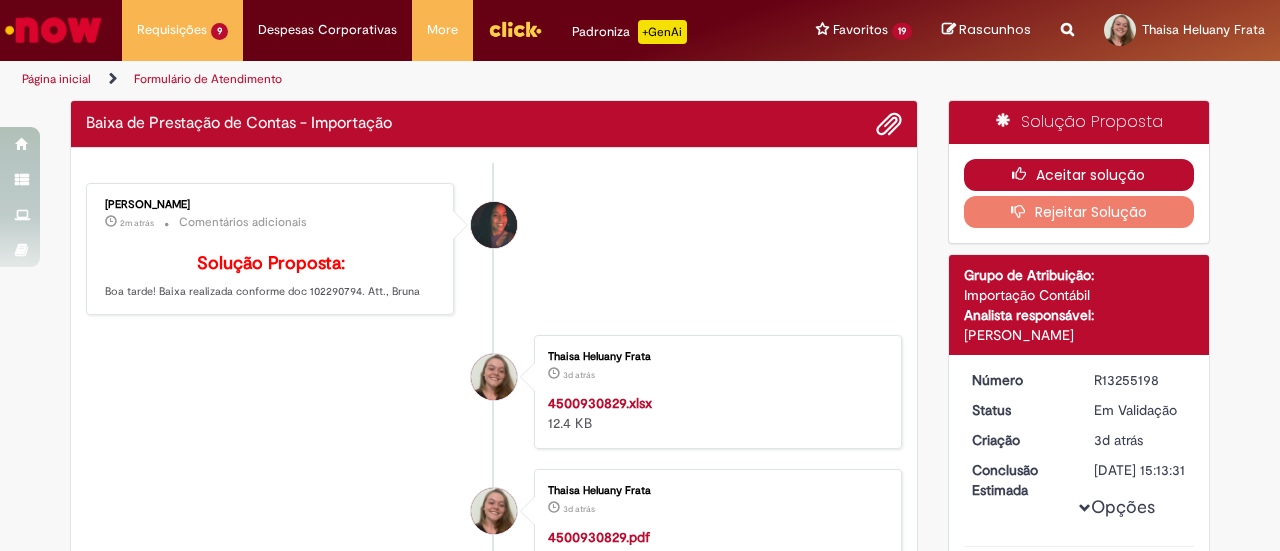 click on "Aceitar solução" at bounding box center [1079, 175] 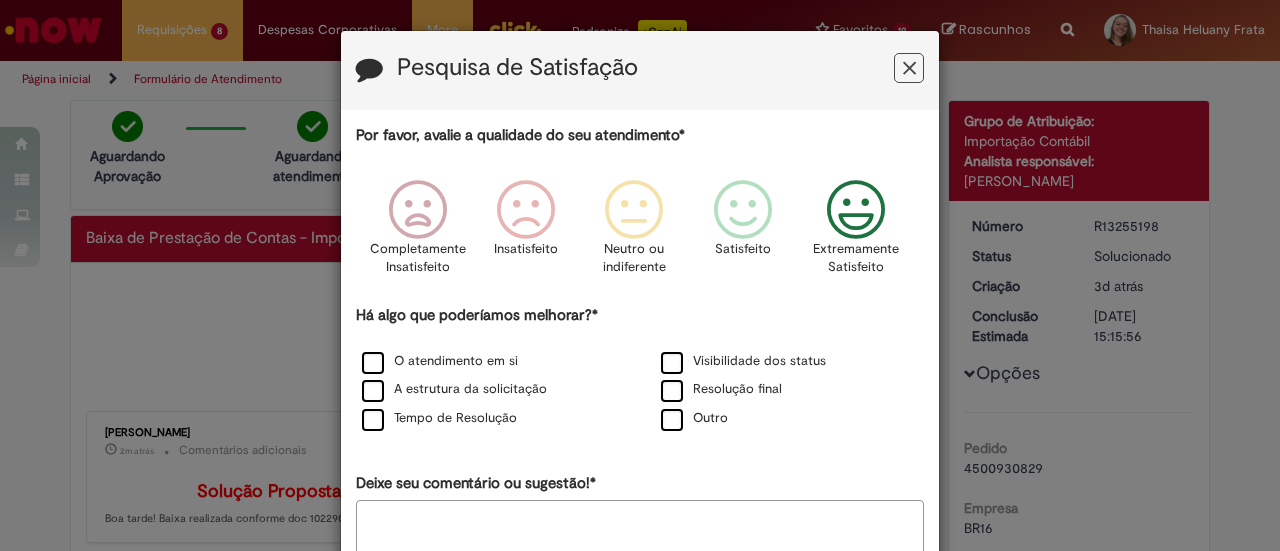 click on "Extremamente Satisfeito" at bounding box center [856, 258] 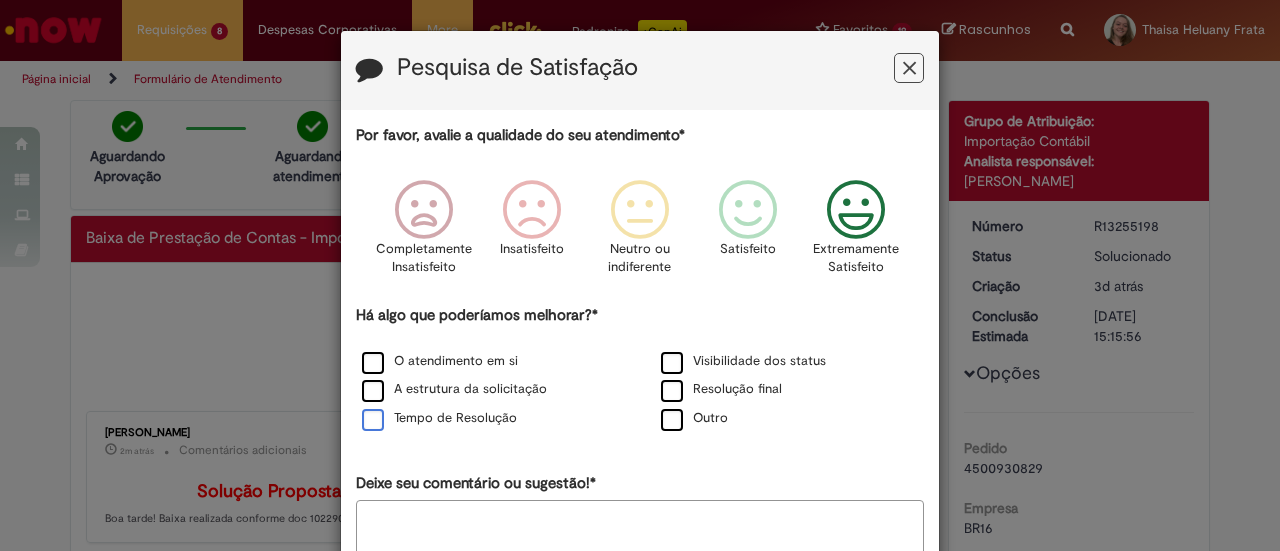 click on "Tempo de Resolução" at bounding box center [439, 418] 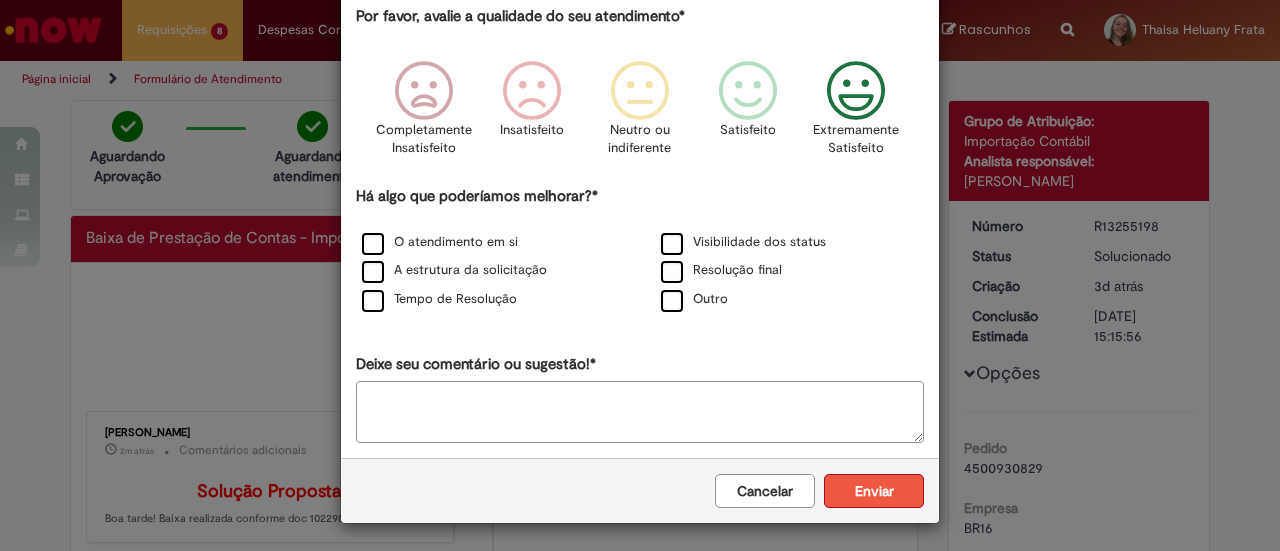 click on "Enviar" at bounding box center (874, 491) 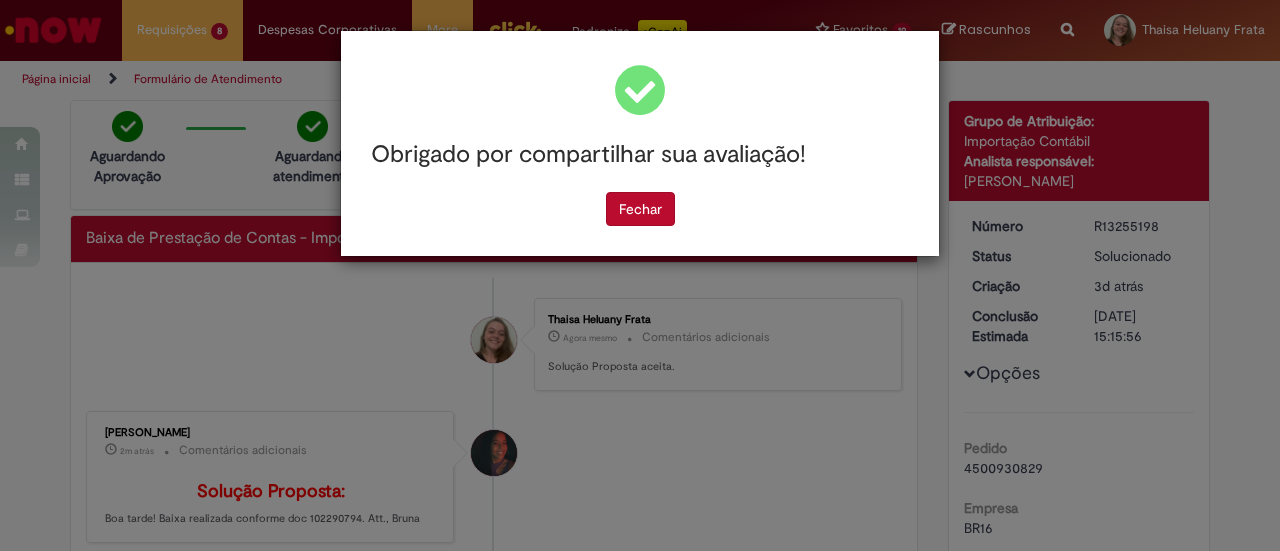 scroll, scrollTop: 0, scrollLeft: 0, axis: both 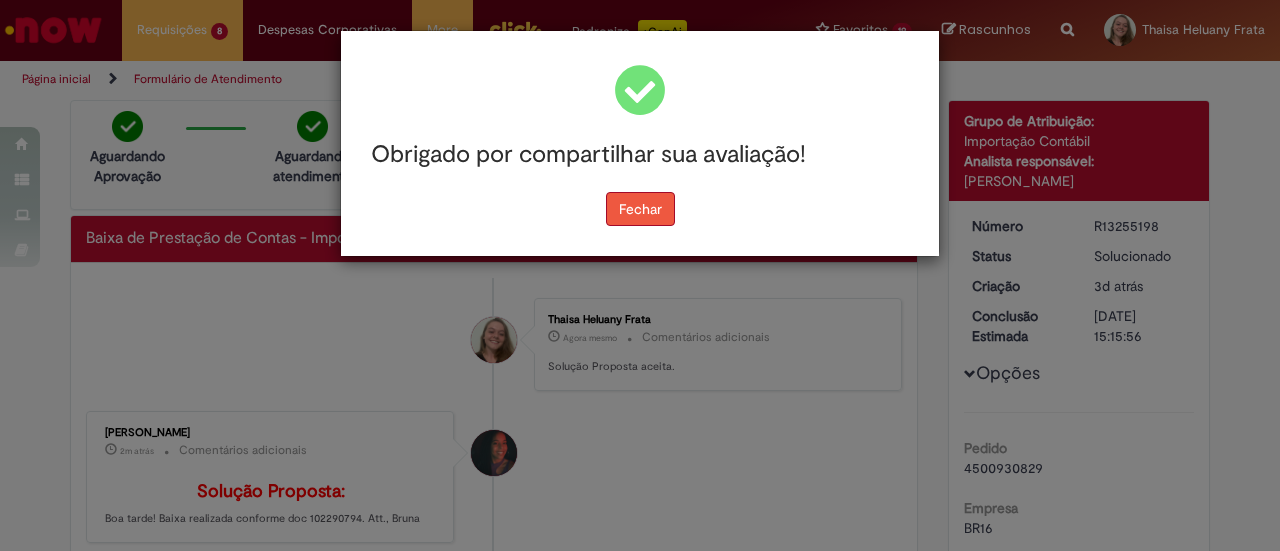 click on "Fechar" at bounding box center [640, 209] 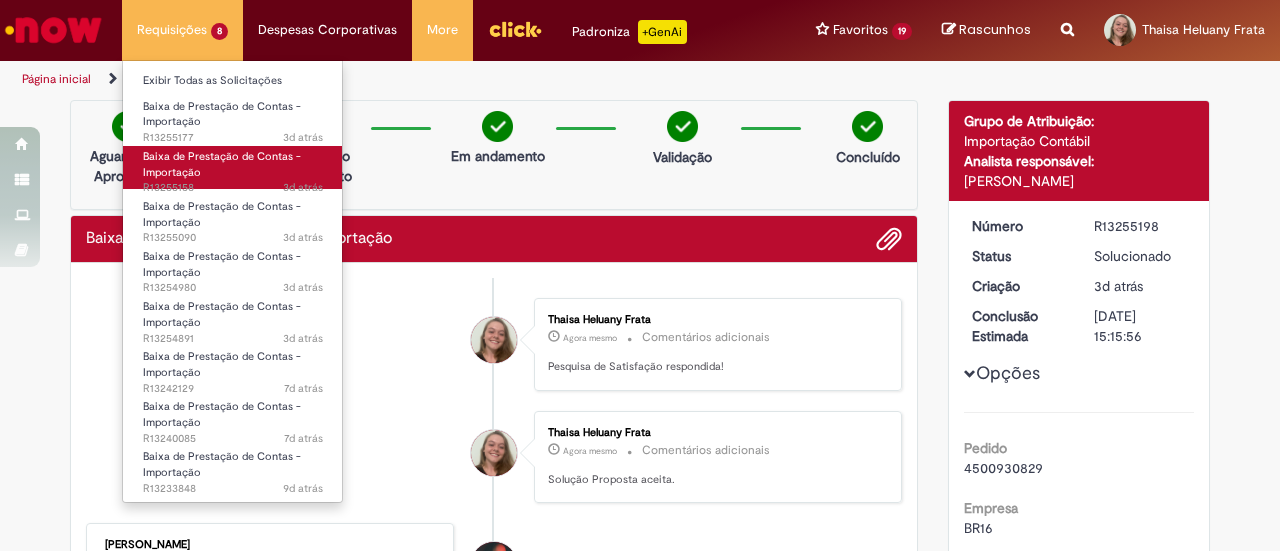 click on "Baixa de Prestação de Contas - Importação
3d atrás 3 dias atrás  R13255158" at bounding box center (233, 167) 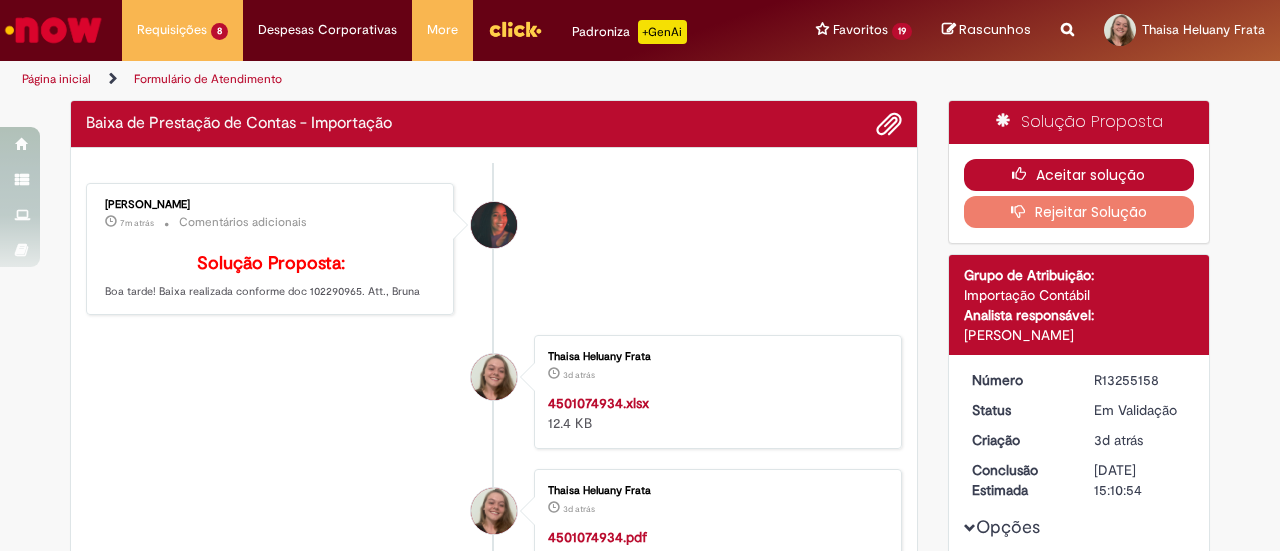 click on "Aceitar solução" at bounding box center [1079, 175] 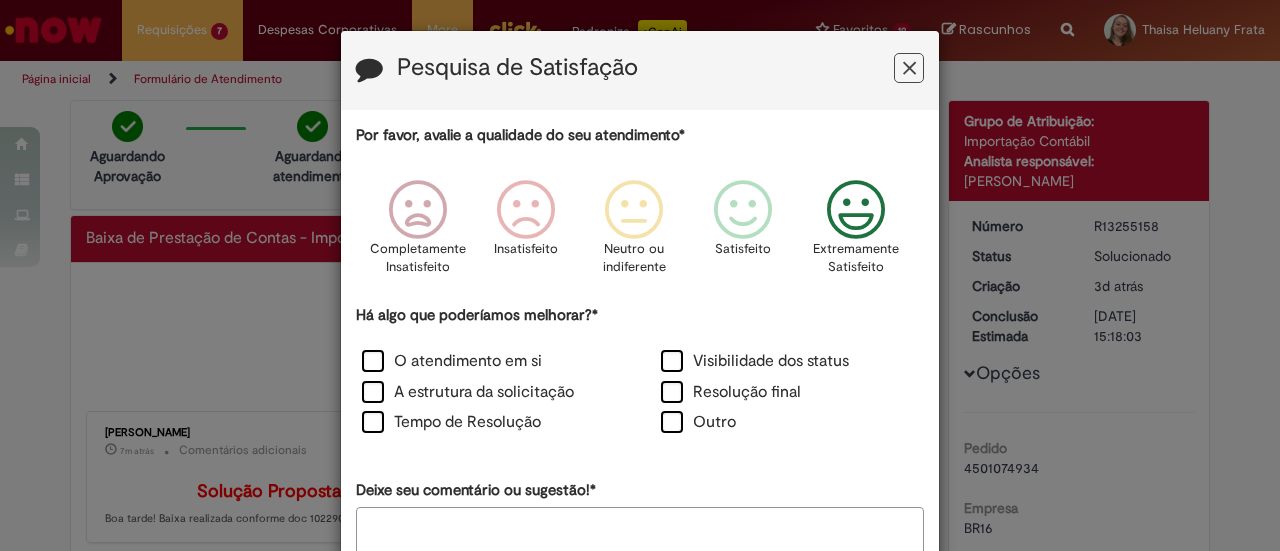 click at bounding box center [856, 210] 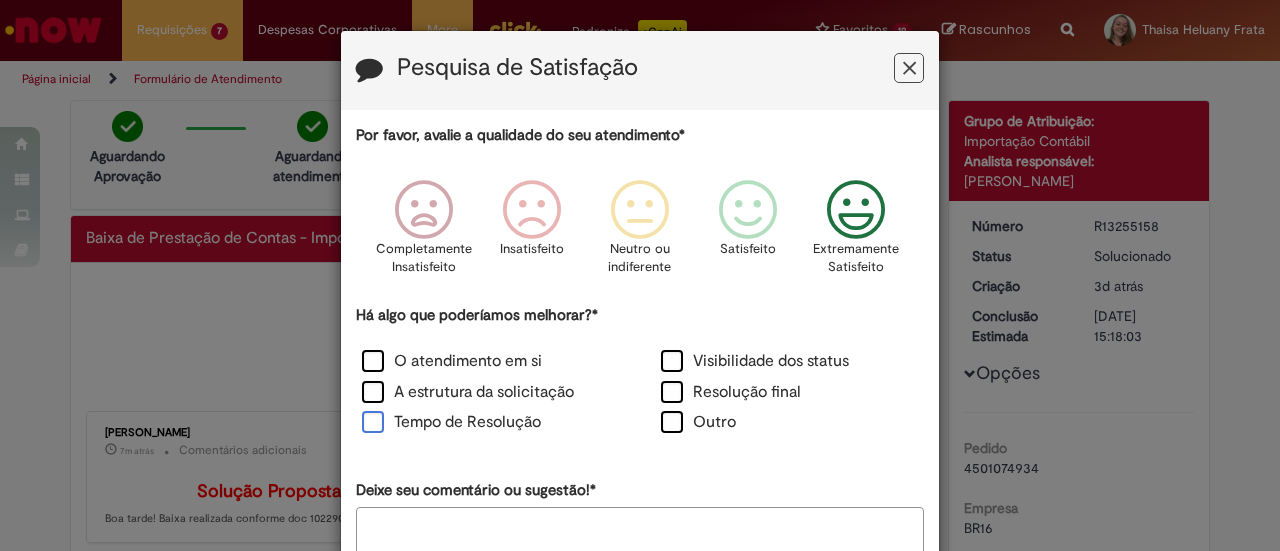 click on "Tempo de Resolução" at bounding box center (451, 422) 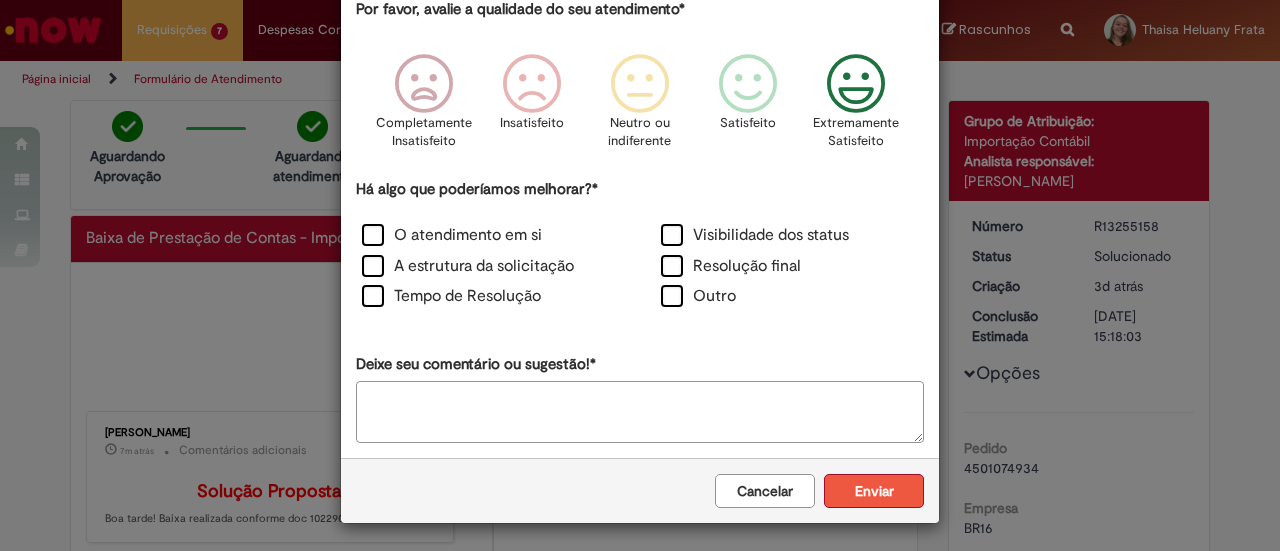 click on "Enviar" at bounding box center (874, 491) 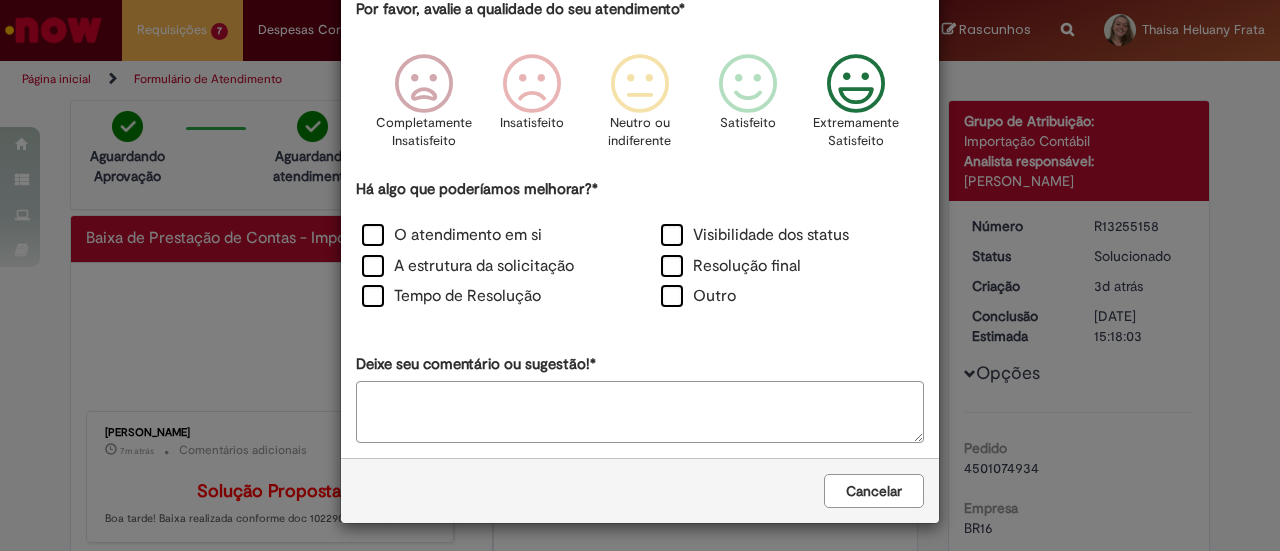scroll, scrollTop: 0, scrollLeft: 0, axis: both 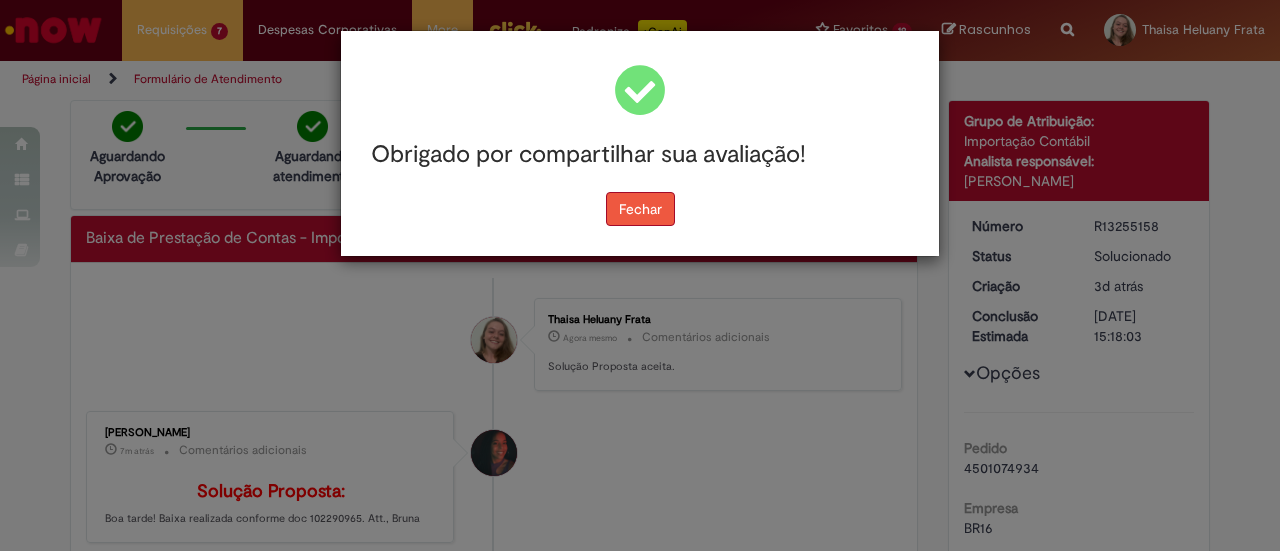 click on "Fechar" at bounding box center [640, 209] 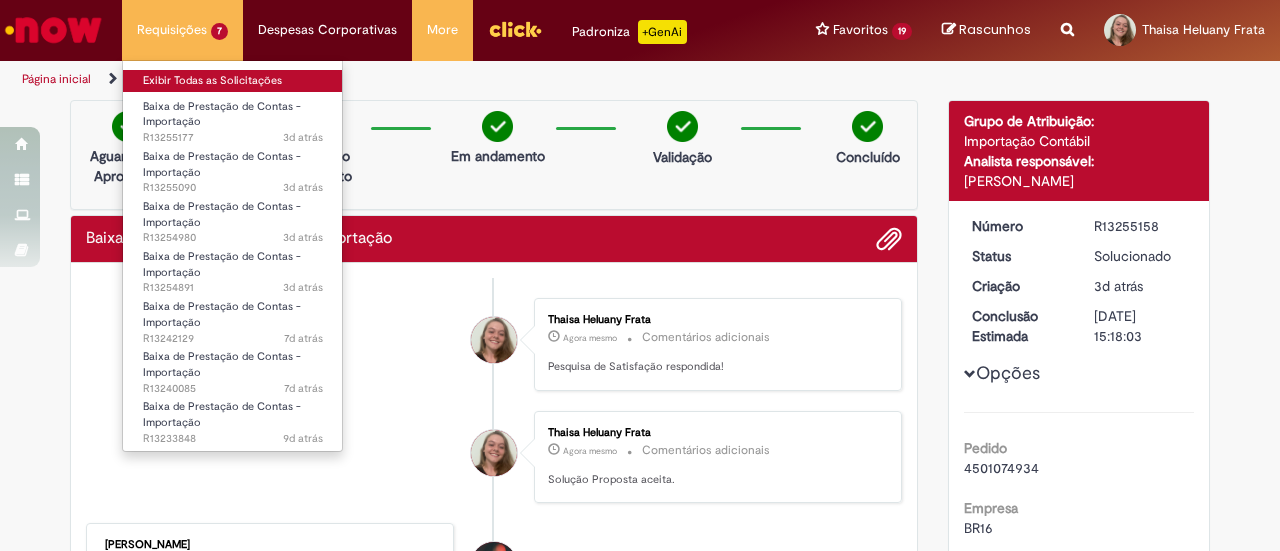 click on "Exibir Todas as Solicitações" at bounding box center [233, 81] 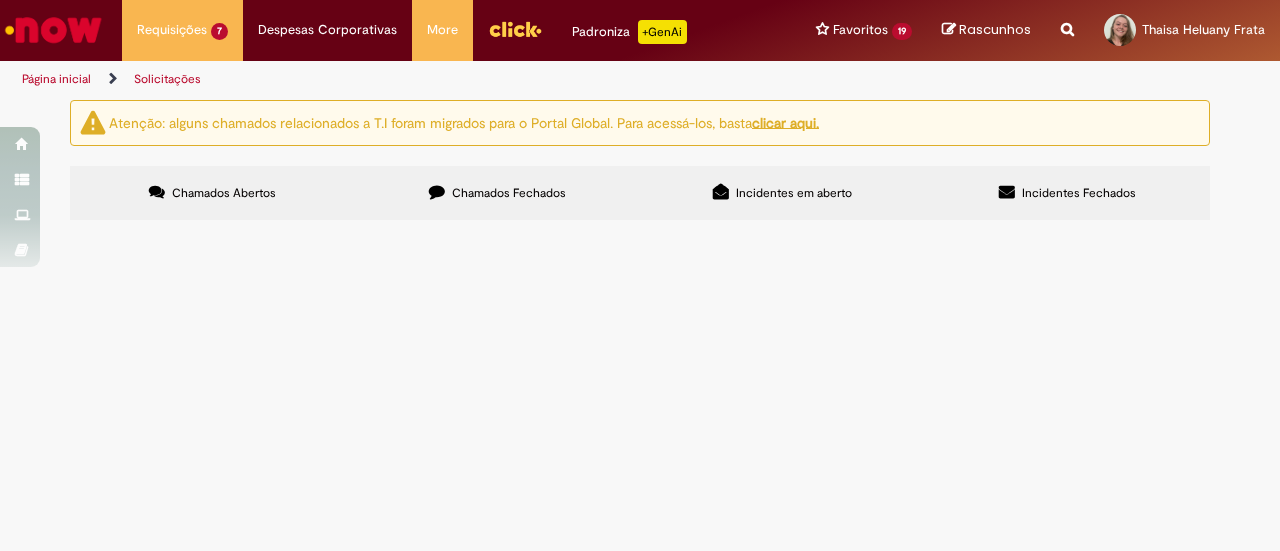 scroll, scrollTop: 0, scrollLeft: 0, axis: both 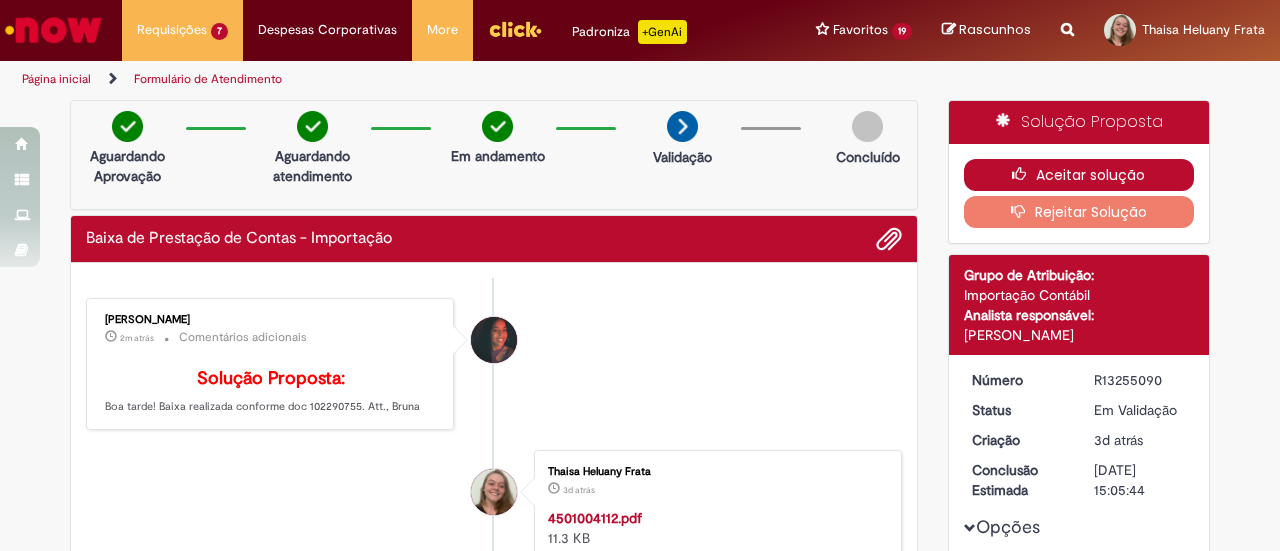 click on "Aceitar solução" at bounding box center [1079, 175] 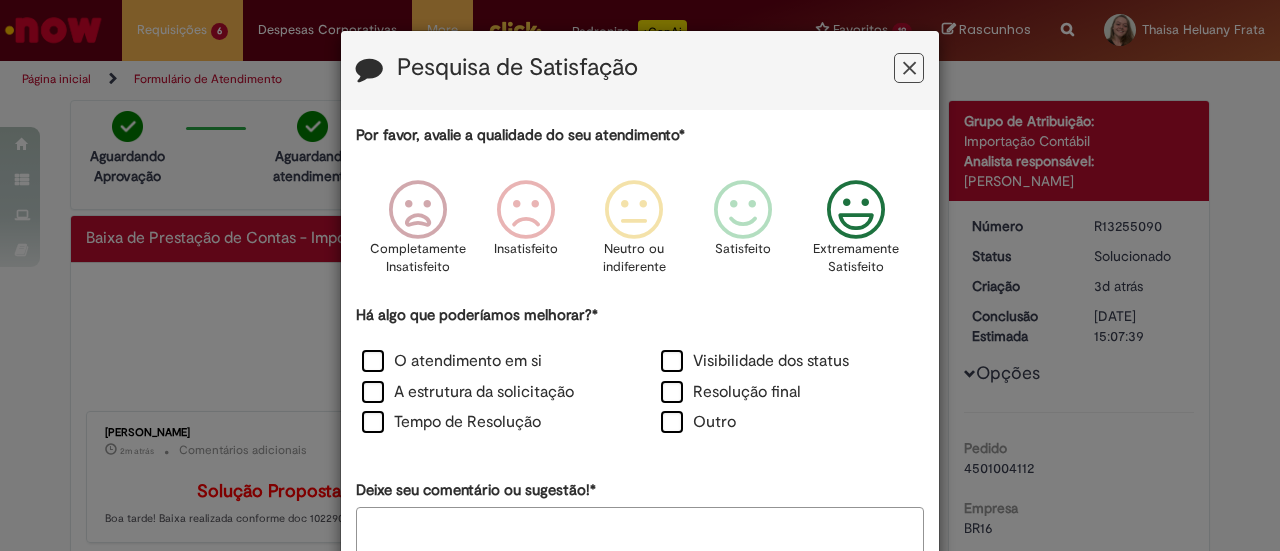 click on "Extremamente Satisfeito" at bounding box center [856, 258] 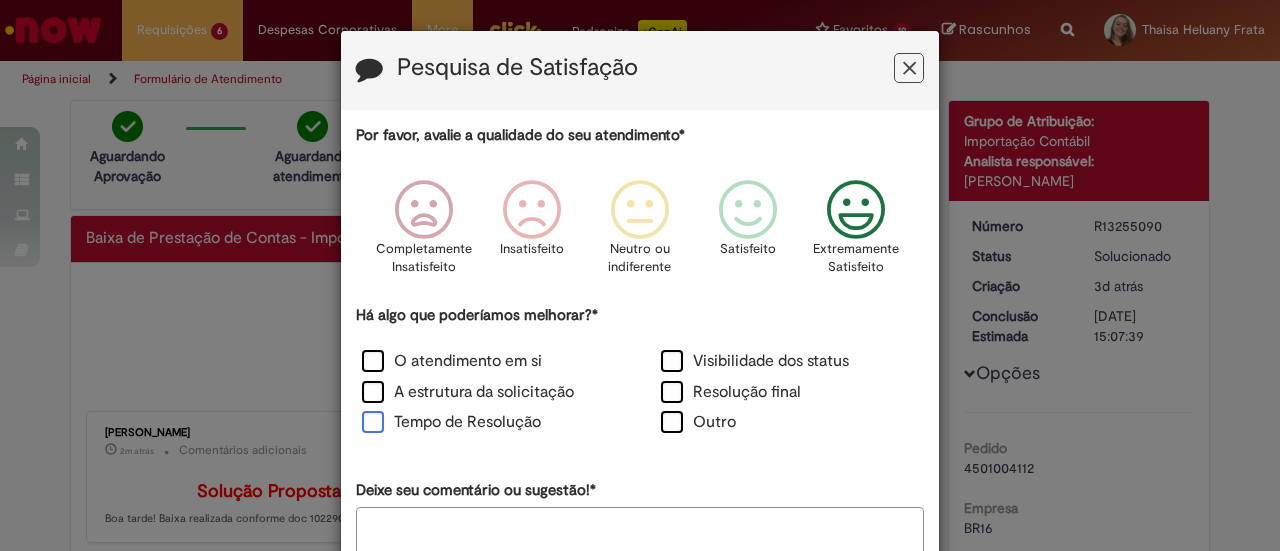click on "Tempo de Resolução" at bounding box center (451, 422) 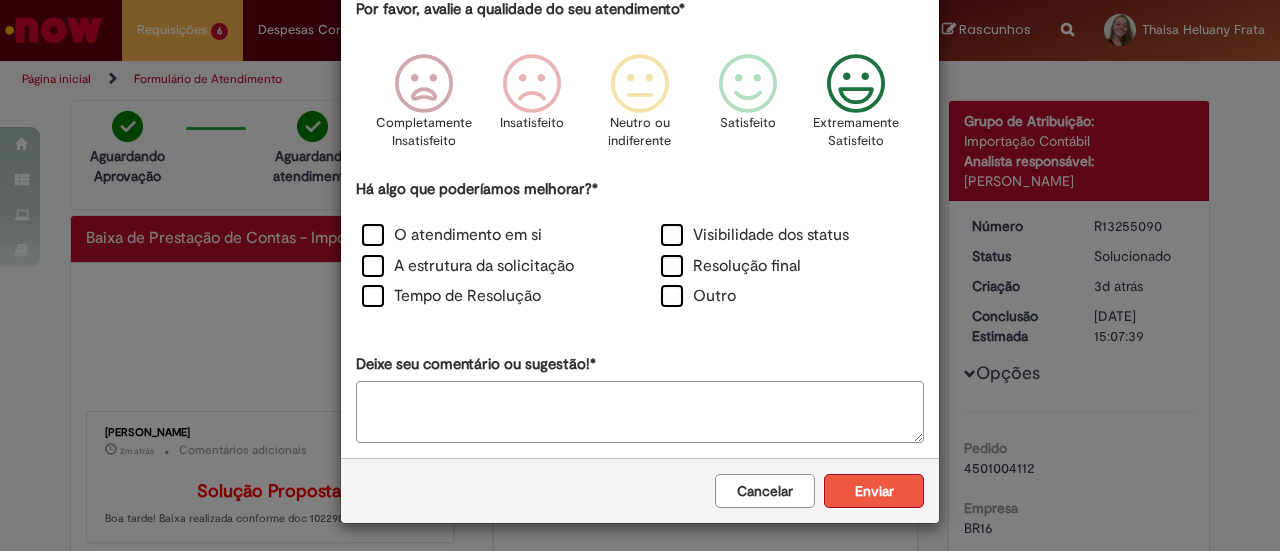 click on "Enviar" at bounding box center (874, 491) 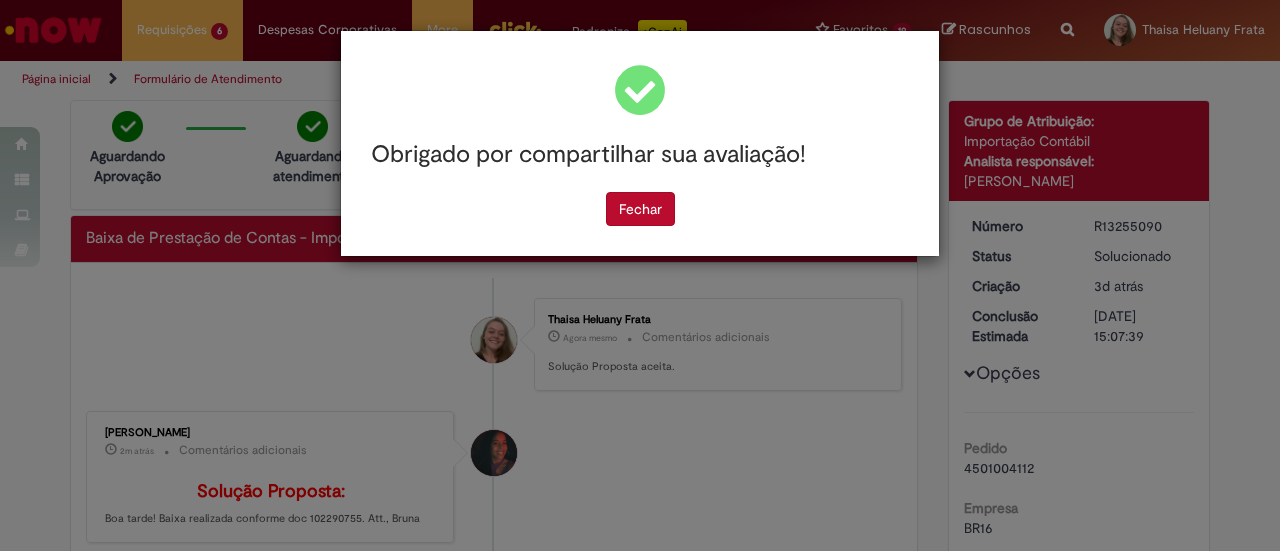 scroll, scrollTop: 0, scrollLeft: 0, axis: both 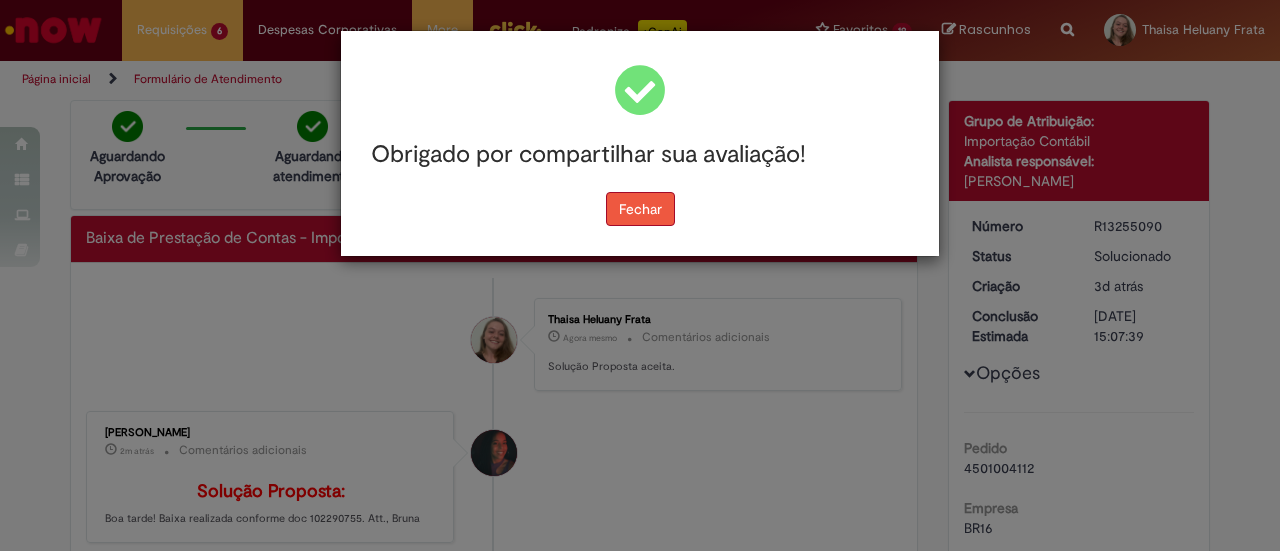 click on "Fechar" at bounding box center [640, 209] 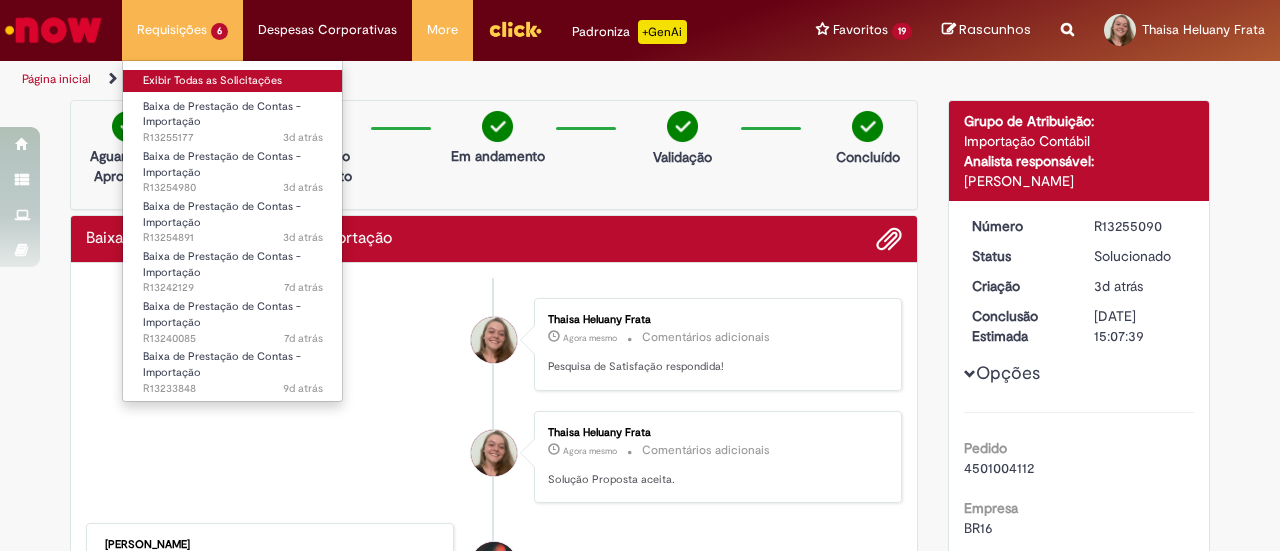 click on "Exibir Todas as Solicitações" at bounding box center (233, 81) 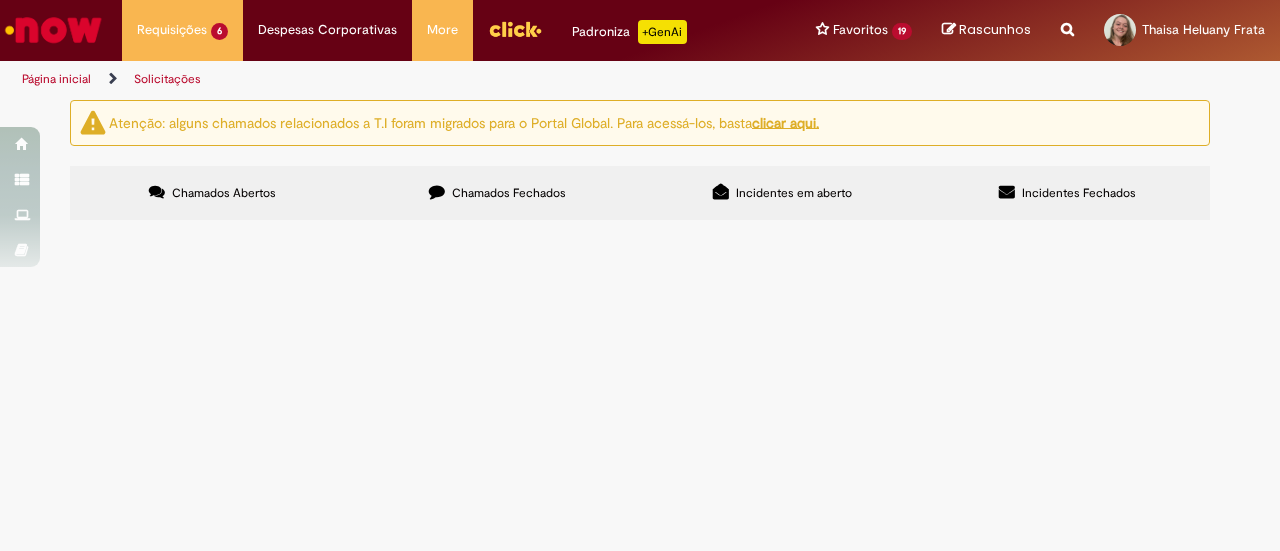 click on "Em Validação" at bounding box center [0, 0] 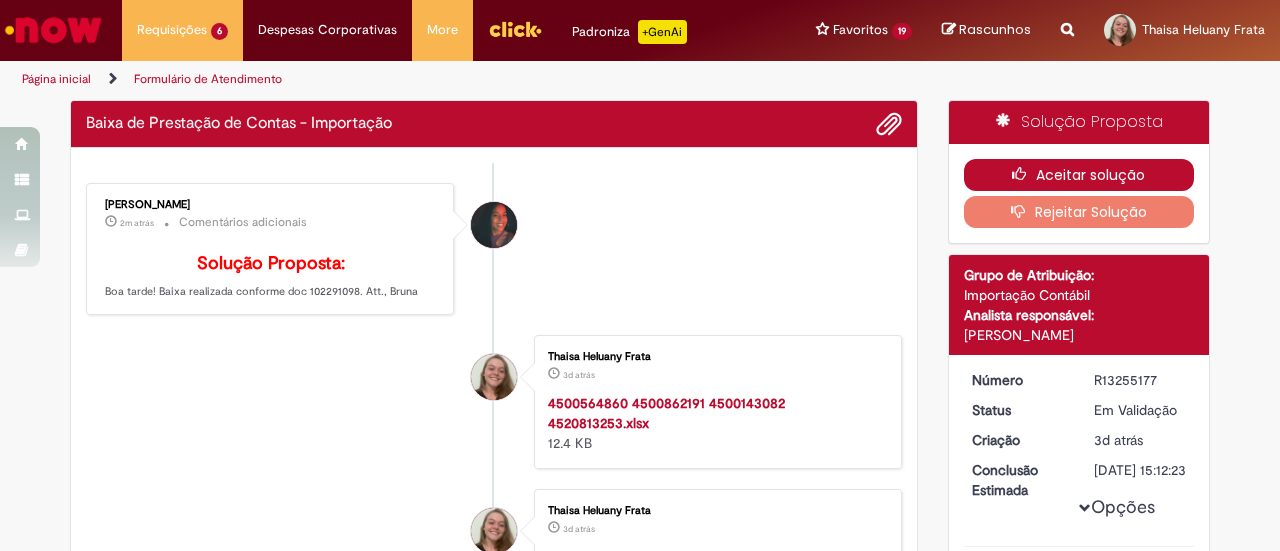 click on "Aceitar solução" at bounding box center [1079, 175] 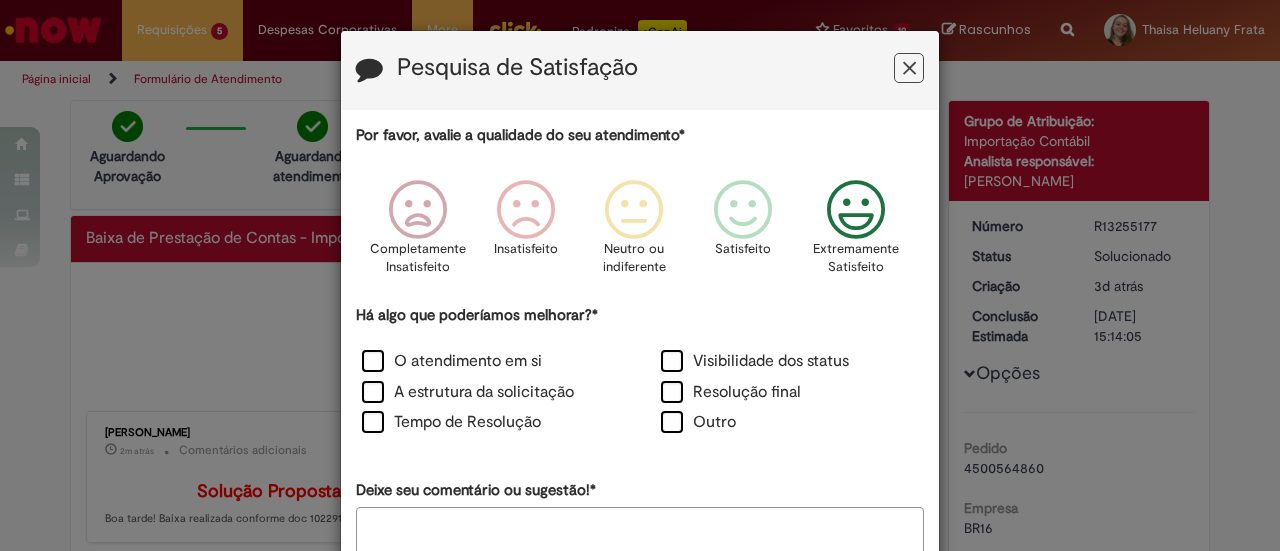 click at bounding box center [856, 210] 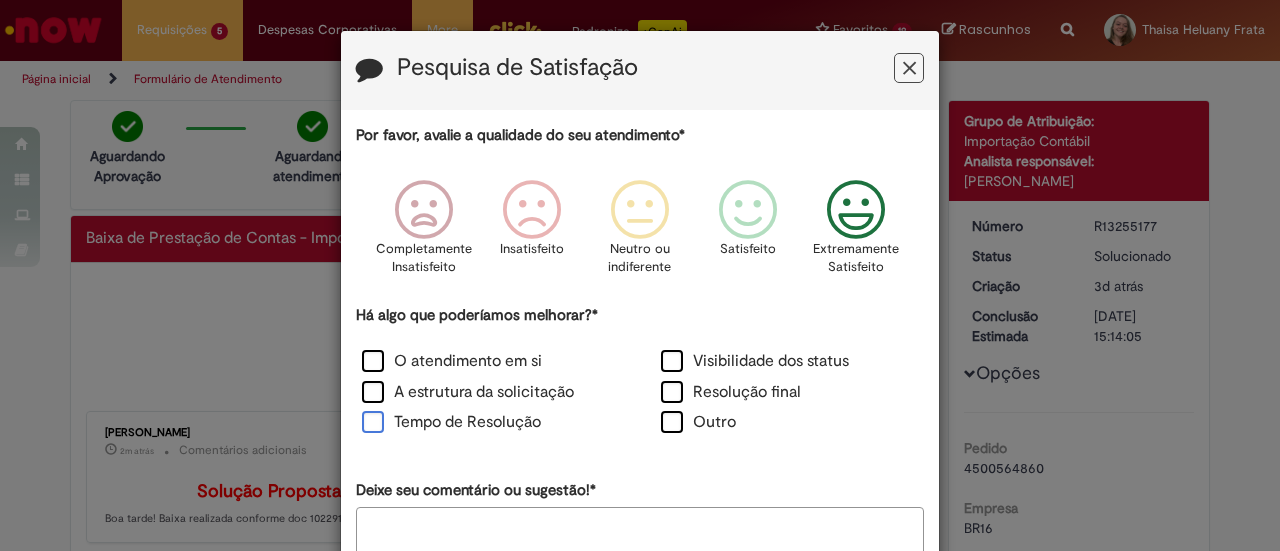 click on "Tempo de Resolução" at bounding box center [451, 422] 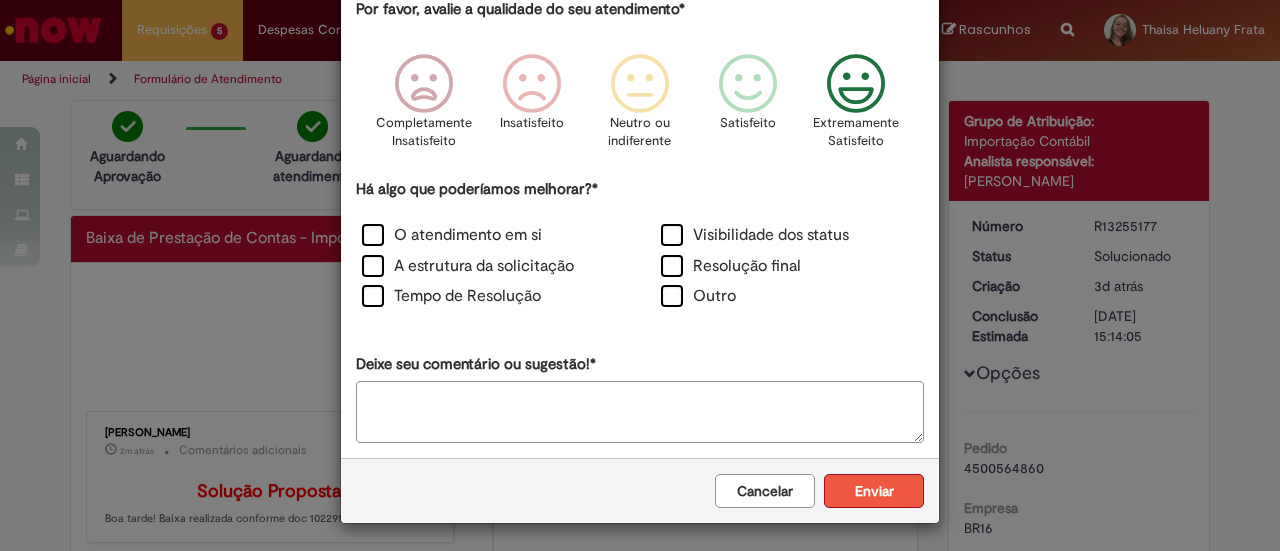 click on "Enviar" at bounding box center (874, 491) 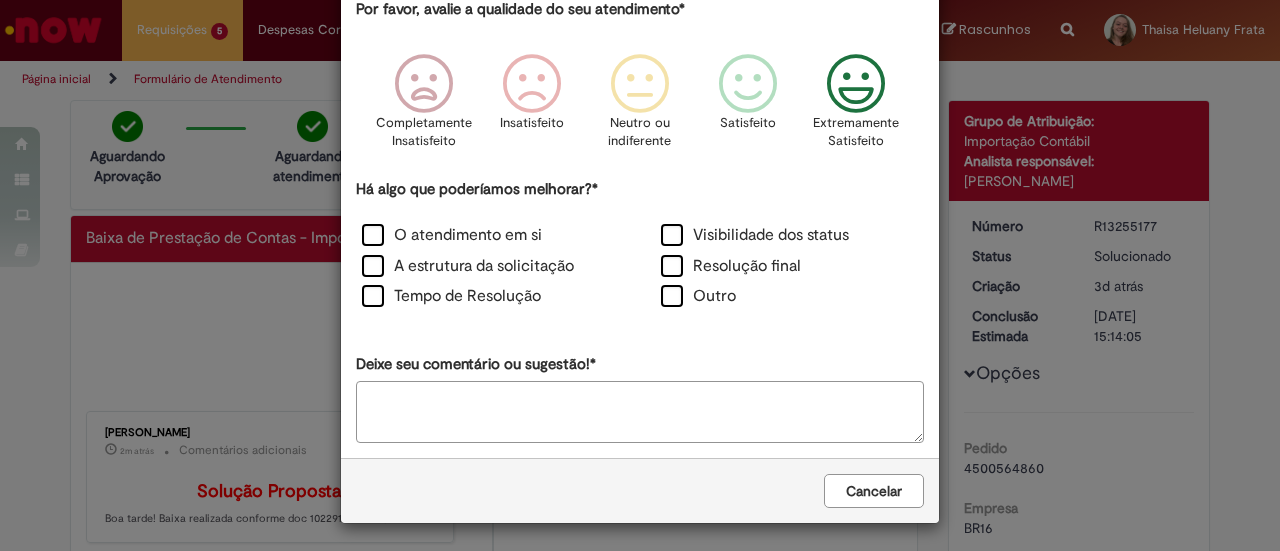 scroll, scrollTop: 0, scrollLeft: 0, axis: both 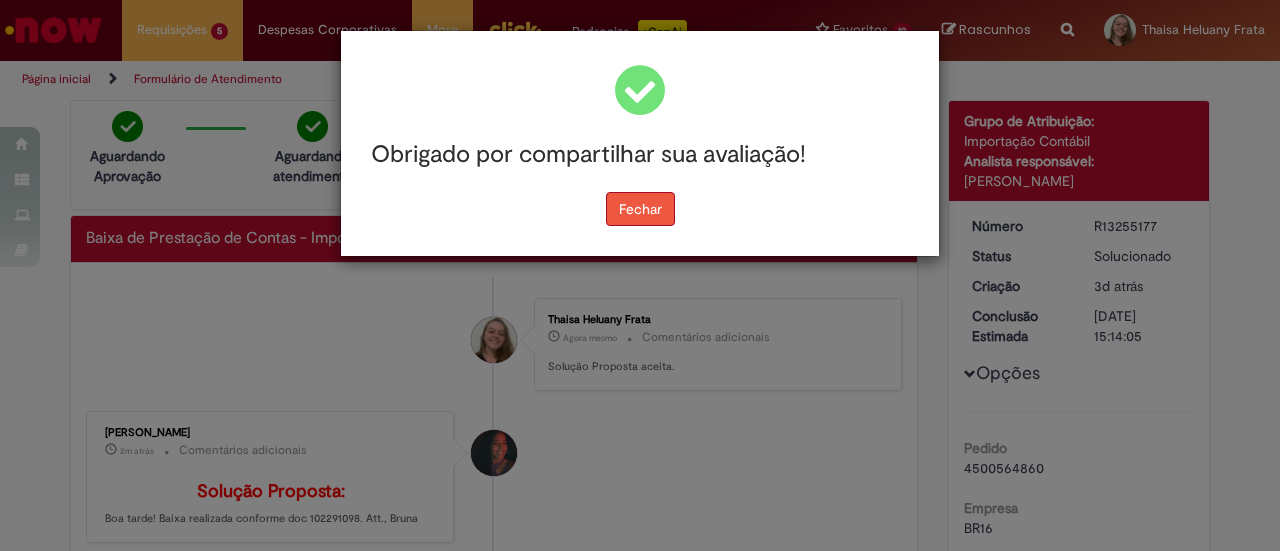 click on "Fechar" at bounding box center (640, 209) 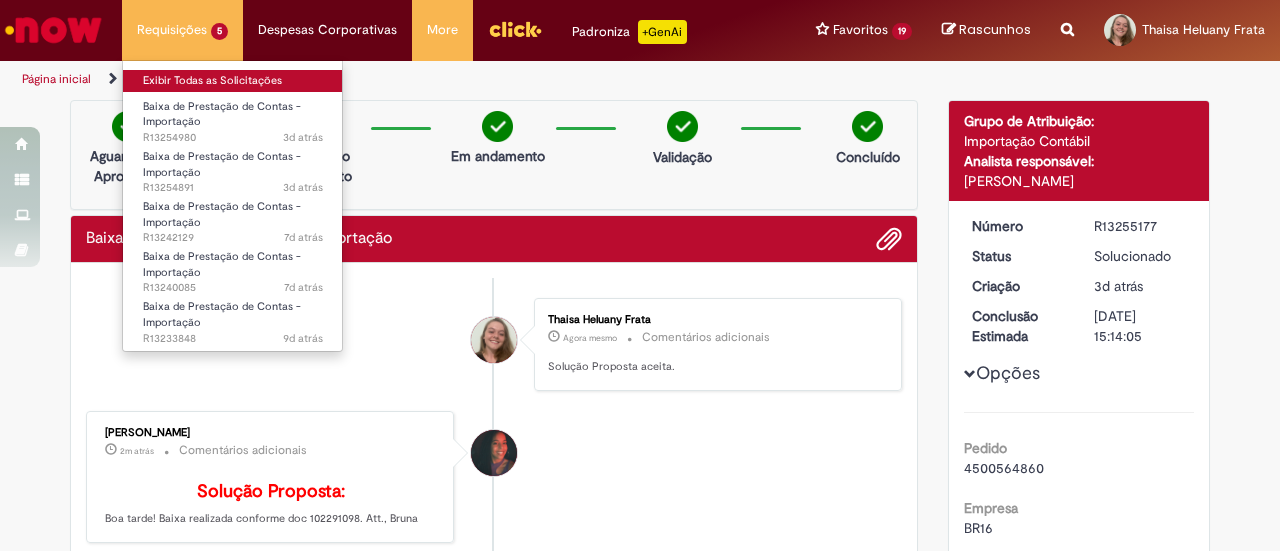 click on "Exibir Todas as Solicitações" at bounding box center (233, 81) 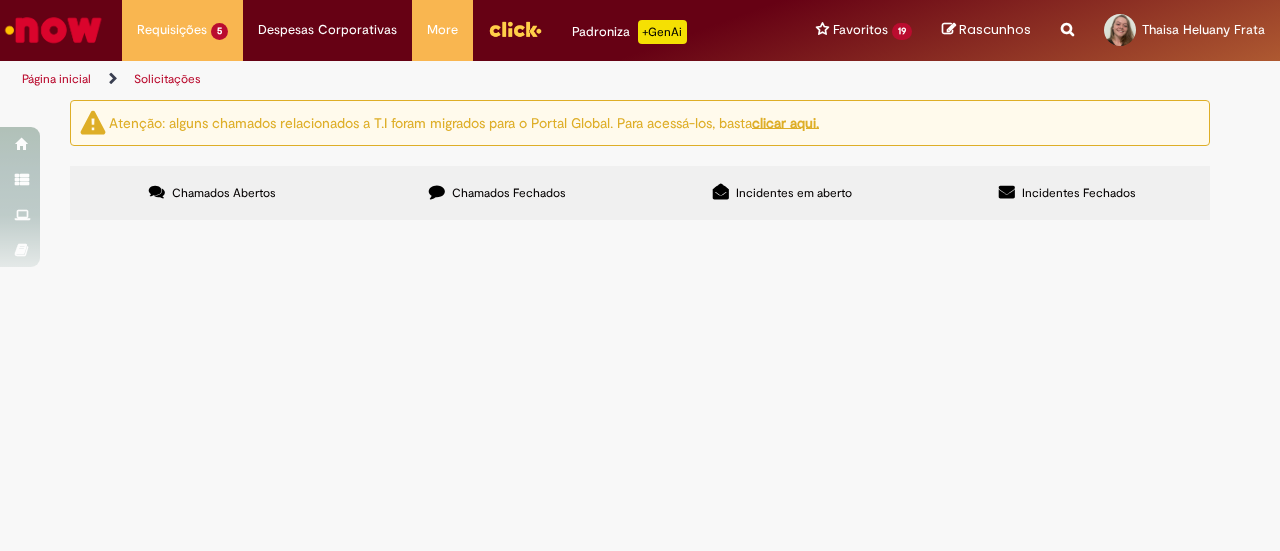 click on "Baixa de Prestação de Contas - Importação" at bounding box center [0, 0] 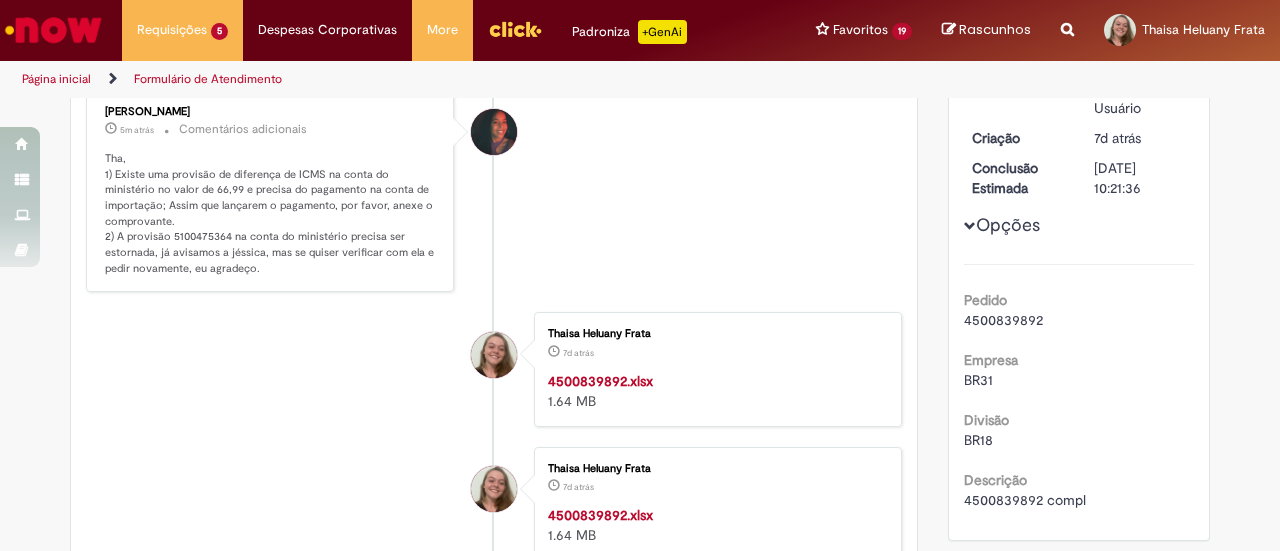 scroll, scrollTop: 163, scrollLeft: 0, axis: vertical 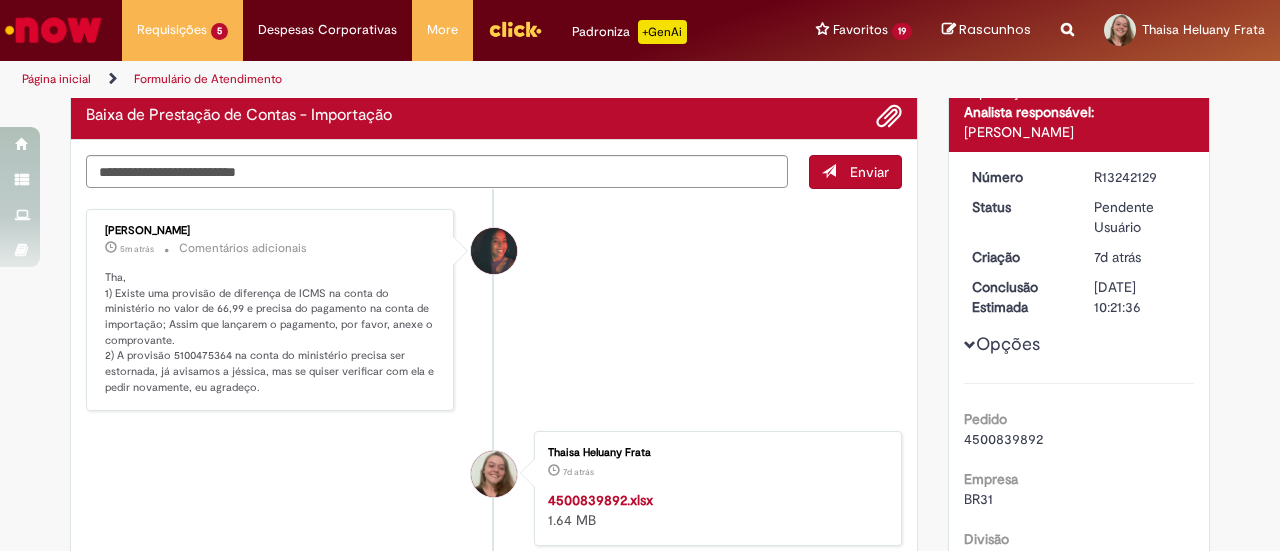 click on "Bruna Niro Pompilio da Silva
5m atrás 5 minutos atrás     Comentários adicionais
Tha,
1) Existe uma provisão de diferença de ICMS na conta do ministério no valor de 66,99 e precisa do pagamento na conta de importação; Assim que lançarem o pagamento, por favor, anexe o comprovante.
2) A provisão 5100475364 na conta do ministério precisa ser estornada, já avisamos a jéssica, mas se quiser verificar com ela e pedir novamente, eu agradeço." at bounding box center (494, 310) 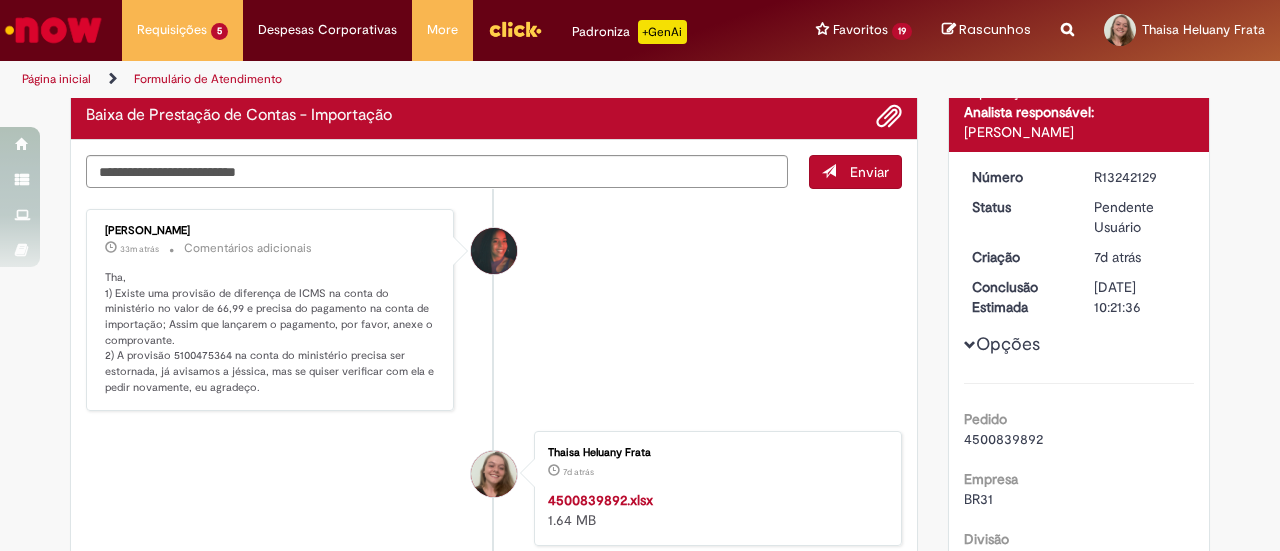 click on "4500839892" at bounding box center (1003, 439) 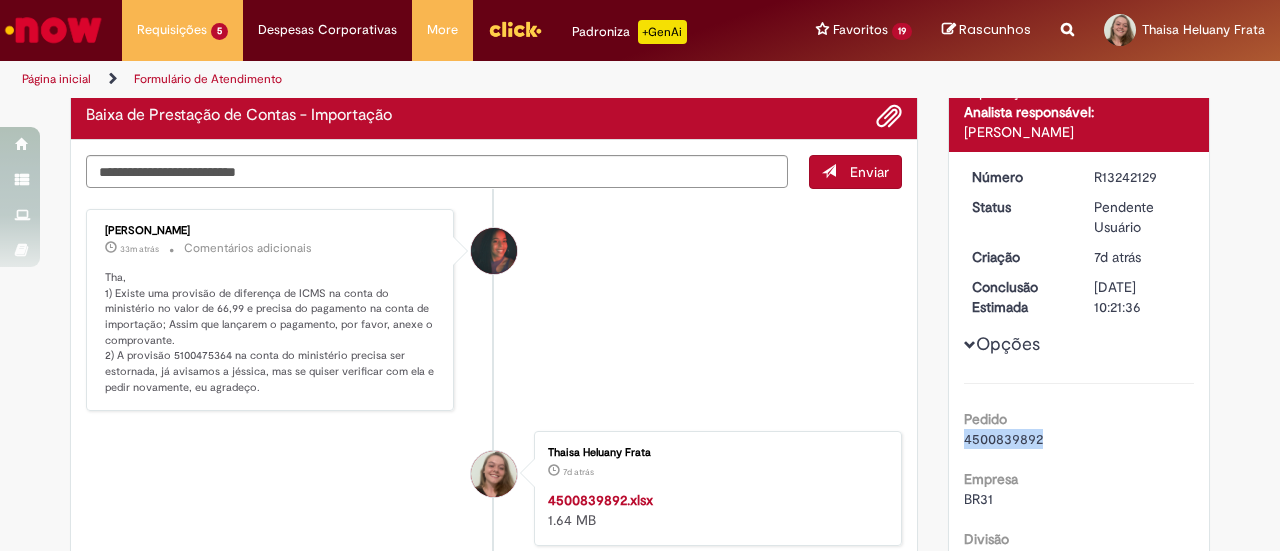 copy on "4500839892" 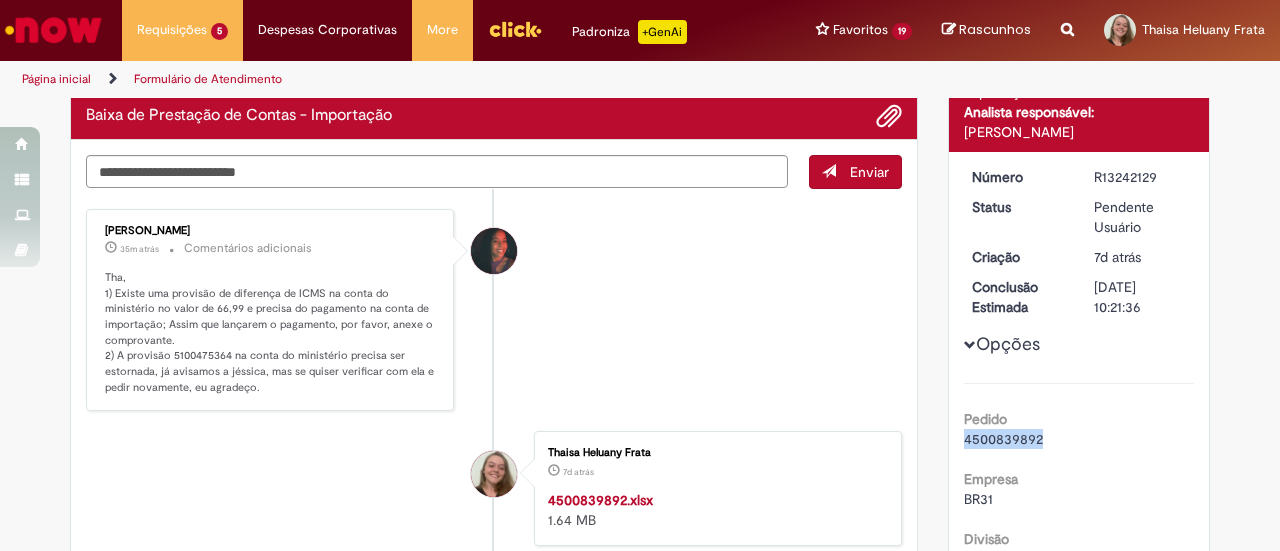 scroll, scrollTop: 108, scrollLeft: 0, axis: vertical 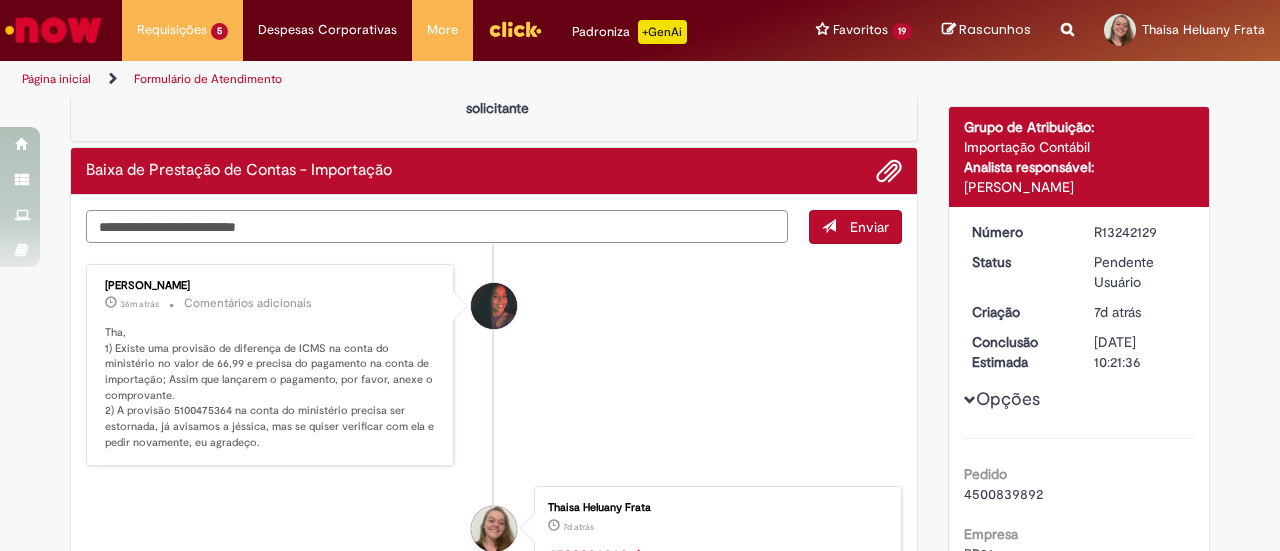 click at bounding box center (437, 226) 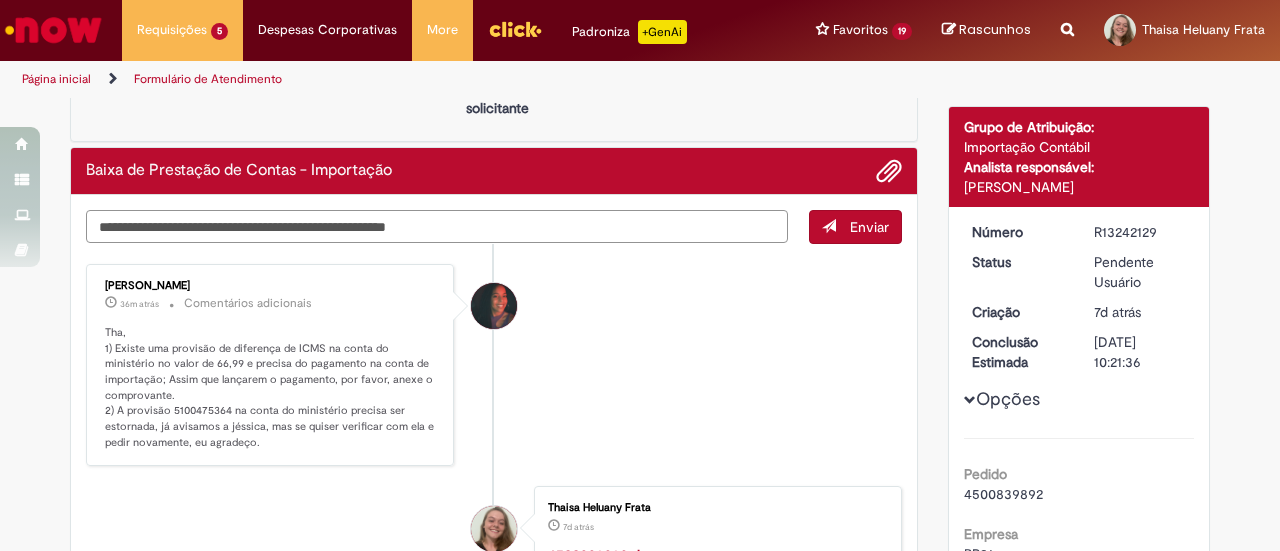type on "**********" 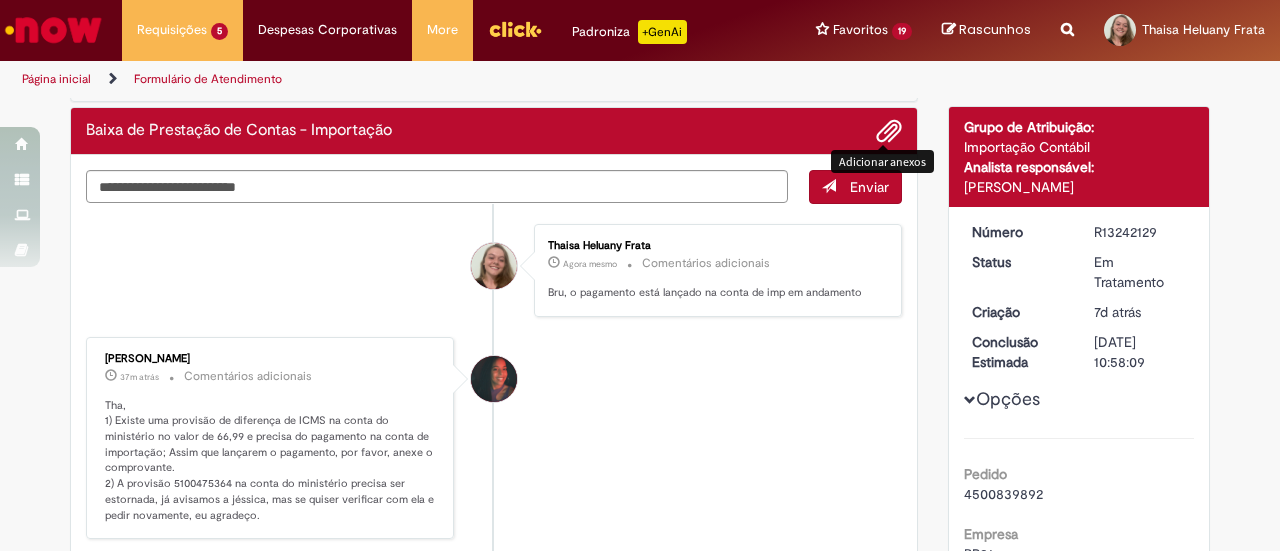 click at bounding box center (889, 132) 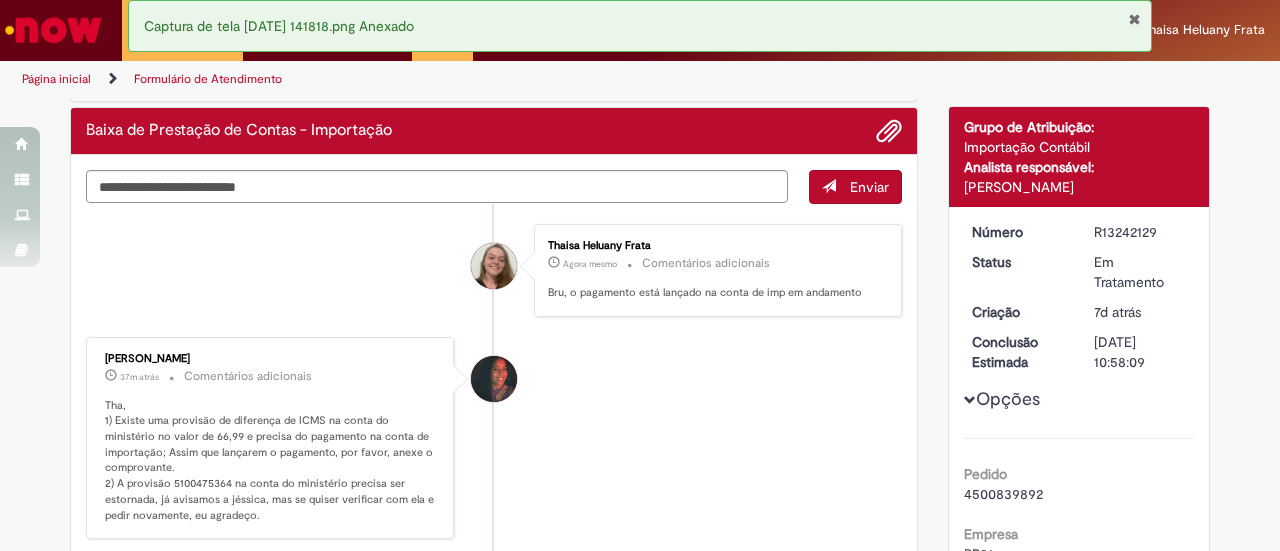 click on "4500839892" at bounding box center [1003, 494] 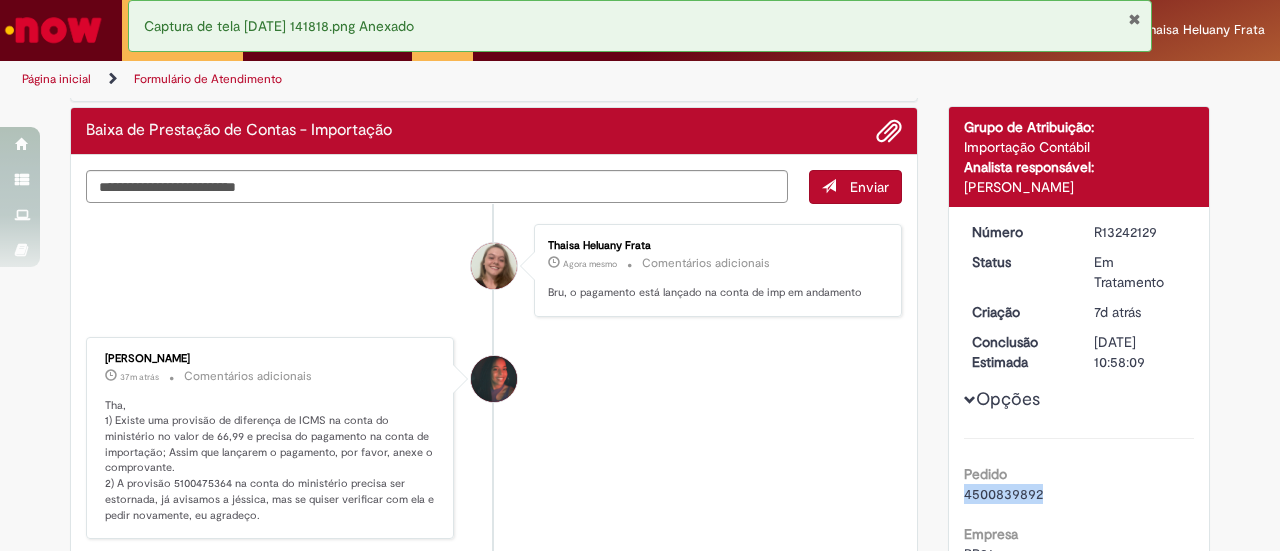 copy on "4500839892" 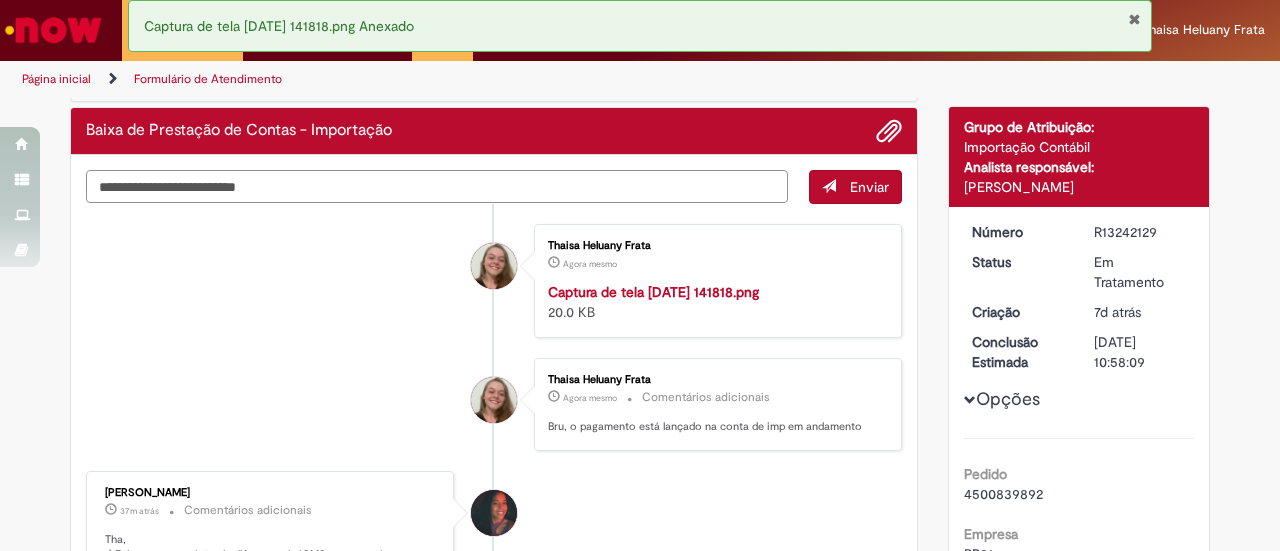 click at bounding box center [437, 186] 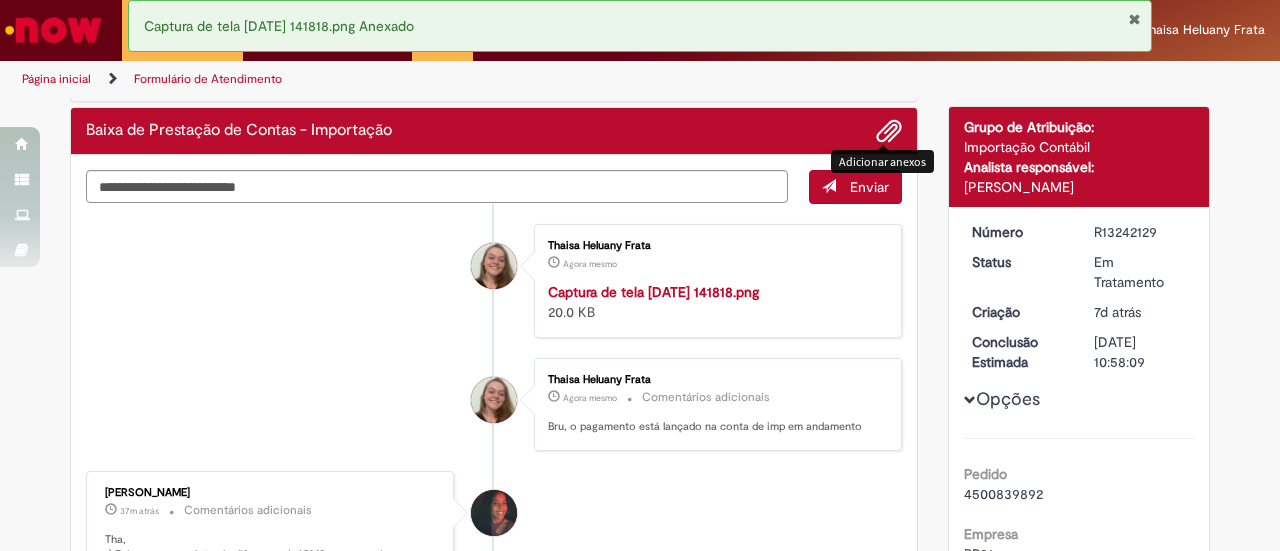 click at bounding box center (889, 132) 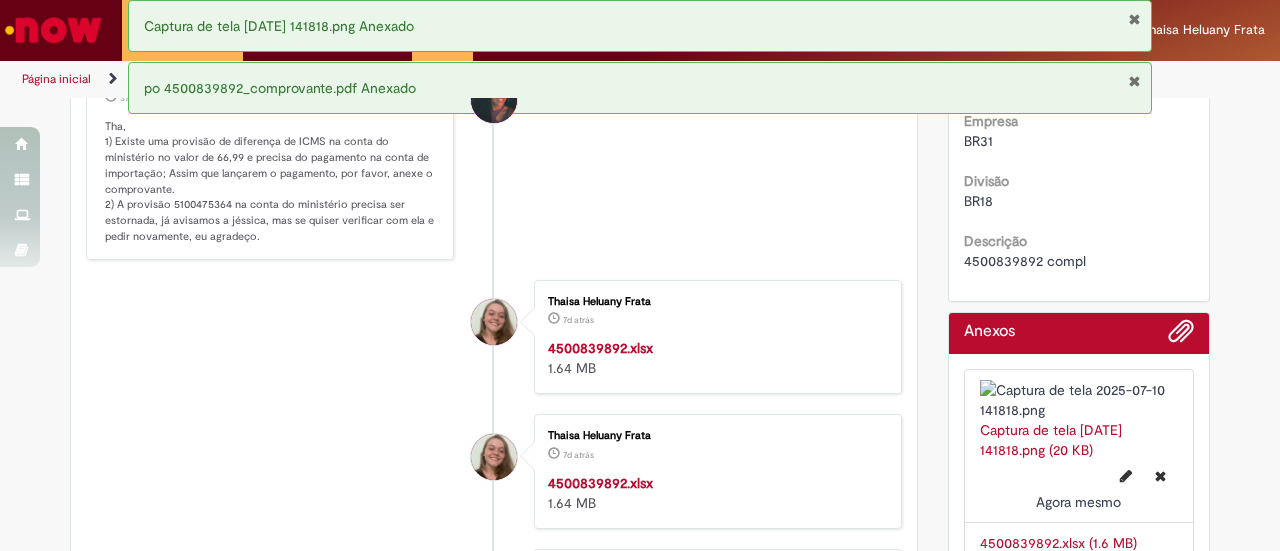 scroll, scrollTop: 525, scrollLeft: 0, axis: vertical 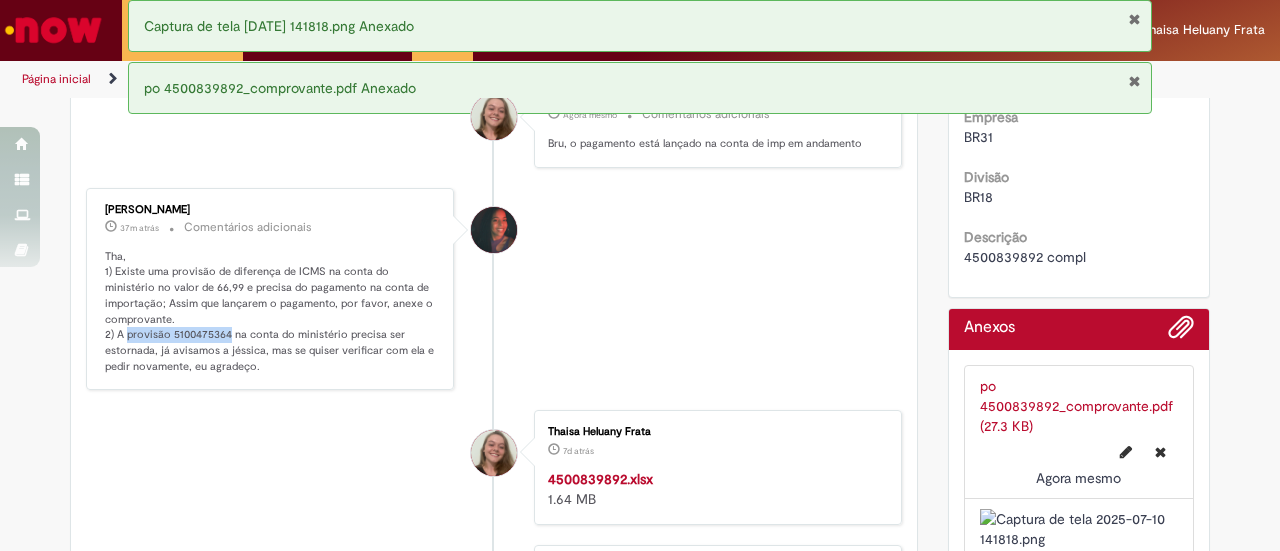 drag, startPoint x: 118, startPoint y: 393, endPoint x: 222, endPoint y: 390, distance: 104.04326 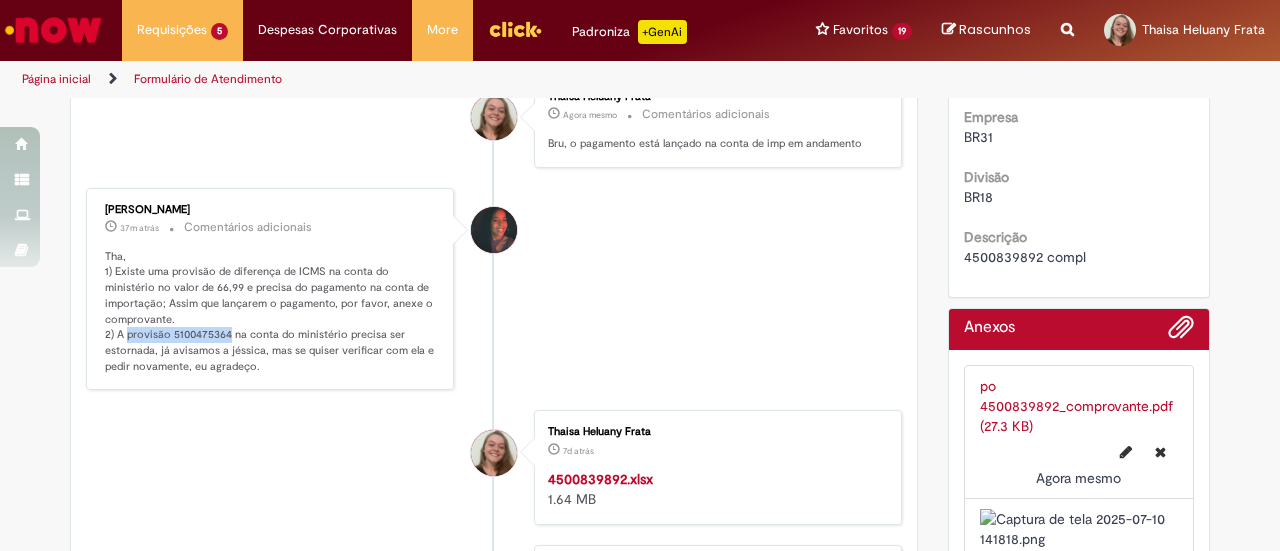 copy on "provisão 5100475364" 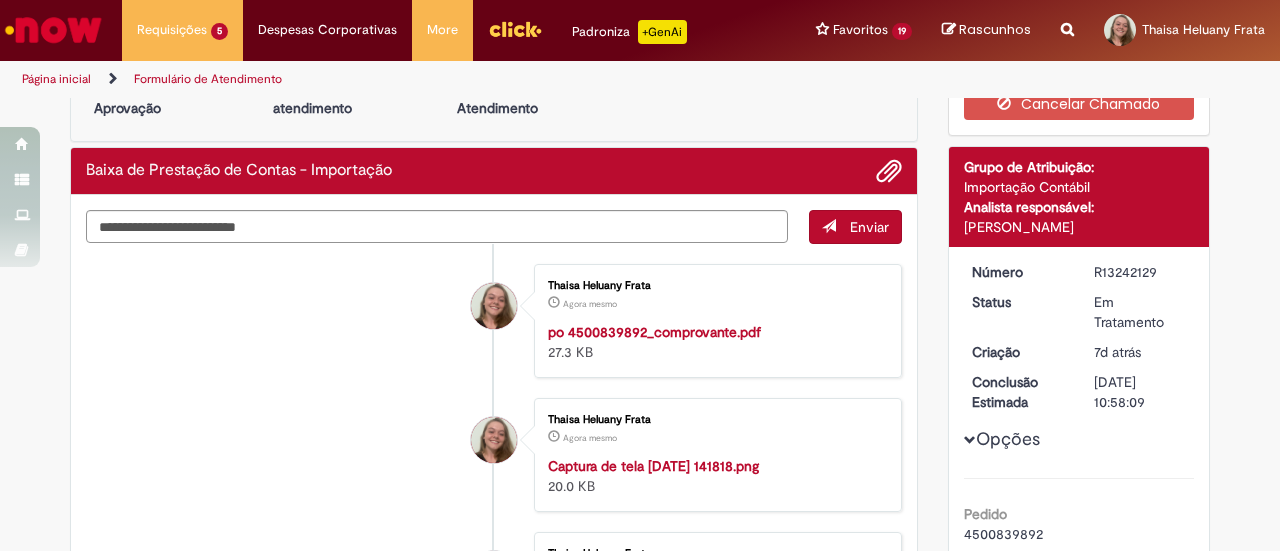 scroll, scrollTop: 0, scrollLeft: 0, axis: both 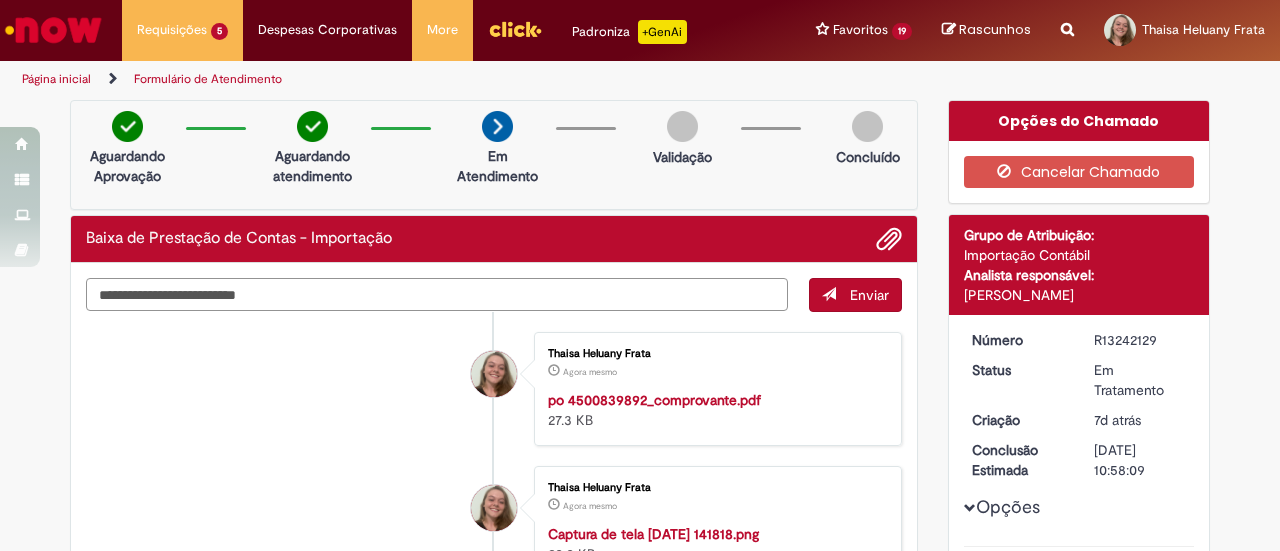 click at bounding box center (437, 294) 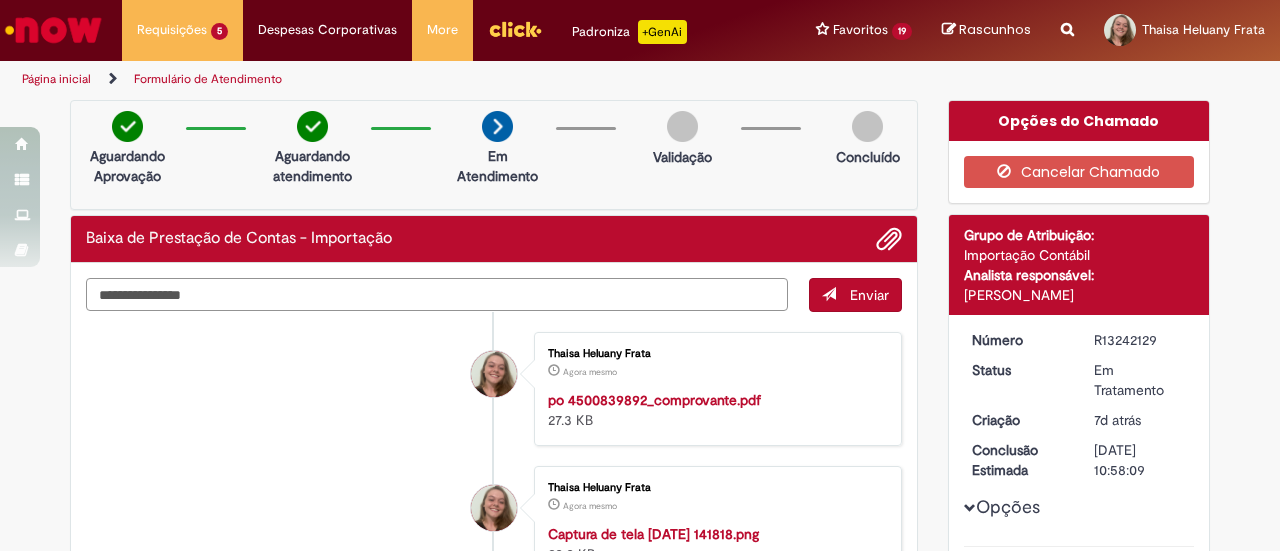 paste on "**********" 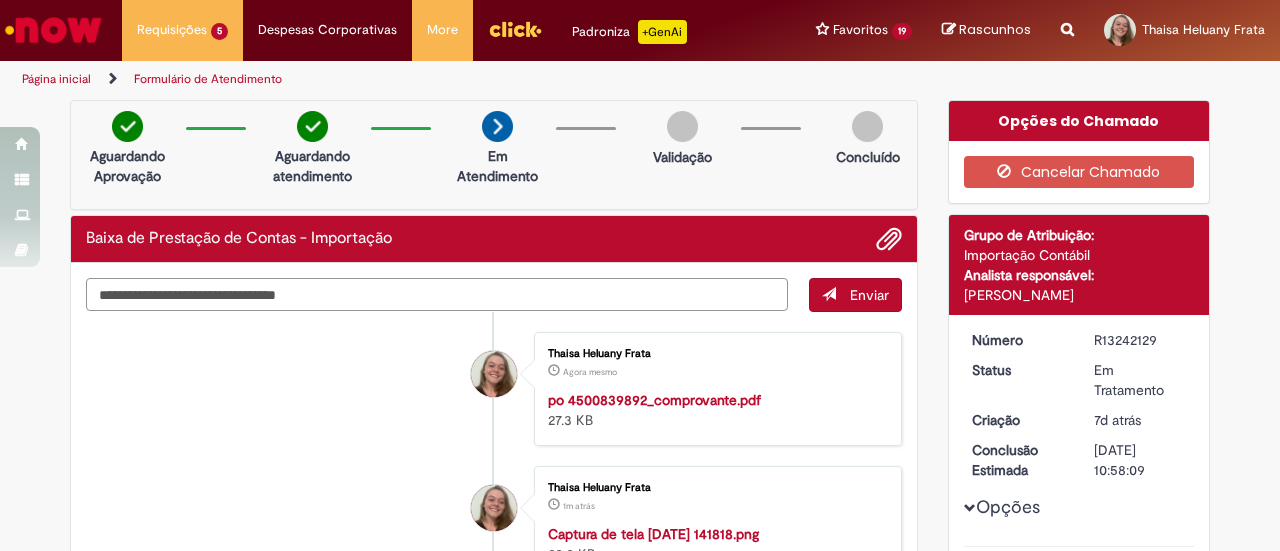 click on "**********" at bounding box center [437, 294] 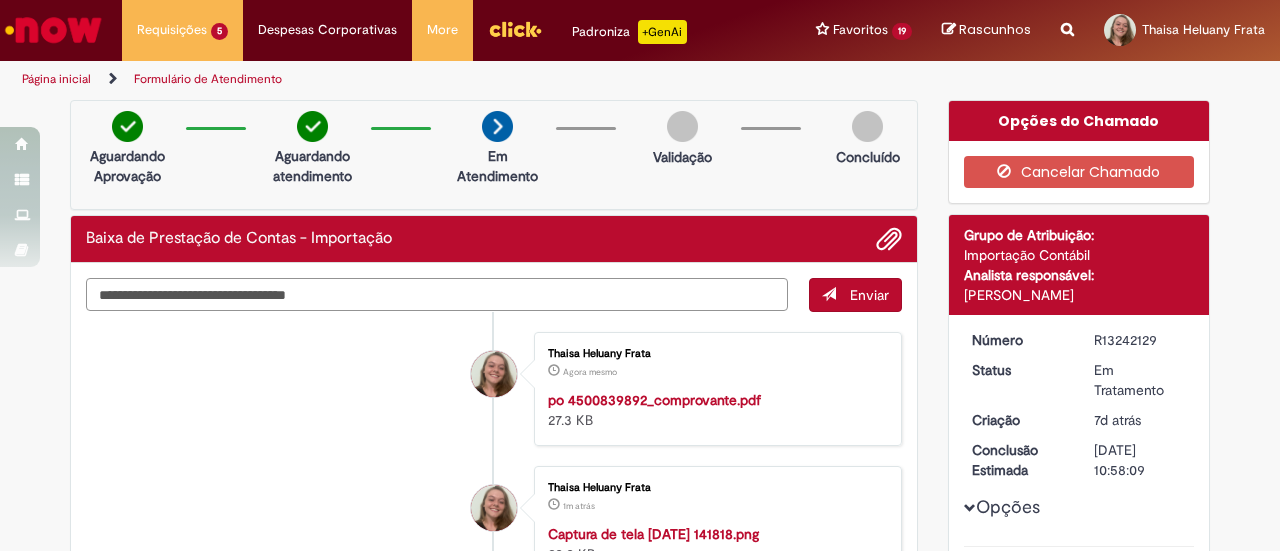 click on "**********" at bounding box center [437, 294] 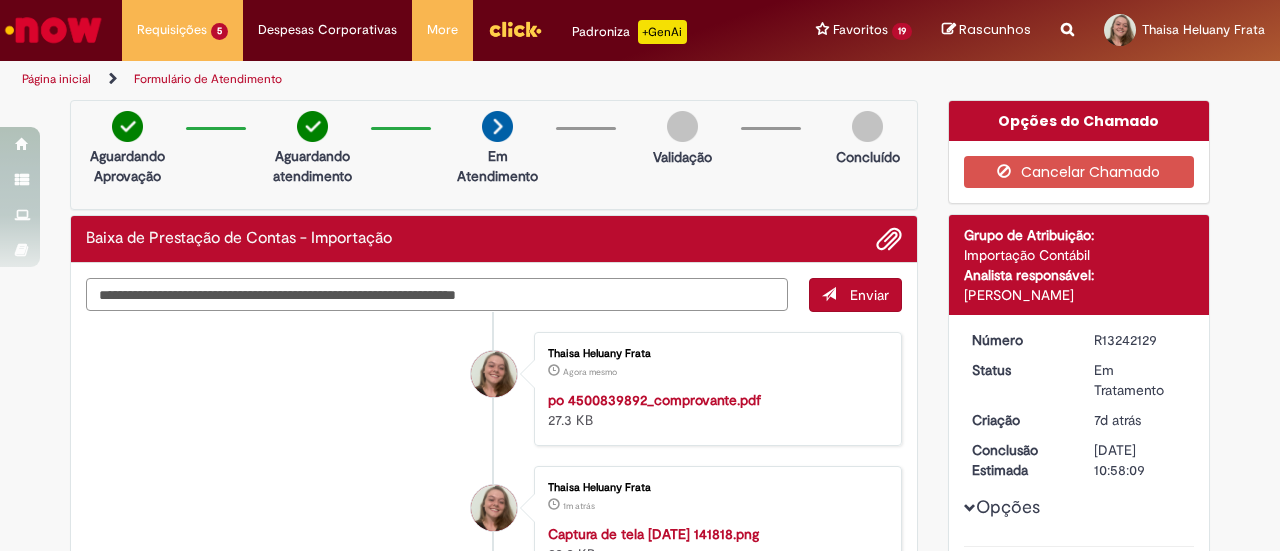type on "**********" 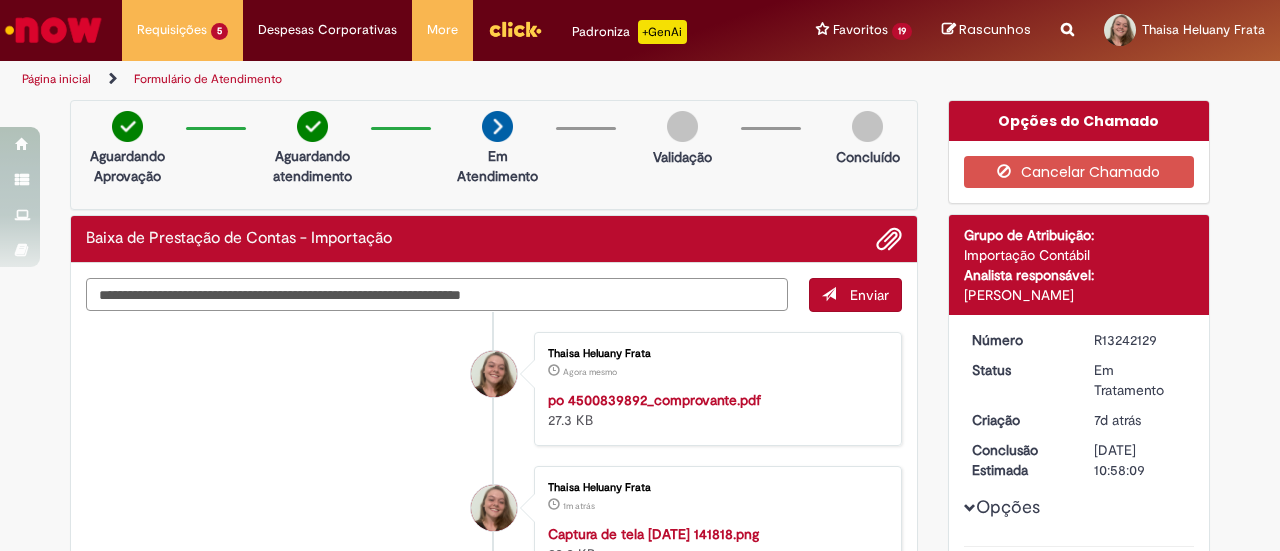 type 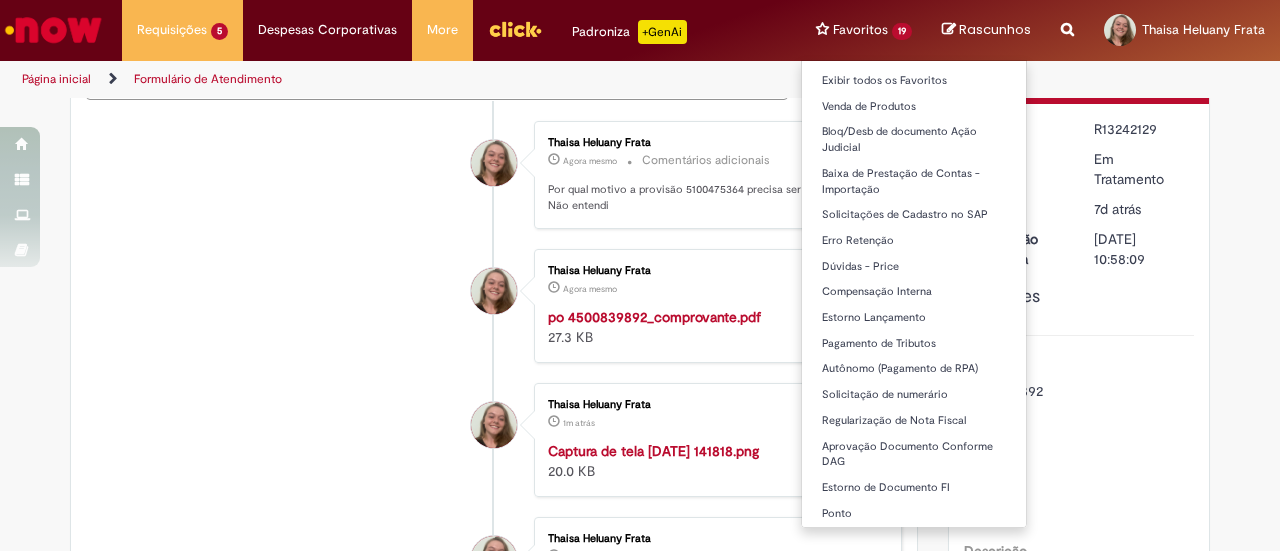 scroll, scrollTop: 210, scrollLeft: 0, axis: vertical 